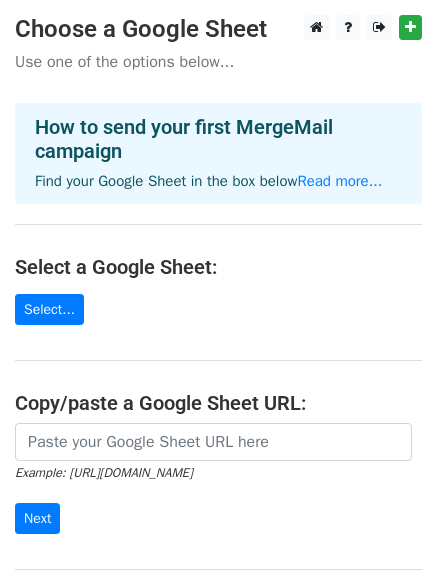 scroll, scrollTop: 0, scrollLeft: 0, axis: both 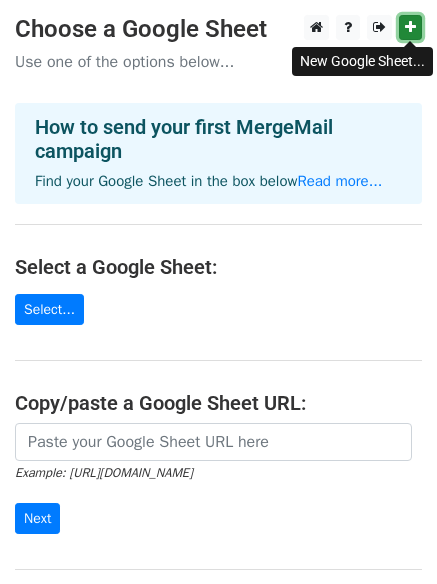 click at bounding box center [410, 27] 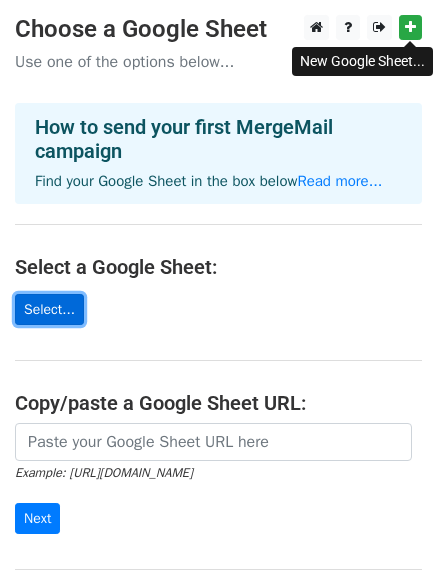 click on "Select..." at bounding box center [49, 309] 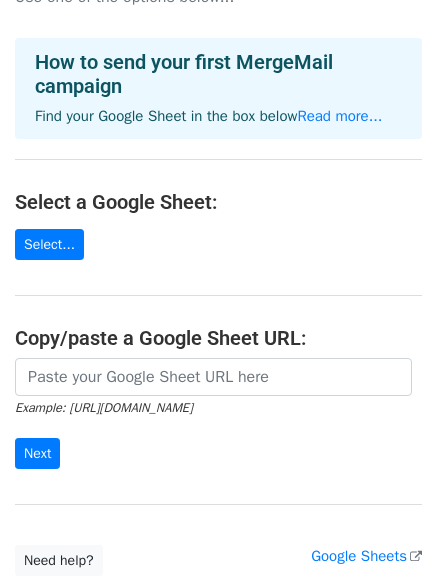 scroll, scrollTop: 100, scrollLeft: 0, axis: vertical 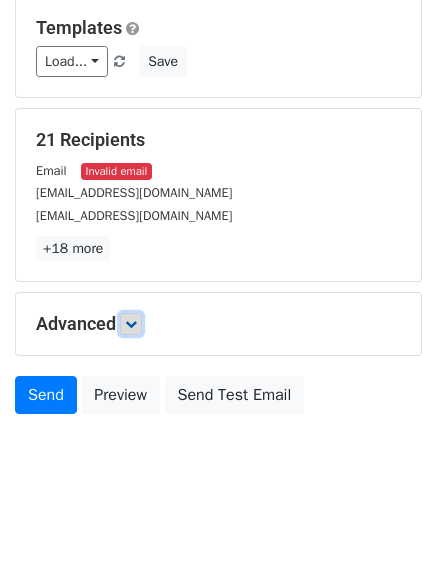 click at bounding box center (131, 324) 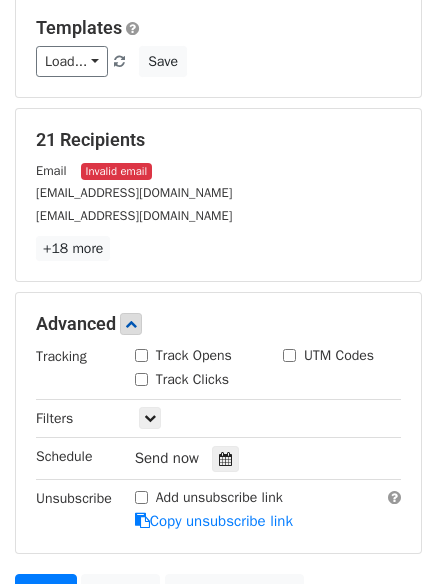 click on "Track Opens" at bounding box center (141, 355) 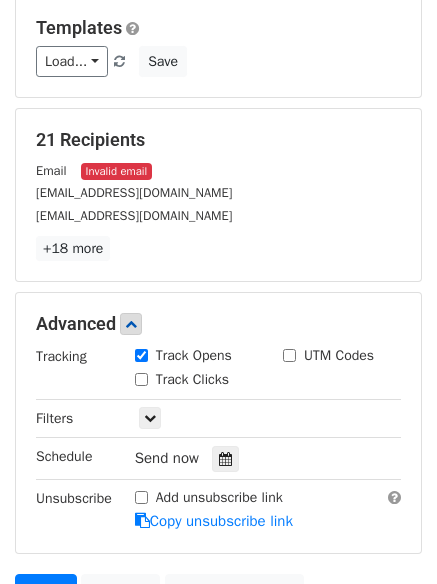 click on "Track Clicks" at bounding box center [141, 379] 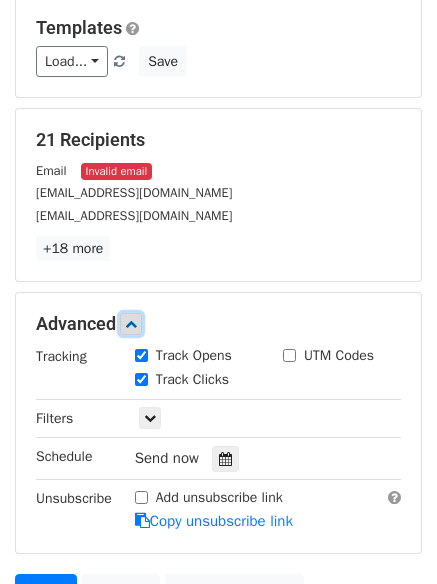 click at bounding box center (131, 324) 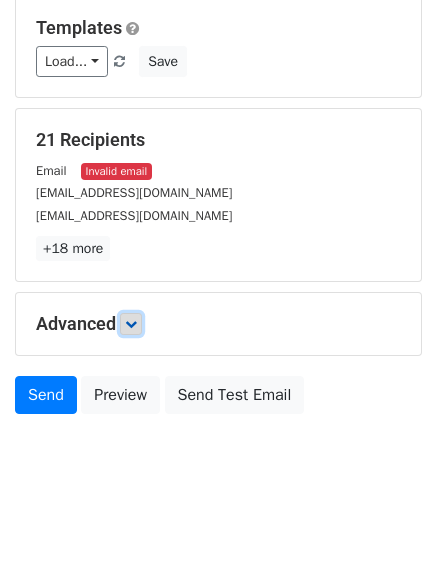 click at bounding box center (131, 324) 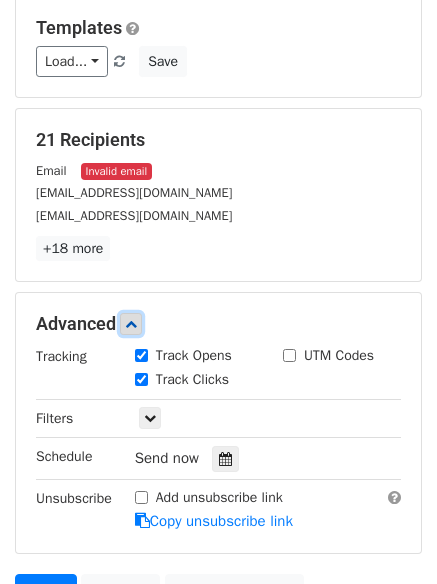 click at bounding box center [131, 324] 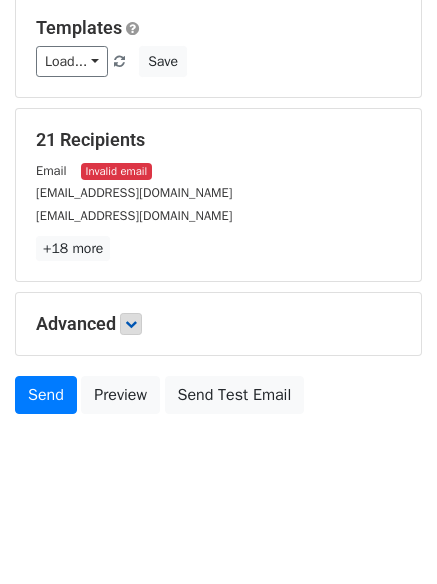click on "Invalid email" at bounding box center (116, 171) 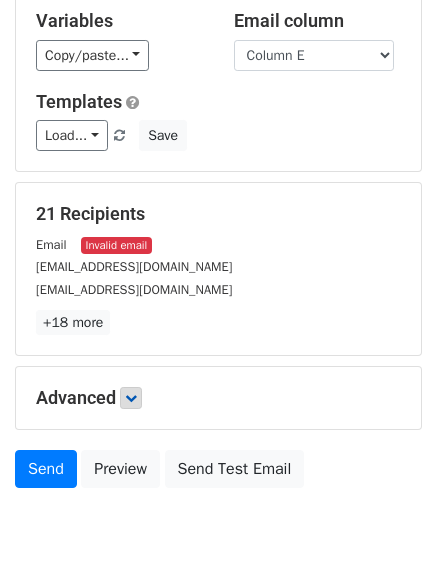 scroll, scrollTop: 172, scrollLeft: 0, axis: vertical 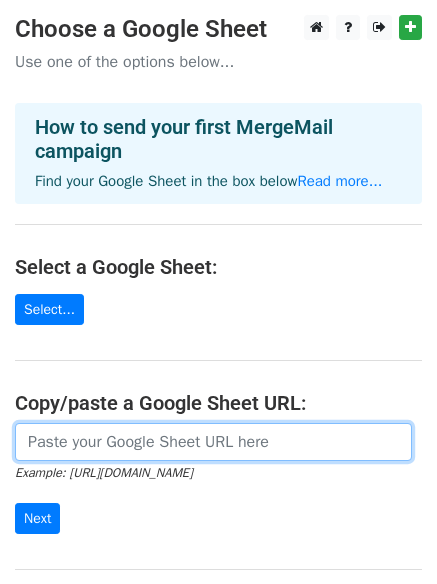 click at bounding box center (213, 442) 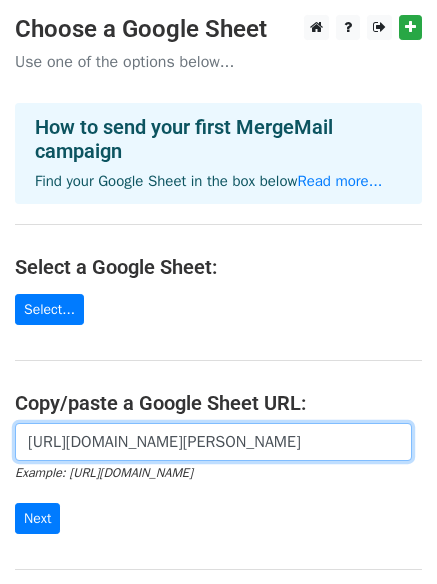 scroll, scrollTop: 0, scrollLeft: 425, axis: horizontal 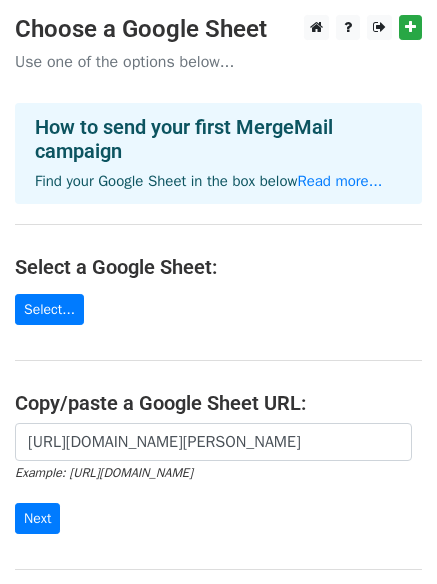 click on "Choose a Google Sheet
Use one of the options below...
How to send your first MergeMail campaign
Find your Google Sheet in the box below  Read more...
Select a Google Sheet:
Select...
Copy/paste a Google Sheet URL:
https://docs.google.com/spreadsheets/d/1TtAizbGxqnDU64DPIErVZcve06-jb8T-hSU-B2zo5bw/edit?gid=0#gid=0
Example:
https://docs.google.com/spreadsheets/d/abc/edit
Next
Google Sheets
Need help?
Help
×
Why do I need to copy/paste a Google Sheet URL?
Normally, MergeMail would show you a list of your Google Sheets to choose from, but because you didn't allow MergeMail access to your Google Drive, it cannot show you a list of your Google Sheets. You can read more about permissions in our  support pages .
If you'd like to see a list of your Google Sheets, you'll need to  sign out of MergeMail  and then sign back in and allow access to your Google Drive.
then try again.
," at bounding box center [218, 328] 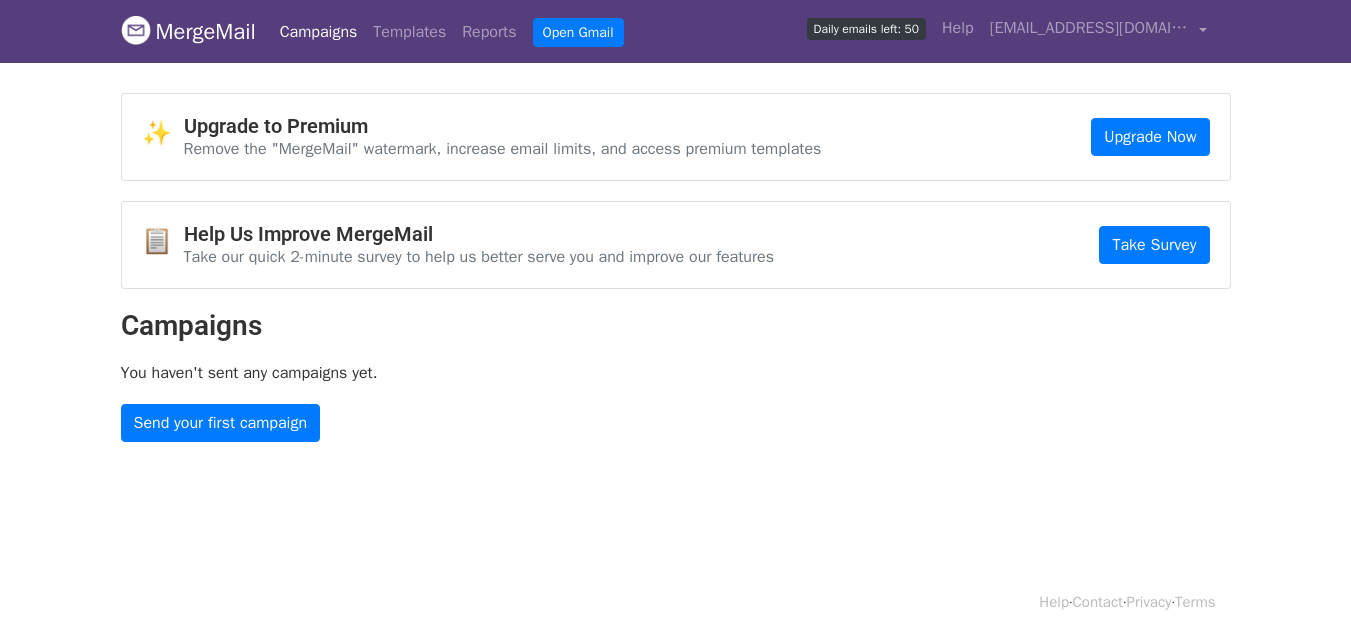 scroll, scrollTop: 0, scrollLeft: 0, axis: both 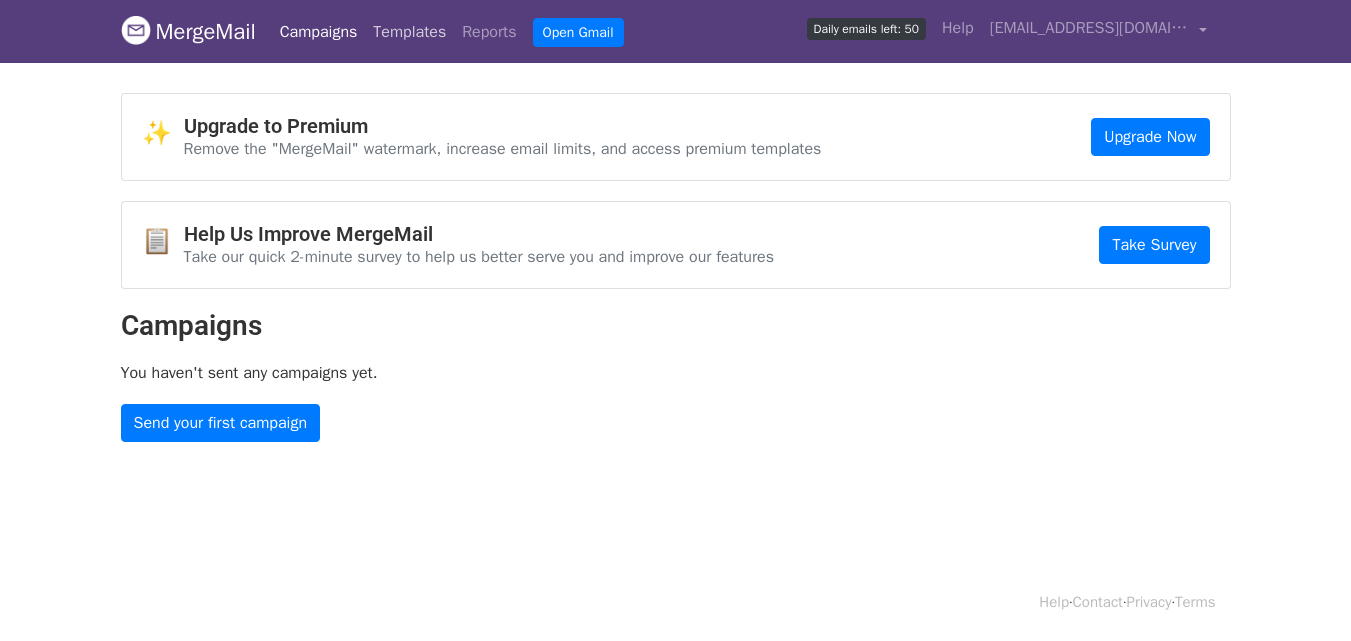 click on "Templates" at bounding box center (409, 32) 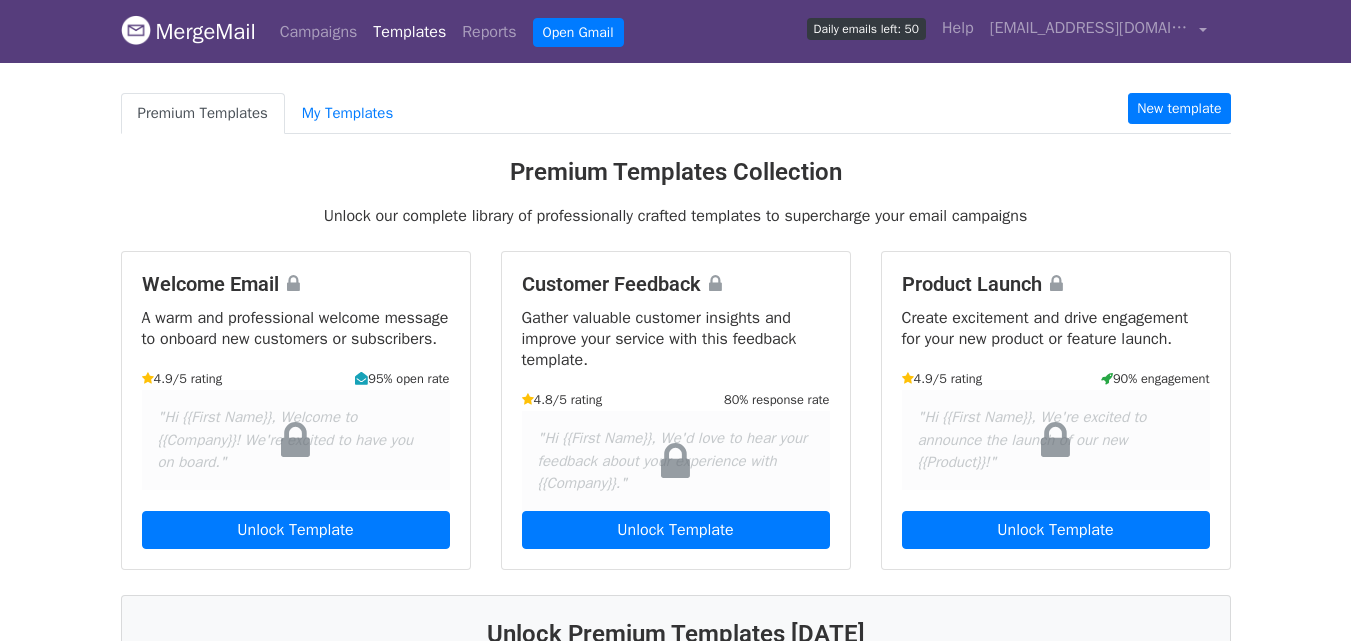 scroll, scrollTop: 0, scrollLeft: 0, axis: both 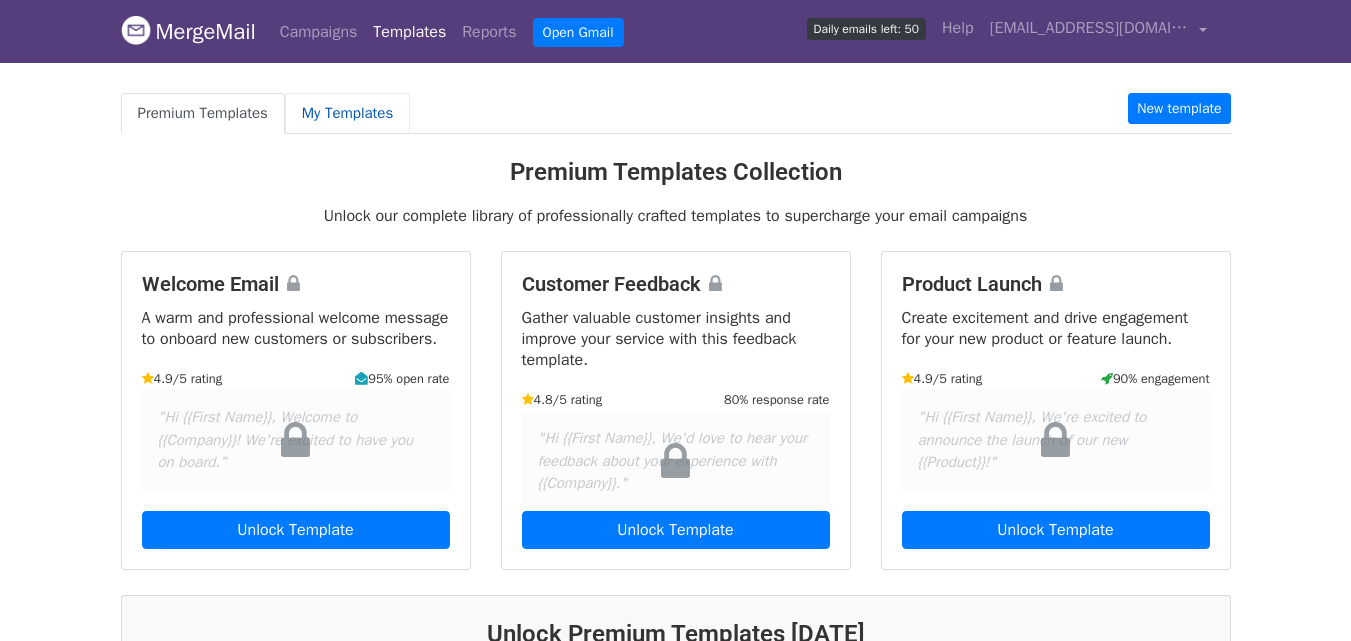 click on "My Templates" at bounding box center [347, 113] 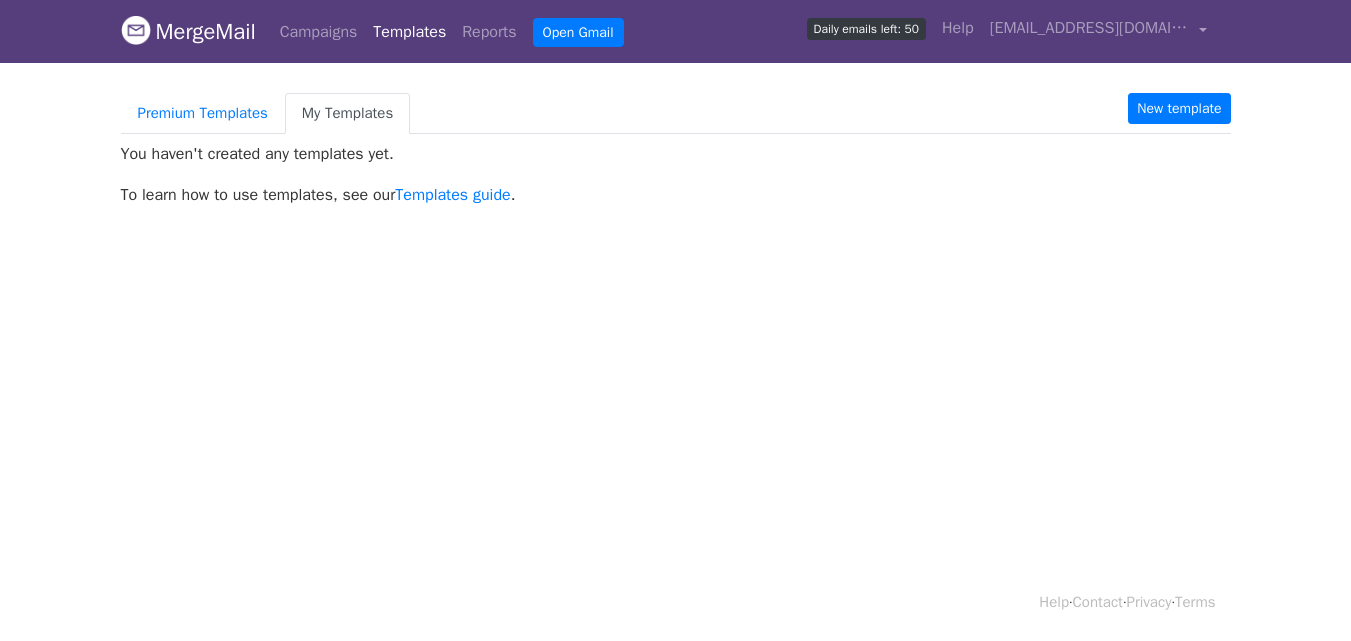 scroll, scrollTop: 0, scrollLeft: 0, axis: both 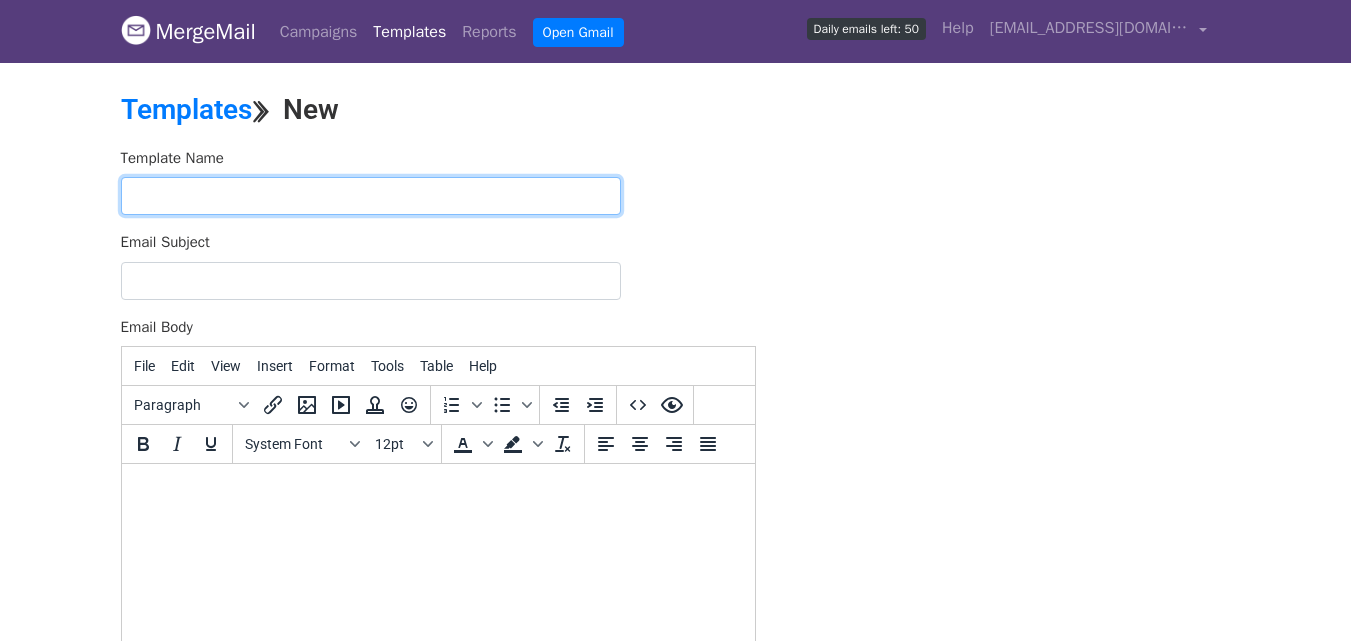 click at bounding box center [371, 196] 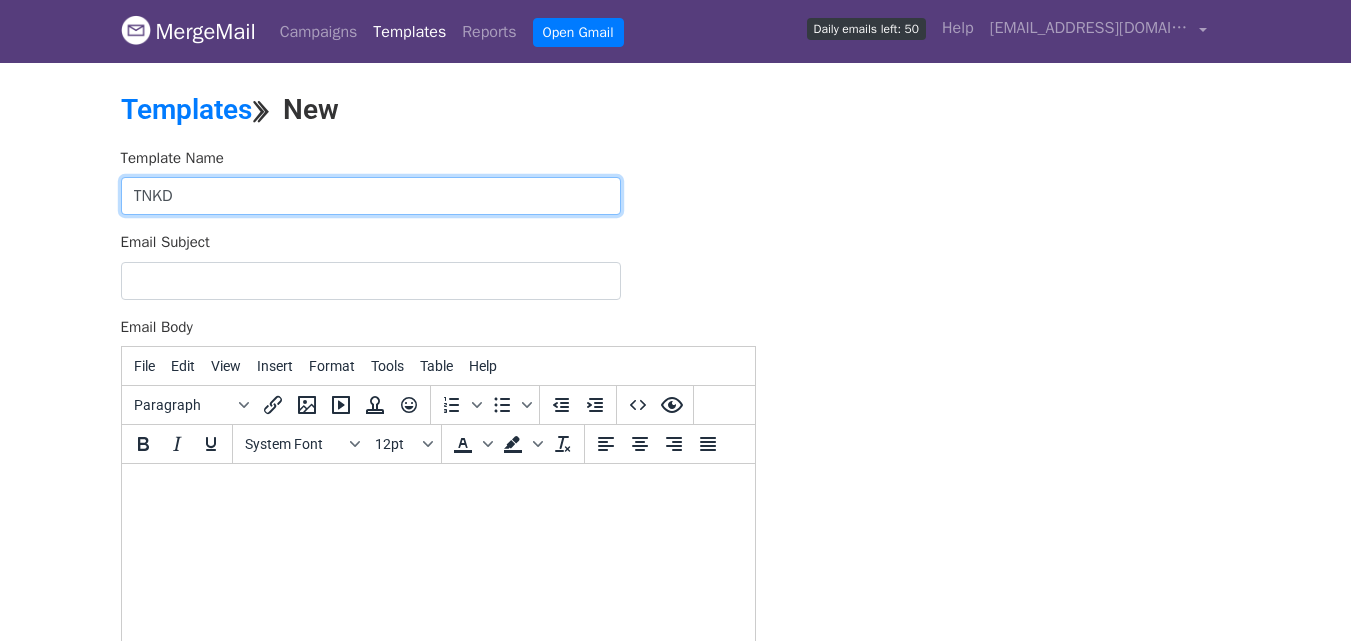type on "TNKD" 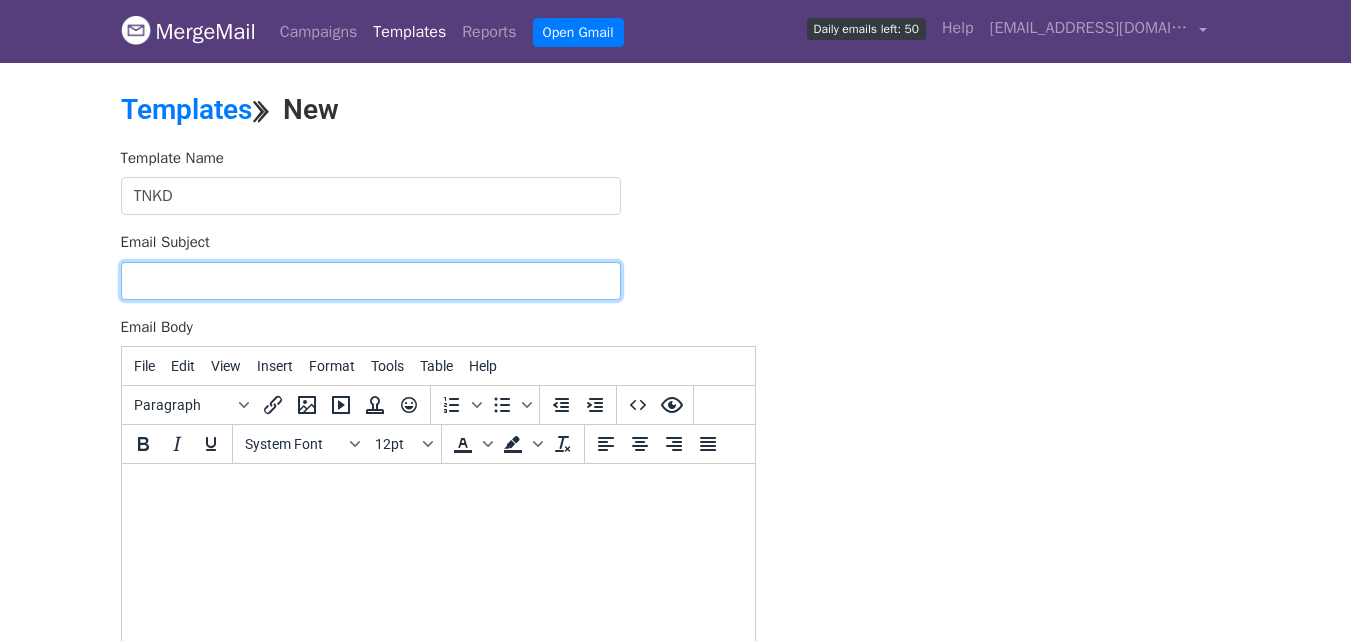 click on "Email Subject" at bounding box center [371, 281] 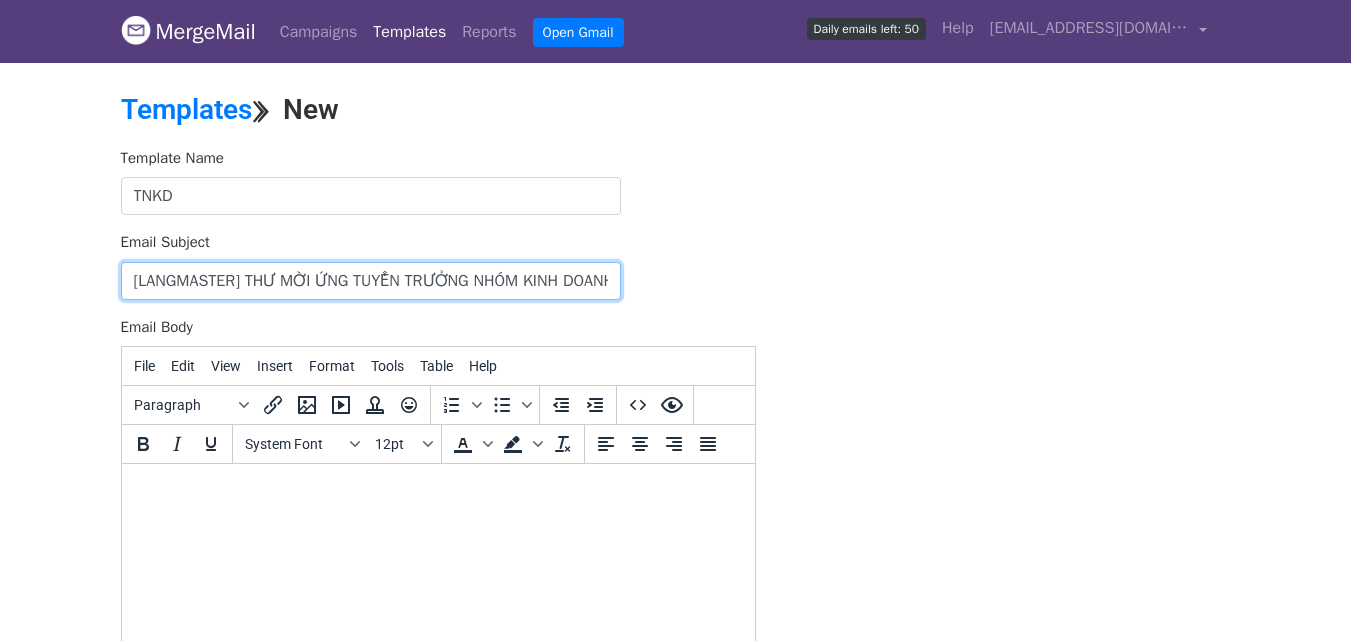 scroll, scrollTop: 0, scrollLeft: 23, axis: horizontal 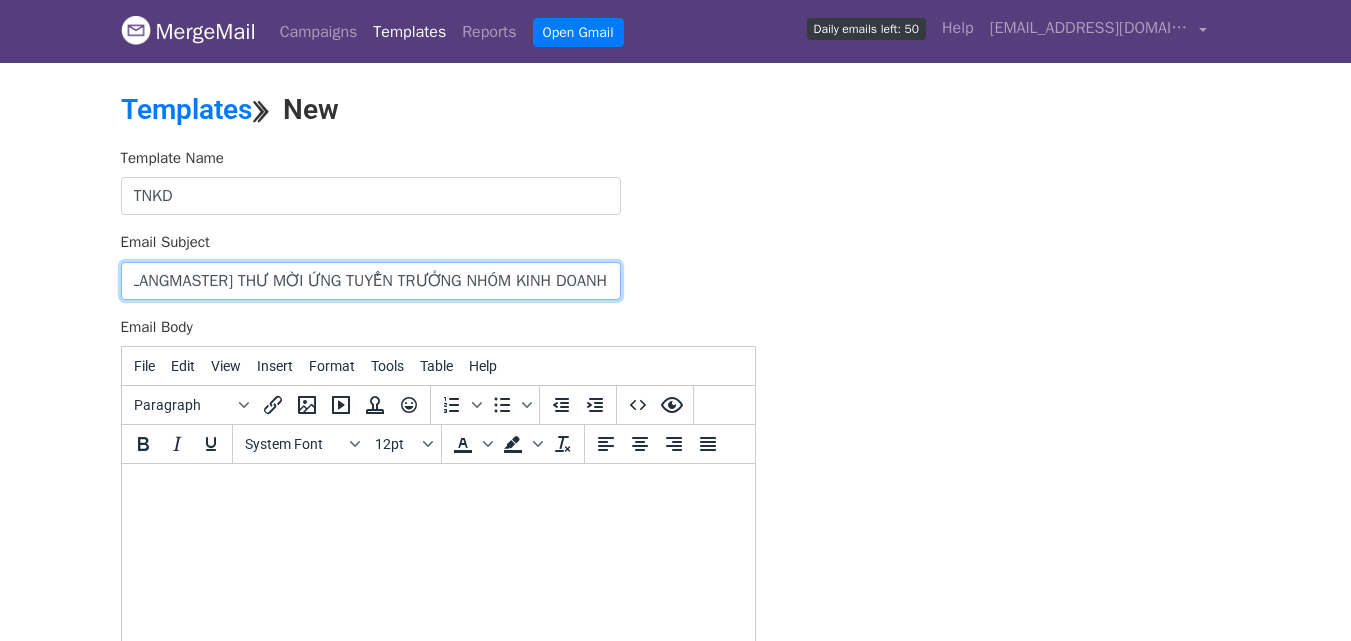 type on "[LANGMASTER] THƯ MỜI ỨNG TUYỂN TRƯỞNG NHÓM KINH DOANH" 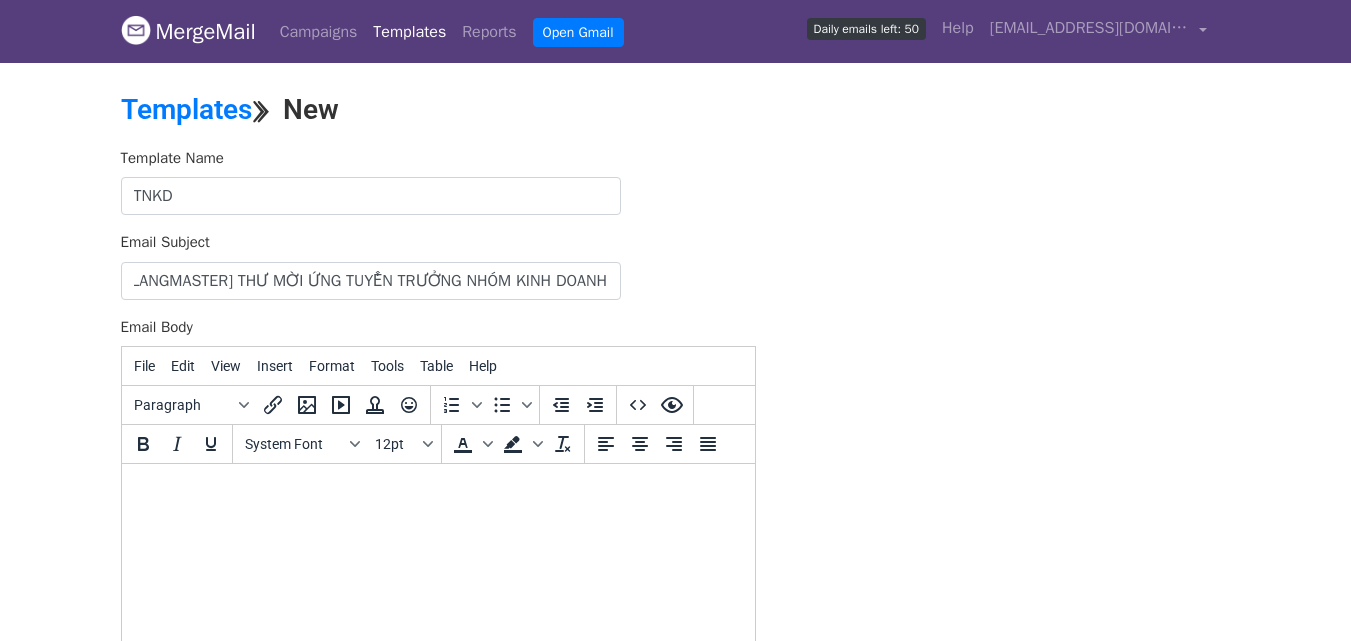 click at bounding box center (437, 491) 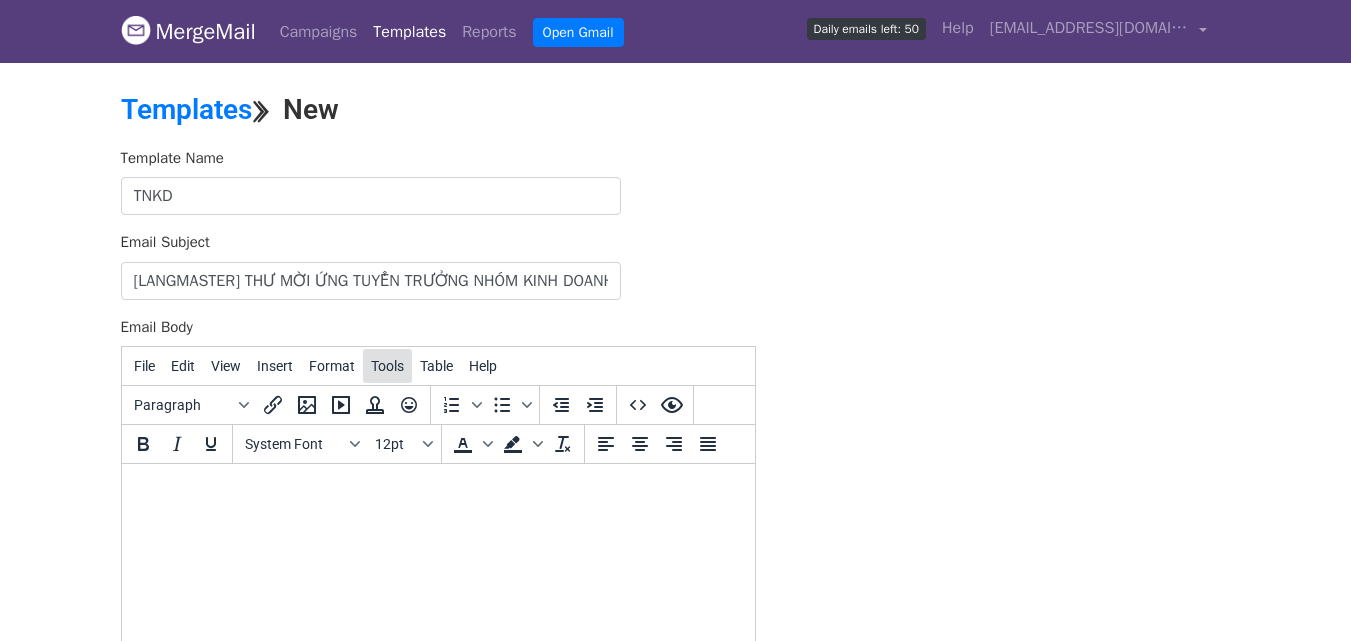type 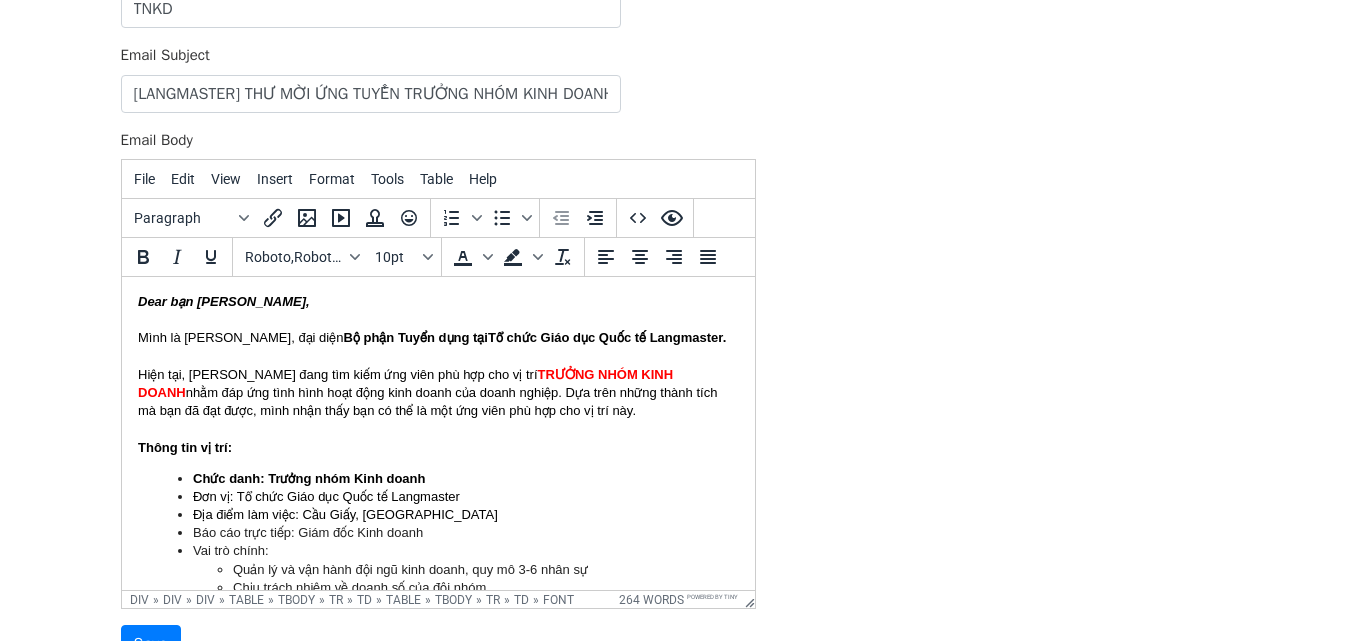 scroll, scrollTop: 200, scrollLeft: 0, axis: vertical 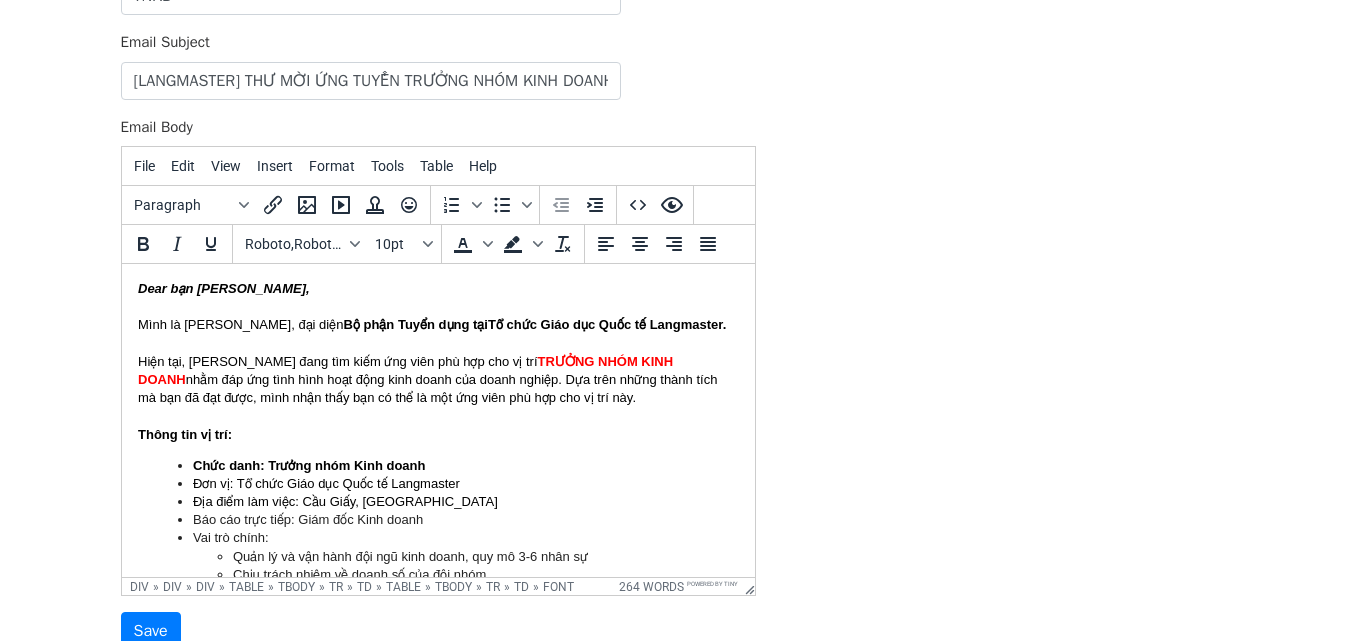 click on "Dear bạn Trần Cúc Phương," at bounding box center [223, 288] 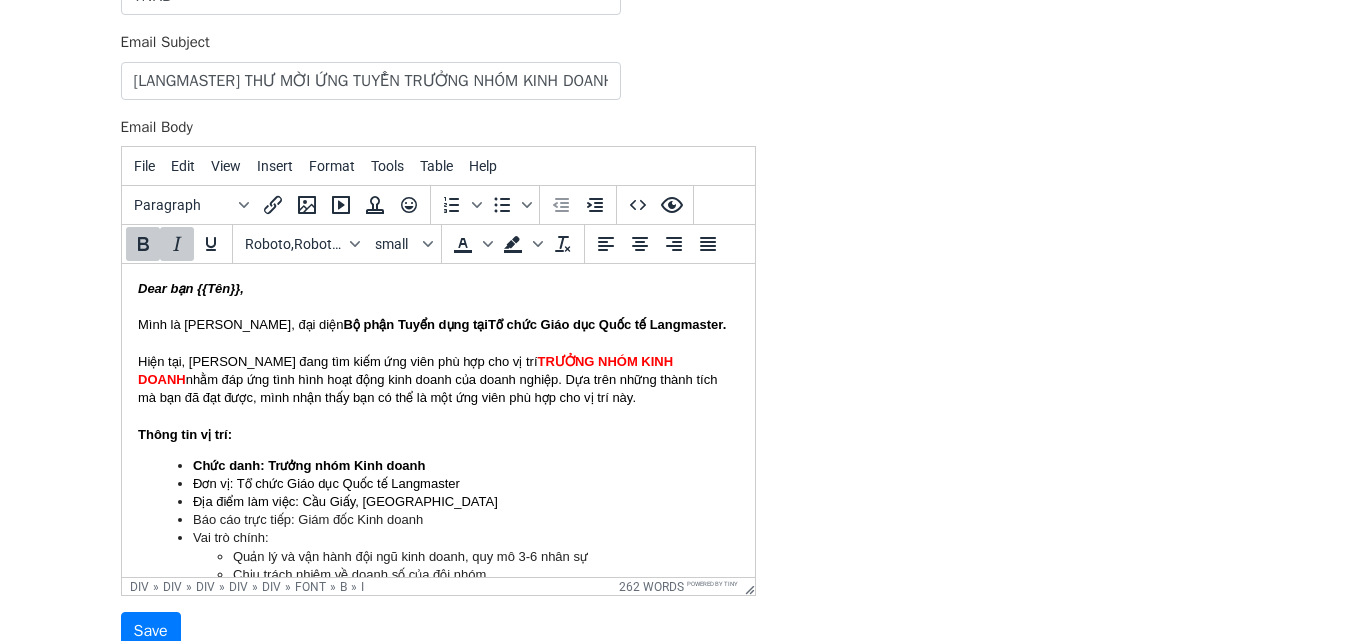 click on "Mình là Mai Vân, đại diện  Bộ phận Tuyển dụng tại  Tổ chức Giáo dục Quốc tế Langmaster." at bounding box center [437, 325] 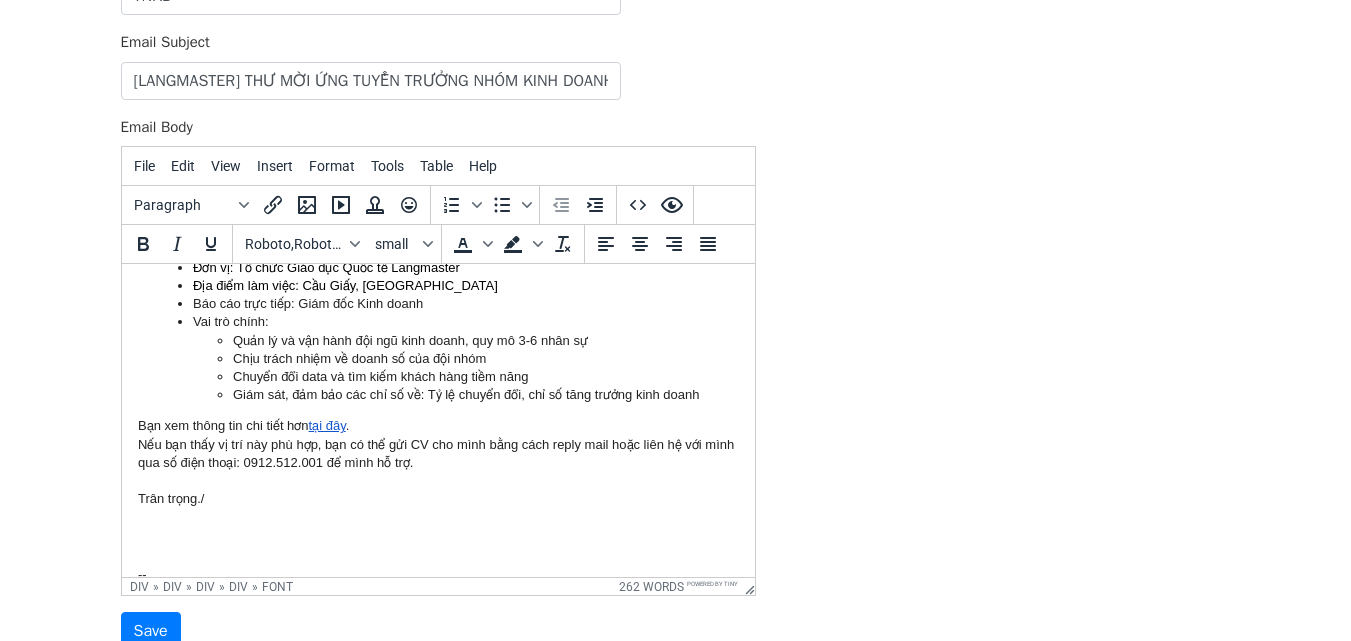 scroll, scrollTop: 218, scrollLeft: 0, axis: vertical 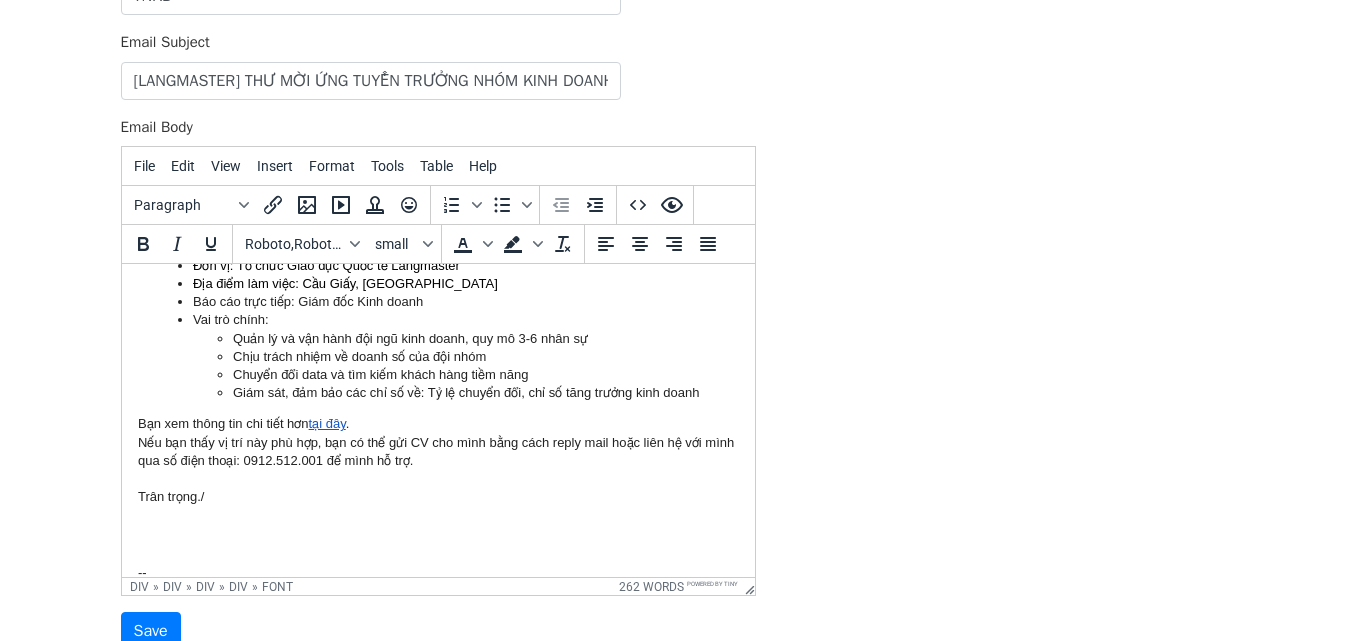 click on "Nếu bạn thấy vị trí này phù hợp, bạn có thể gửi CV cho mình bằng cách reply mail hoặc liên hệ với mình qua số điện thoại: 0912.512.001 để mình hỗ trợ." at bounding box center [437, 452] 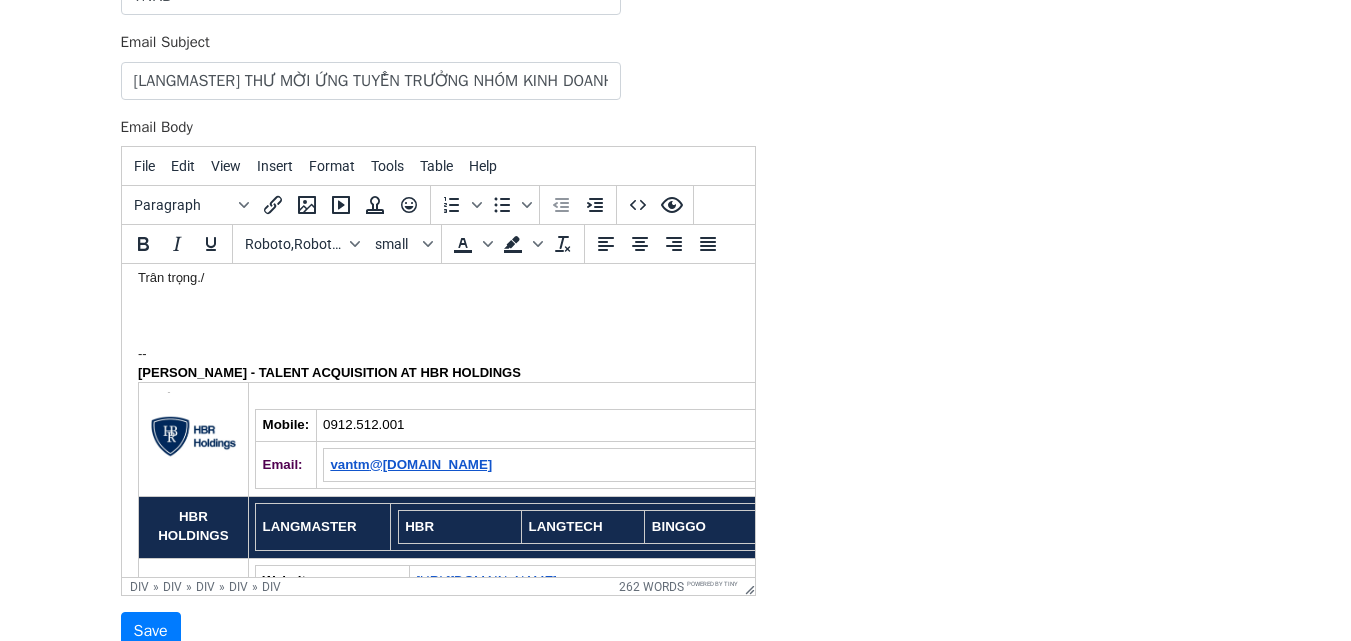 scroll, scrollTop: 433, scrollLeft: 0, axis: vertical 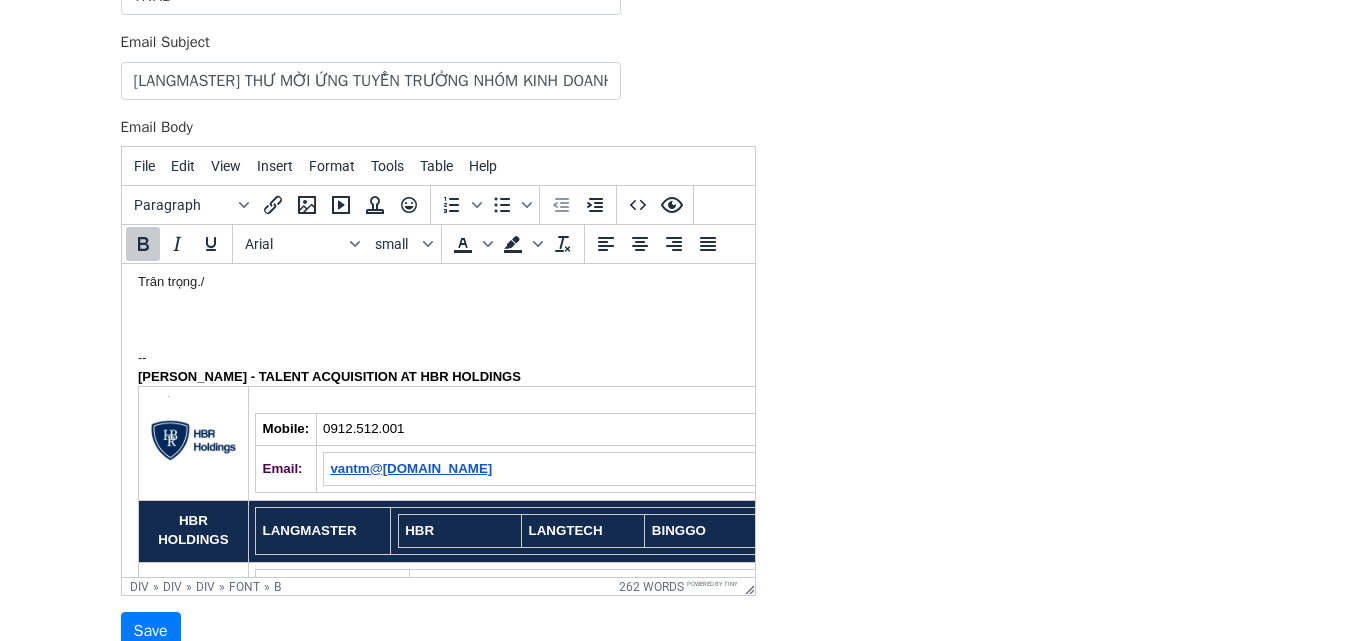 click on "TRẦN MAI VÂN" at bounding box center [191, 376] 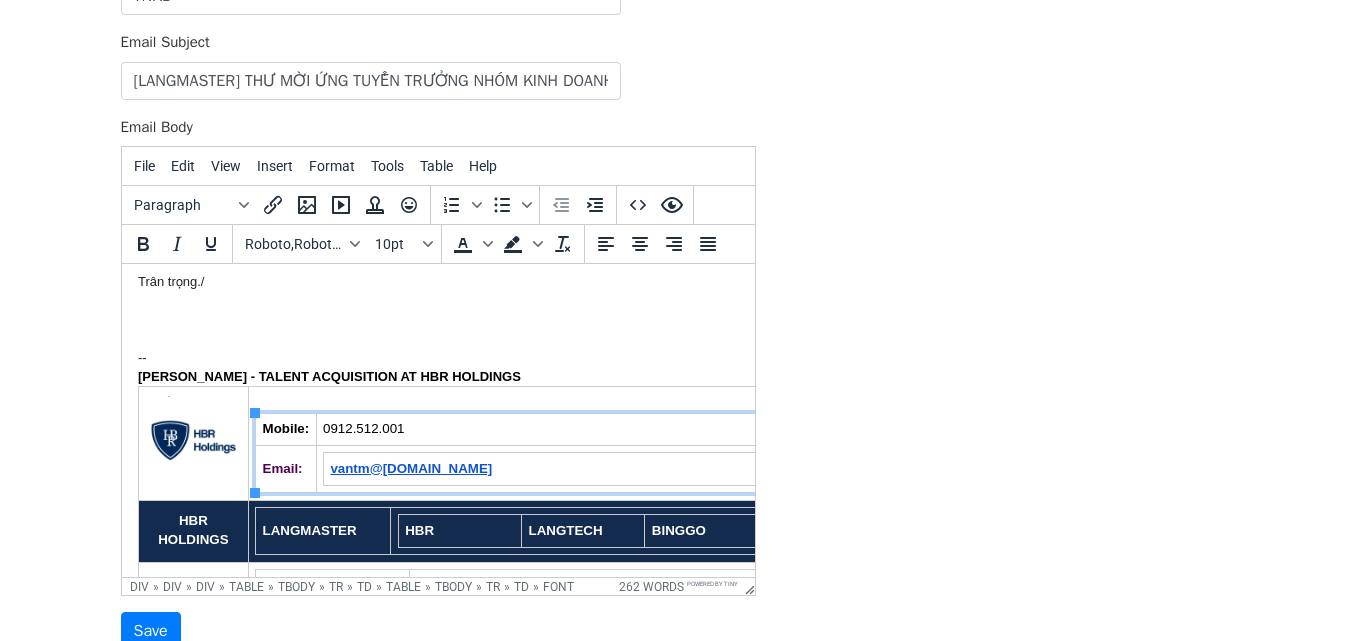 click on "0912.512.001" at bounding box center [363, 428] 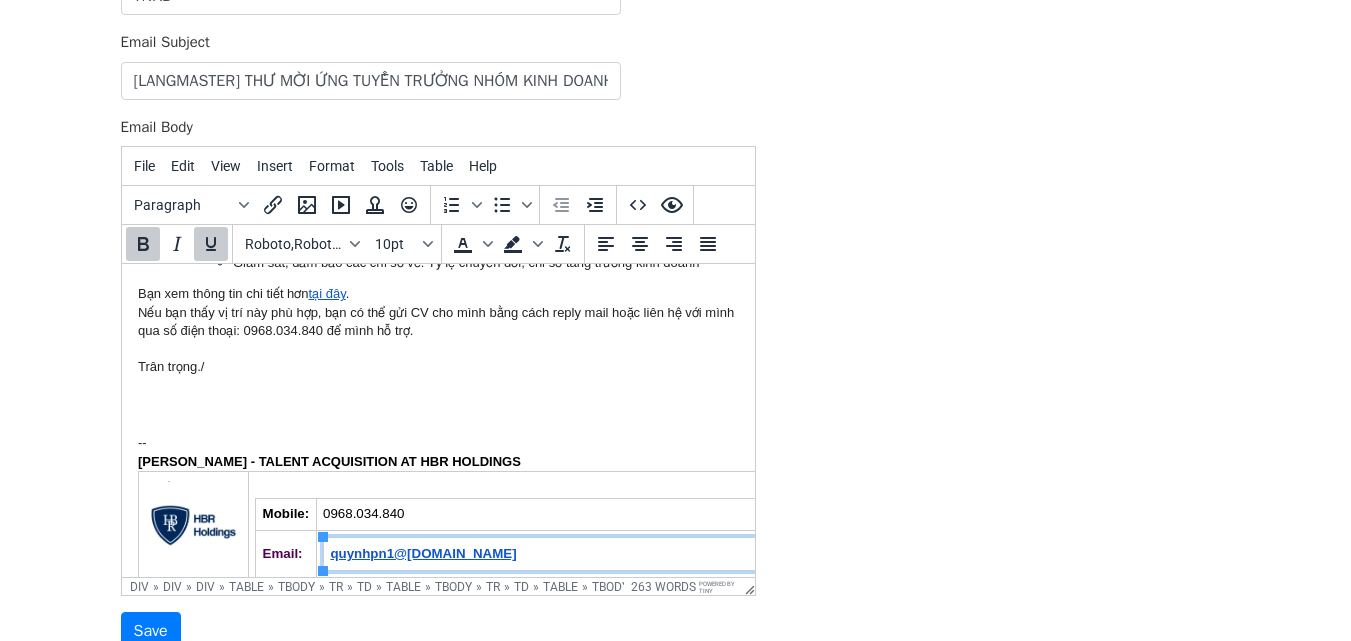 scroll, scrollTop: 340, scrollLeft: 0, axis: vertical 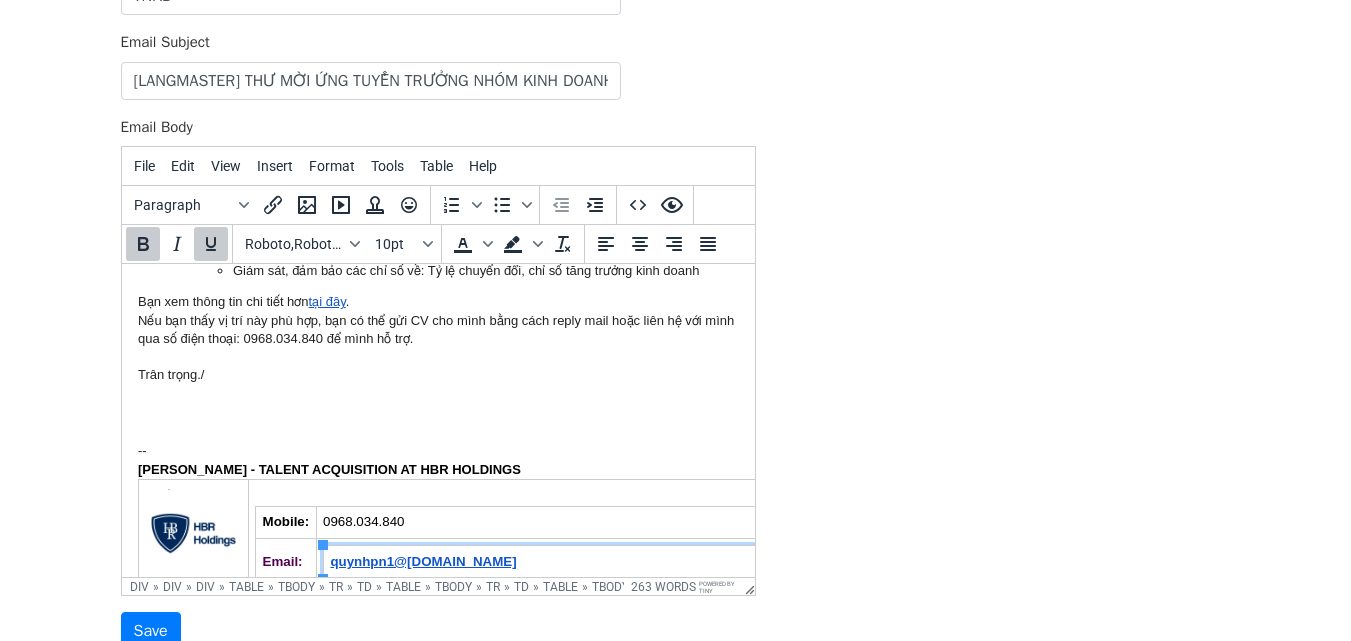 click at bounding box center (437, 430) 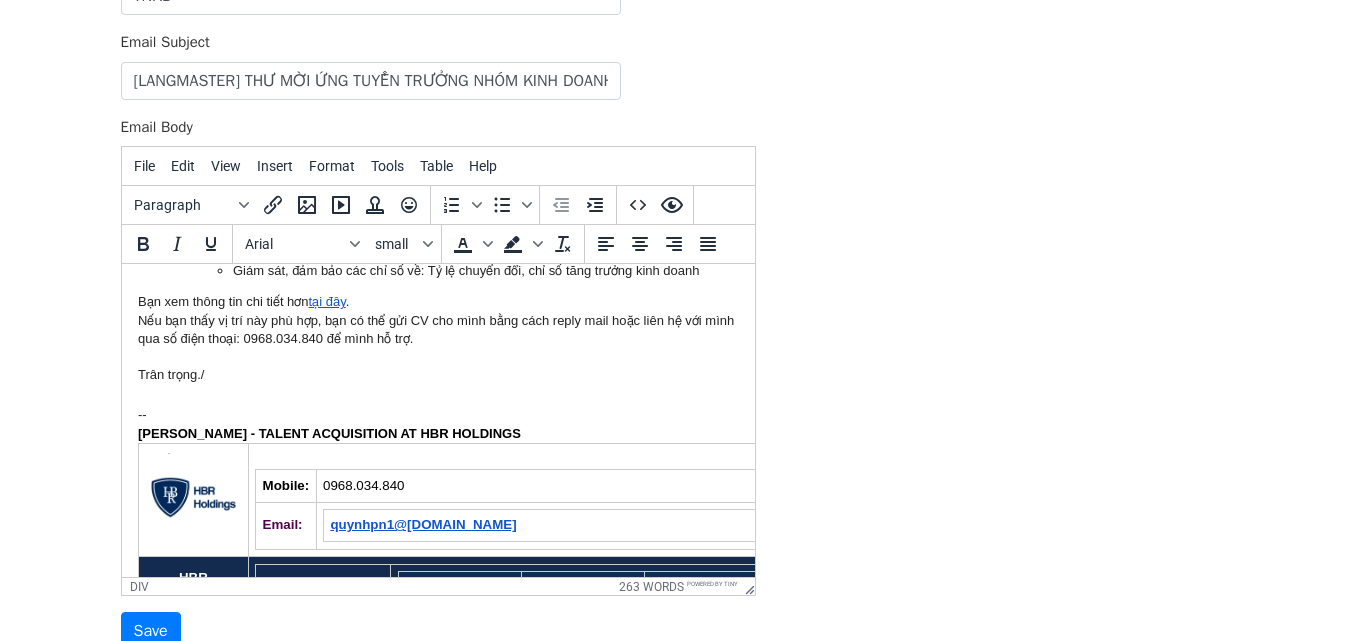 click on "Trân trọng./" at bounding box center [437, 375] 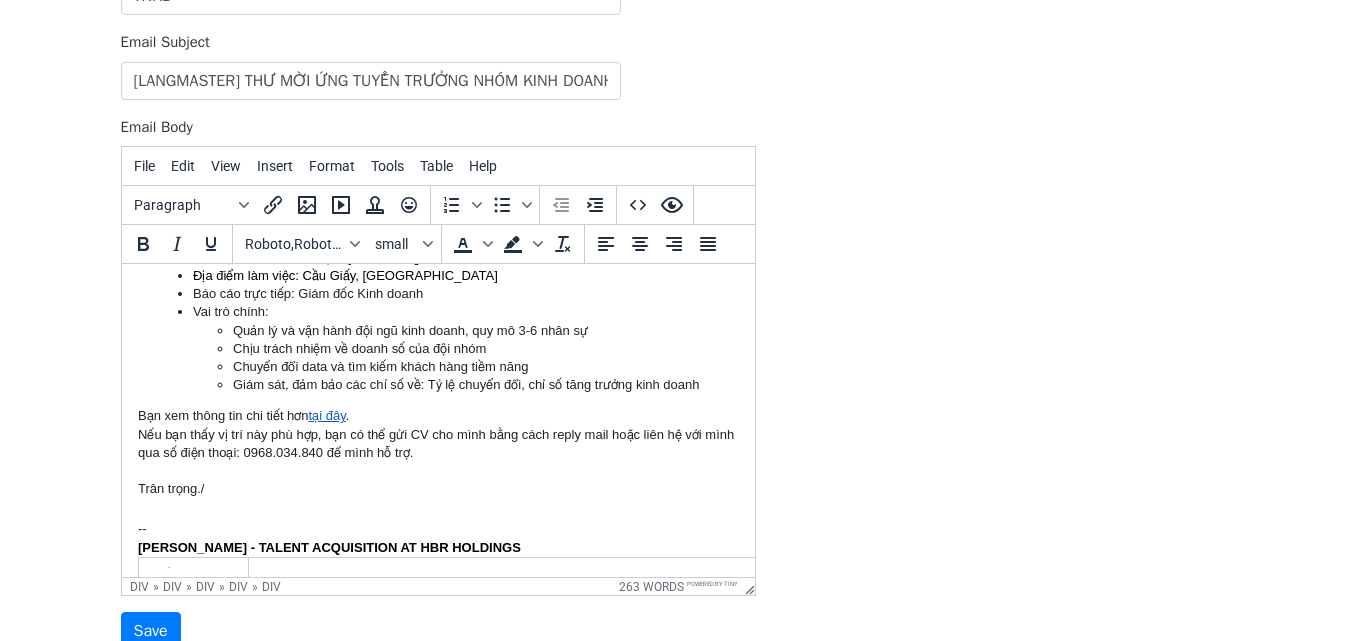 scroll, scrollTop: 221, scrollLeft: 0, axis: vertical 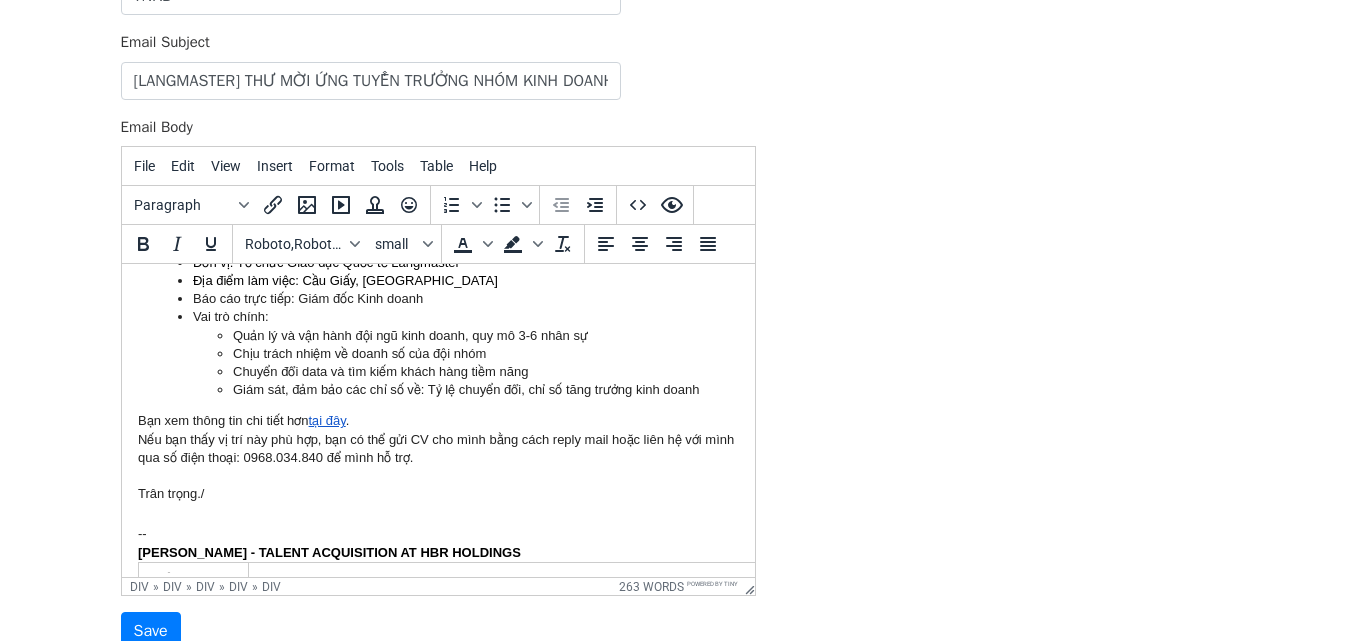 click on "tại đây" at bounding box center [326, 420] 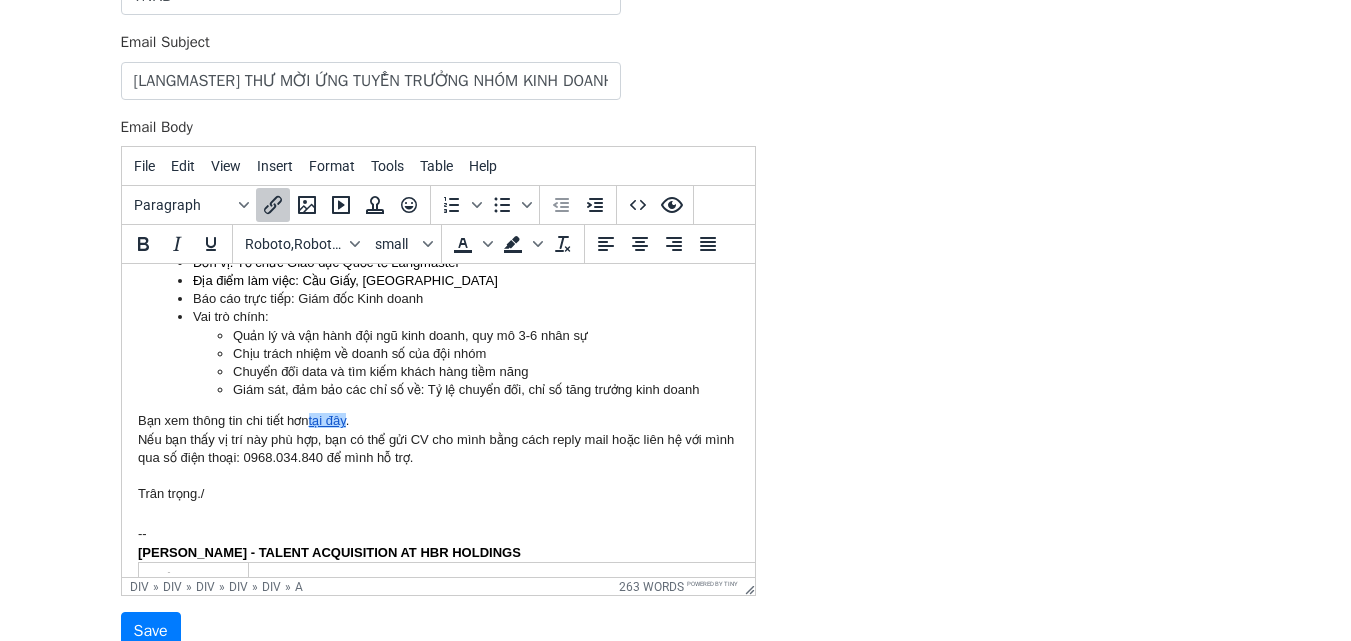 click on "tại đây" at bounding box center [326, 420] 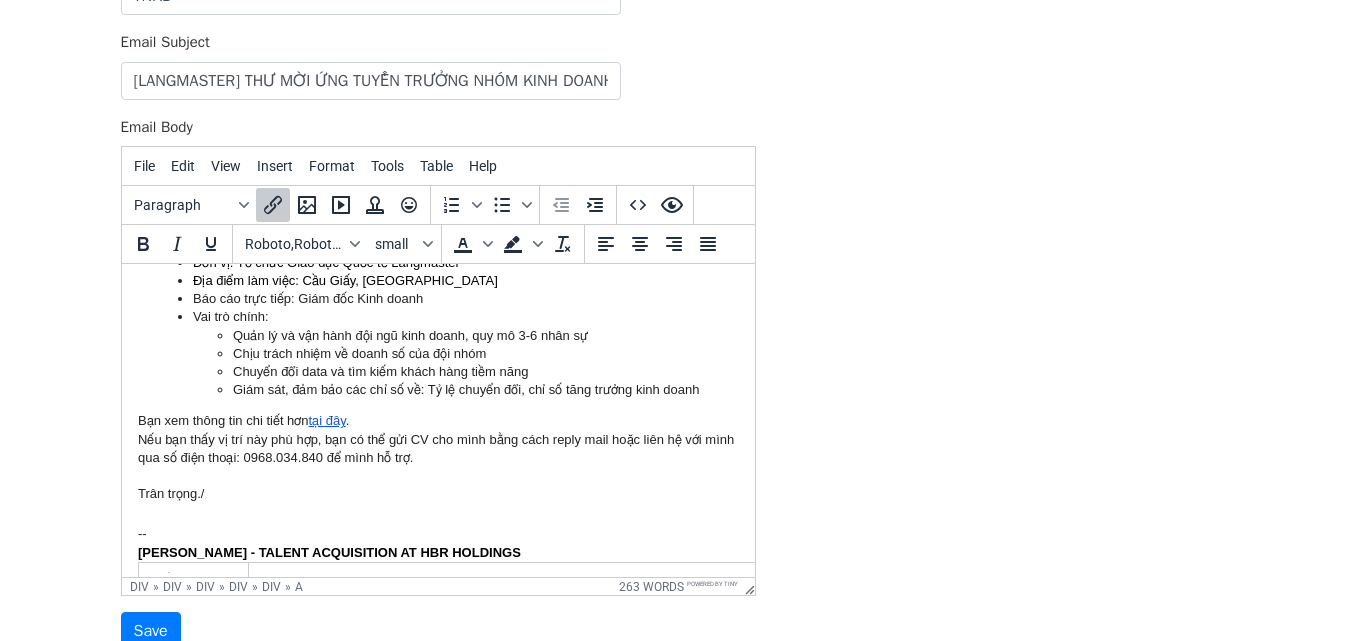 click on "tại đây" at bounding box center [326, 420] 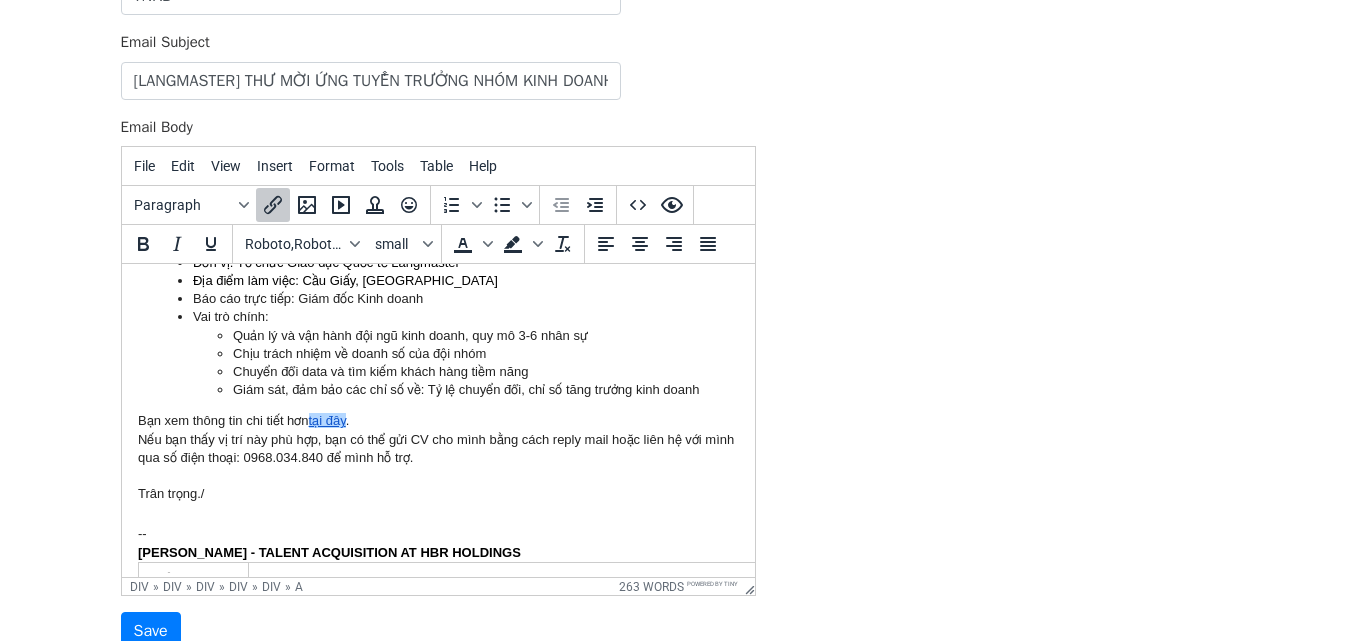 click on "tại đây" at bounding box center [326, 420] 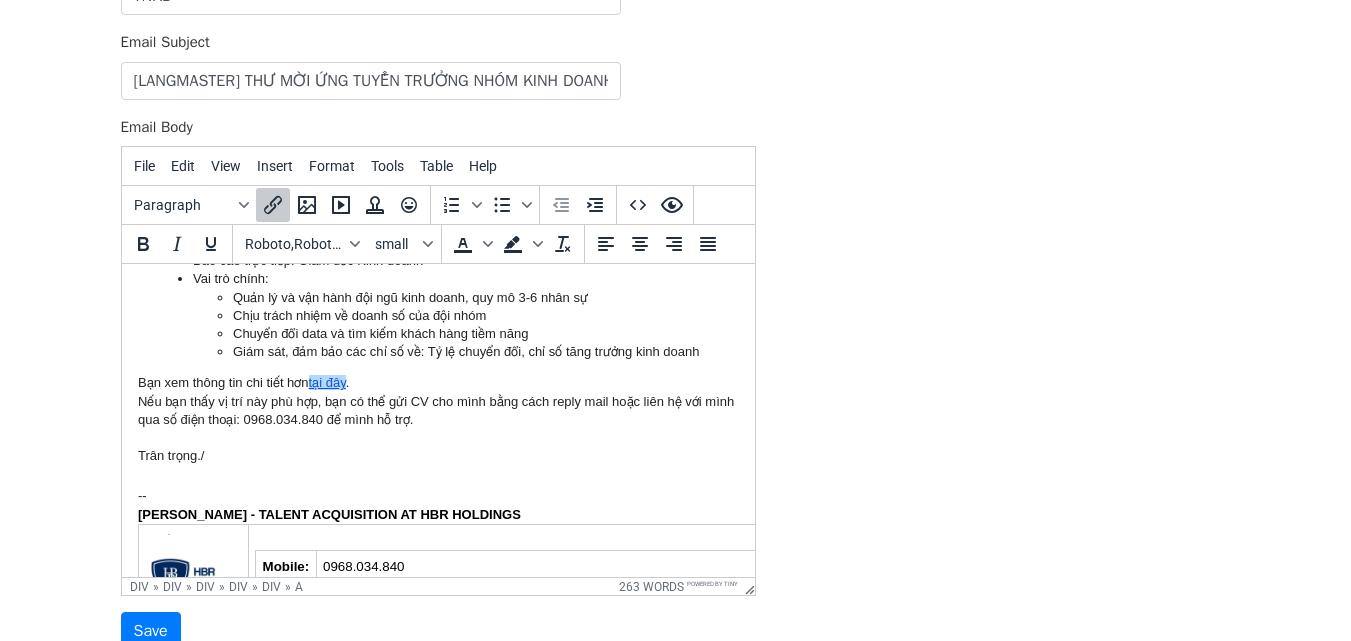 scroll, scrollTop: 251, scrollLeft: 0, axis: vertical 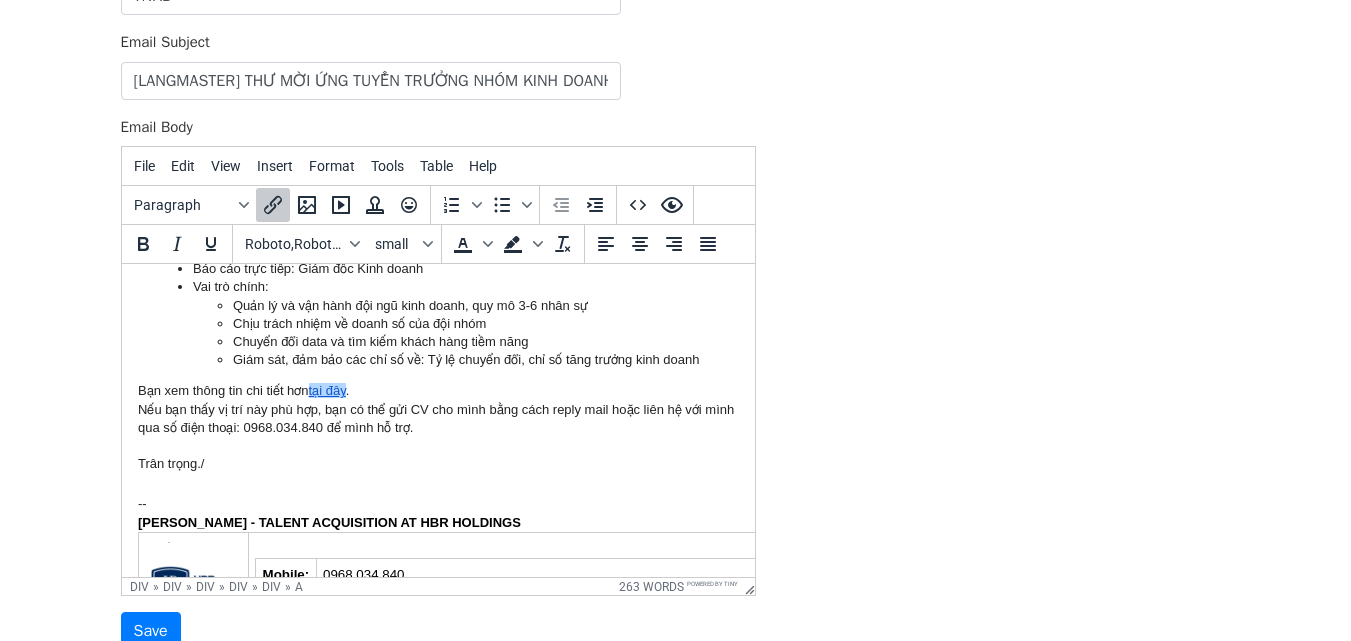 click on "Giám sát, đảm bảo các chỉ số về: Tỷ lệ chuyển đổi, chỉ số tăng   trưởng   kinh doanh" at bounding box center (485, 360) 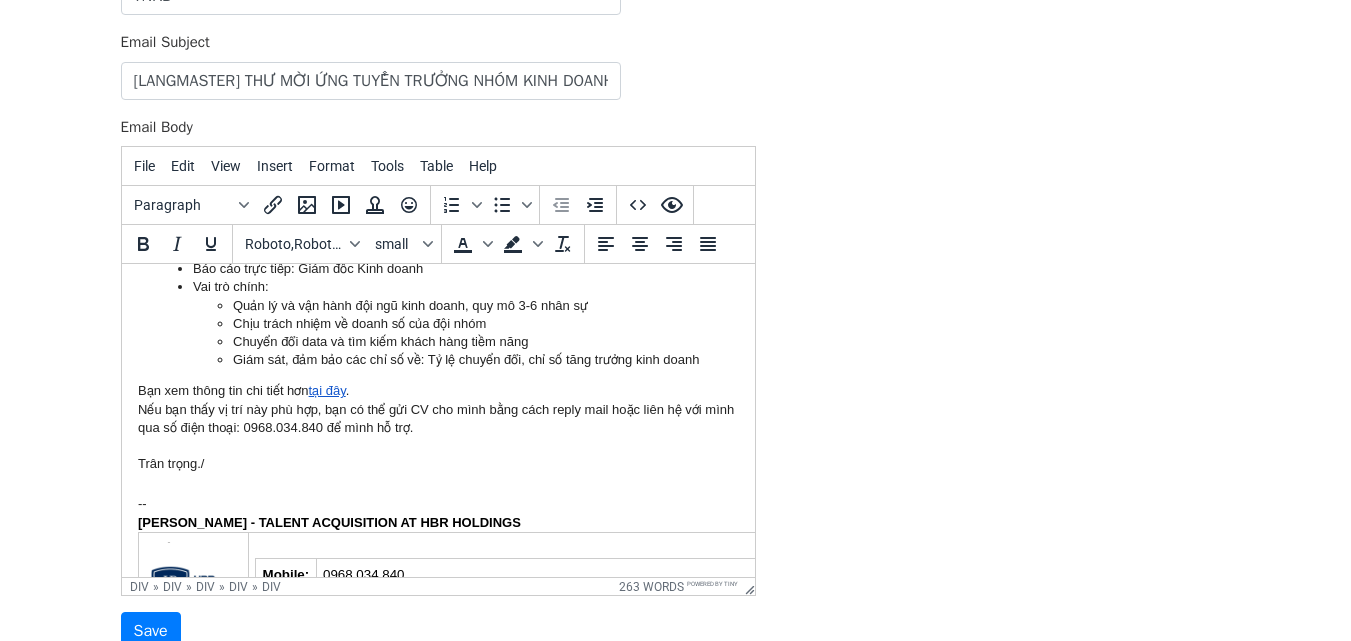 click on "Bạn xem thông tin chi tiết hơn  tại đây ." at bounding box center [437, 391] 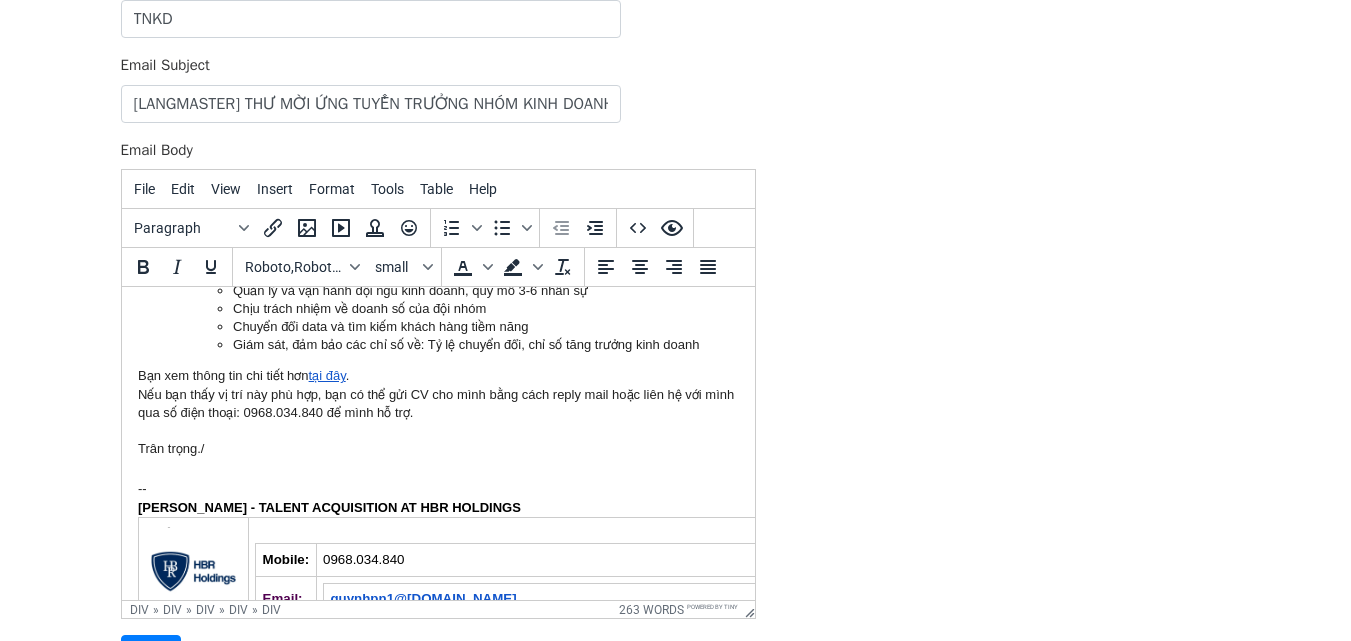 scroll, scrollTop: 291, scrollLeft: 0, axis: vertical 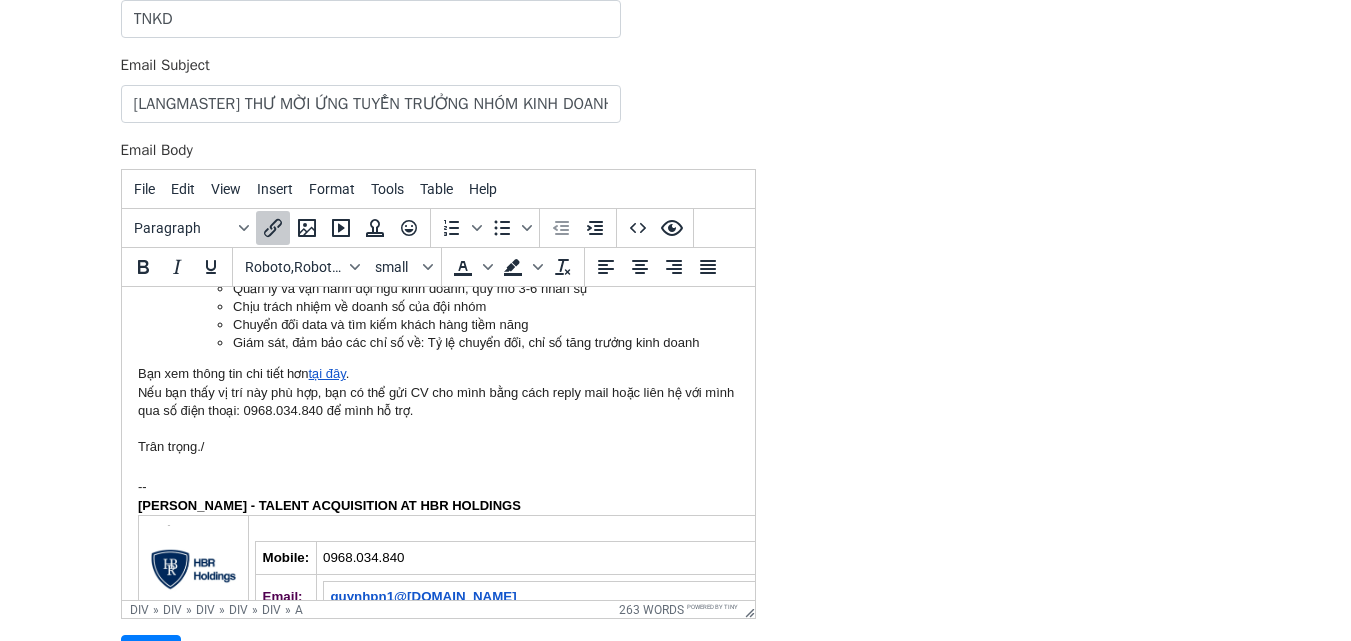 click on "tại đây" at bounding box center [326, 373] 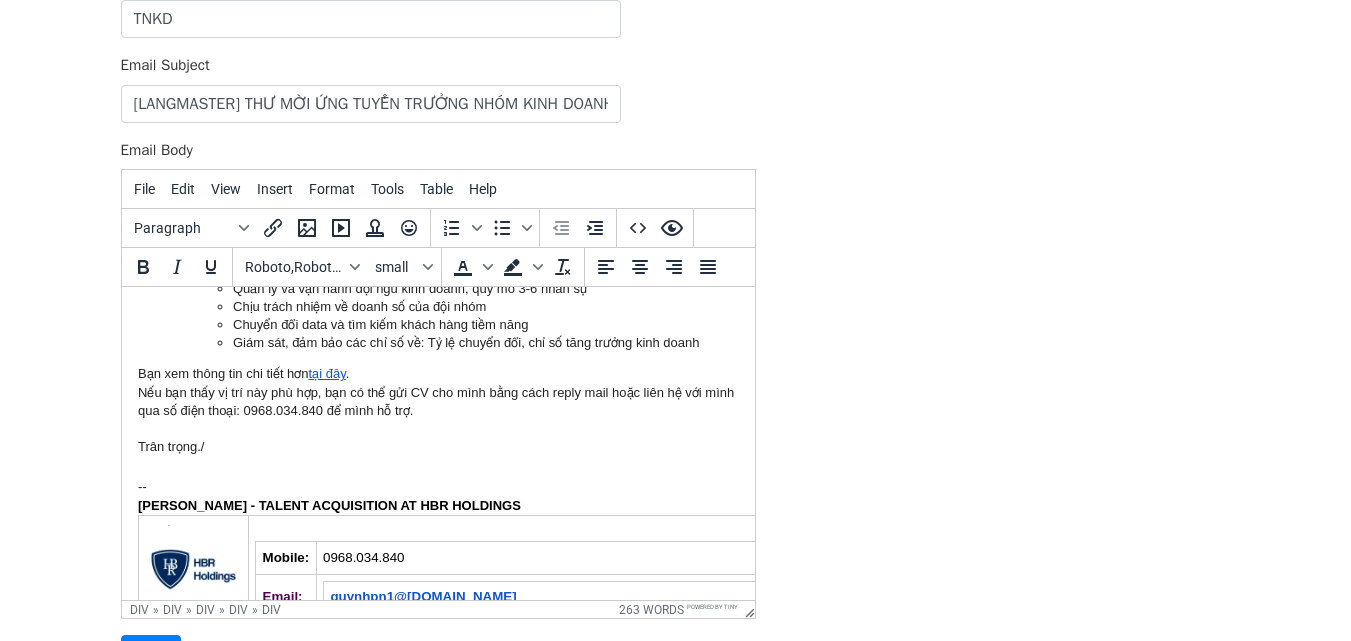 click on "Nếu bạn thấy vị trí này phù hợp, bạn có thể gửi CV cho mình bằng cách reply mail hoặc liên hệ với mình qua số điện thoại: 0968.034.840 để mình hỗ trợ." at bounding box center [437, 402] 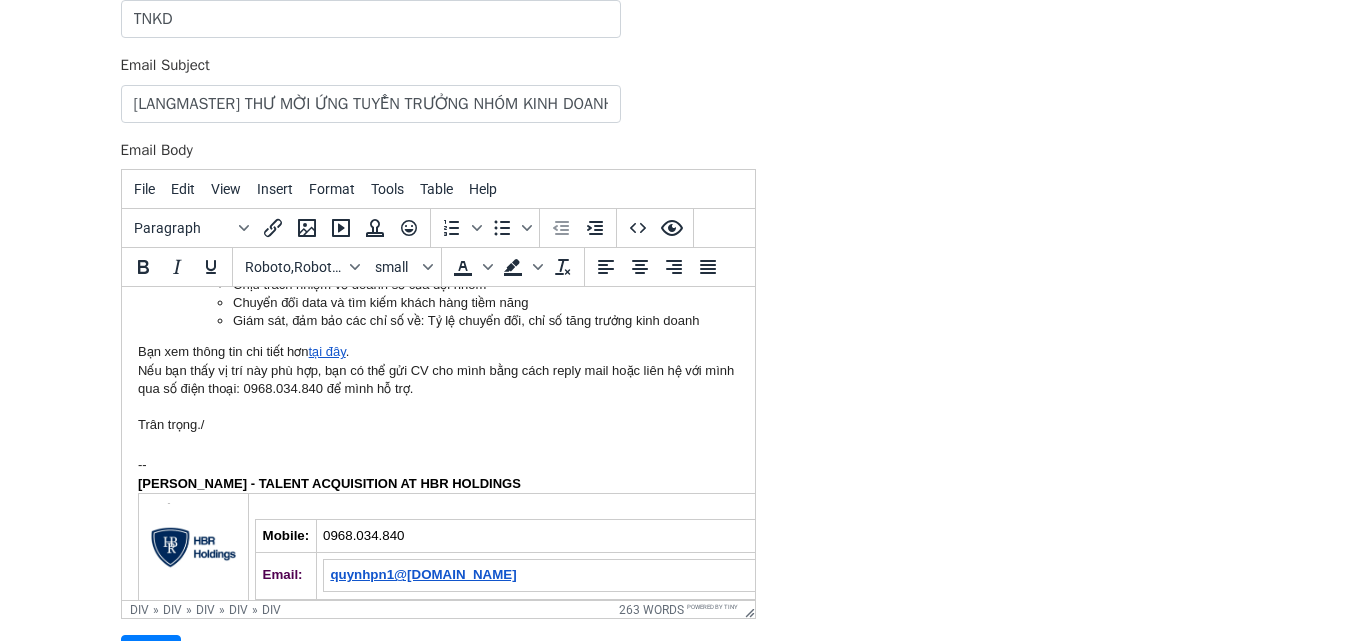 scroll, scrollTop: 322, scrollLeft: 0, axis: vertical 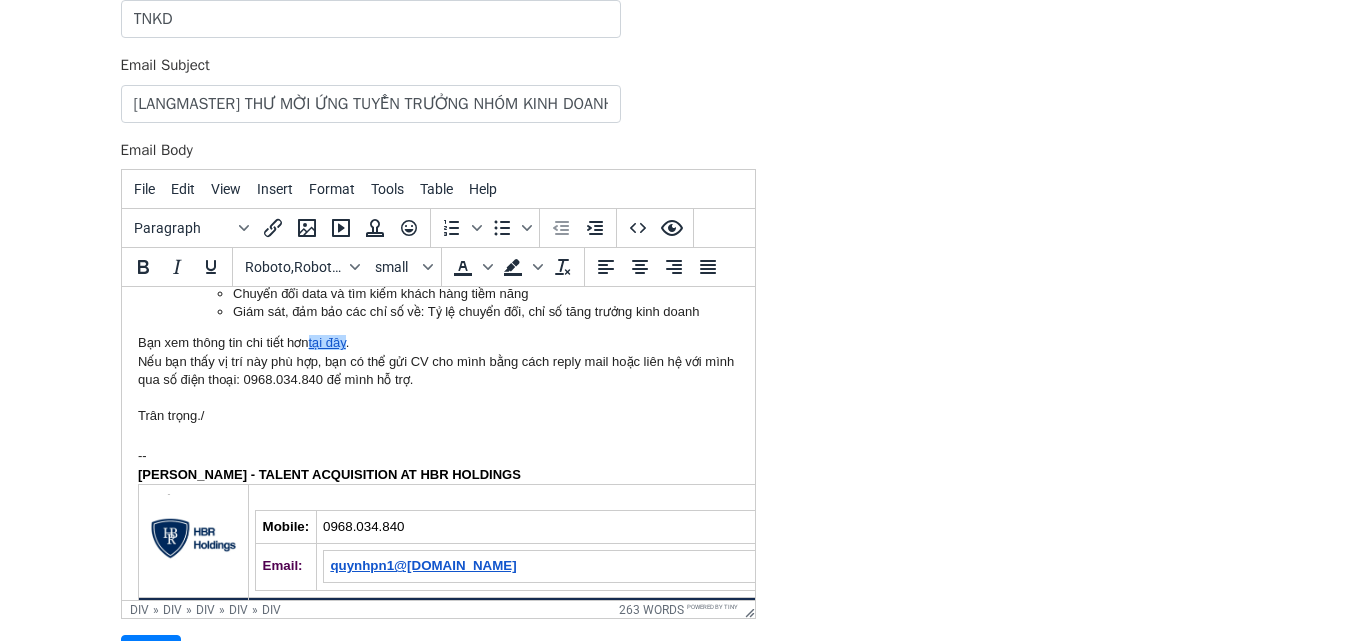 click on "tại đây﻿" at bounding box center (326, 342) 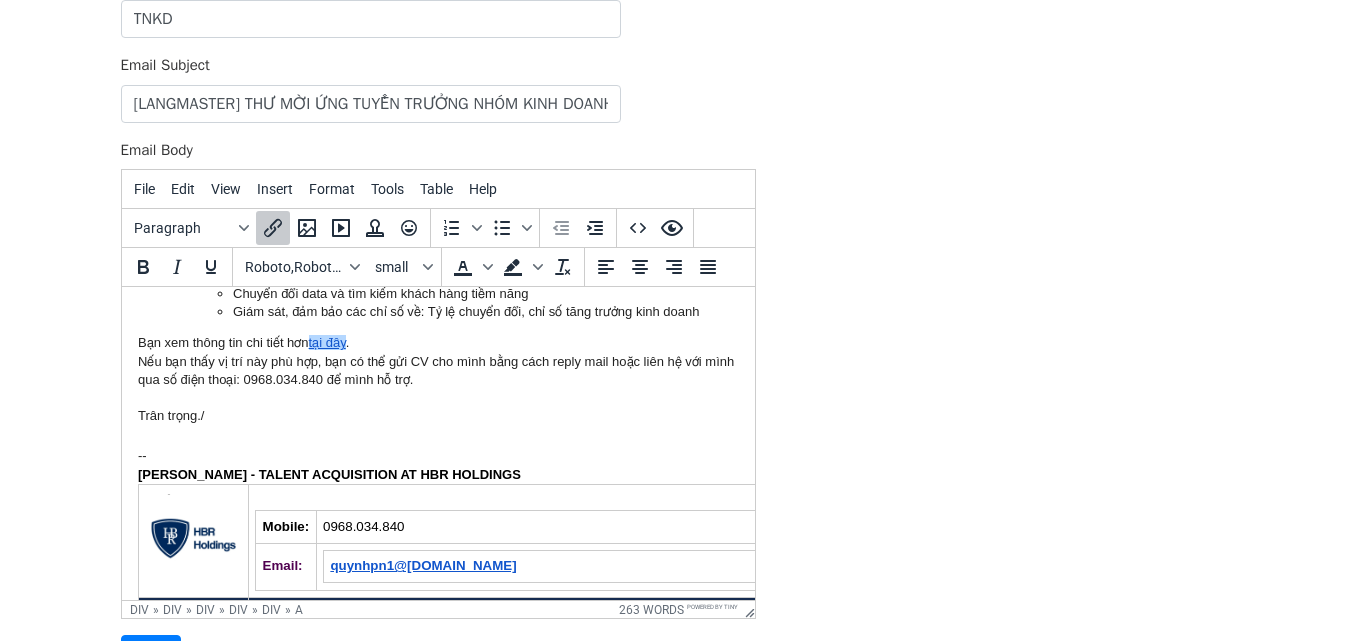 click on "tại đây﻿" at bounding box center (326, 342) 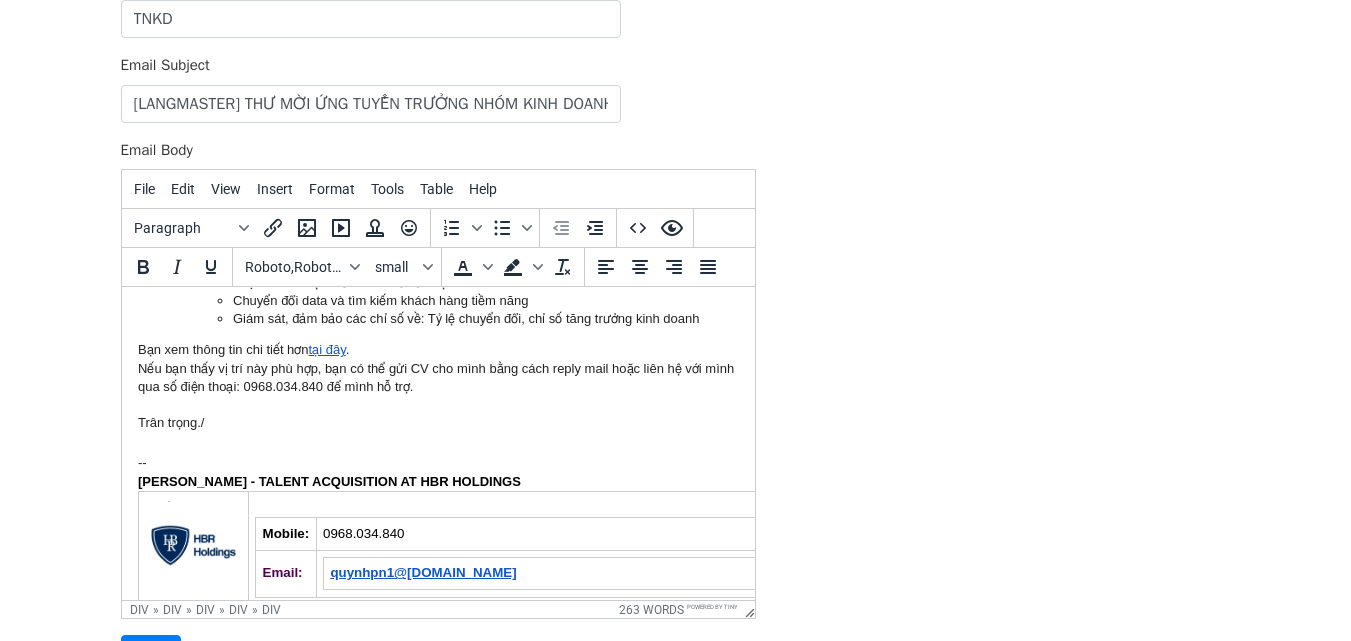 scroll, scrollTop: 88, scrollLeft: 0, axis: vertical 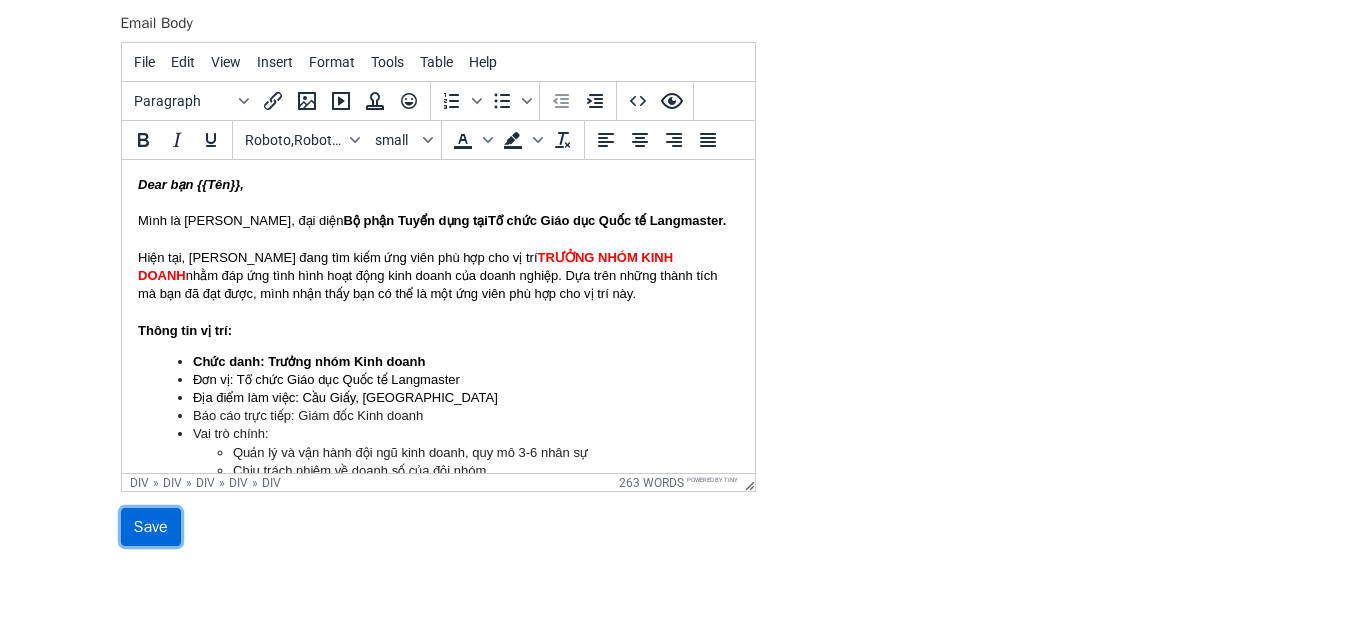 click on "Save" at bounding box center (151, 527) 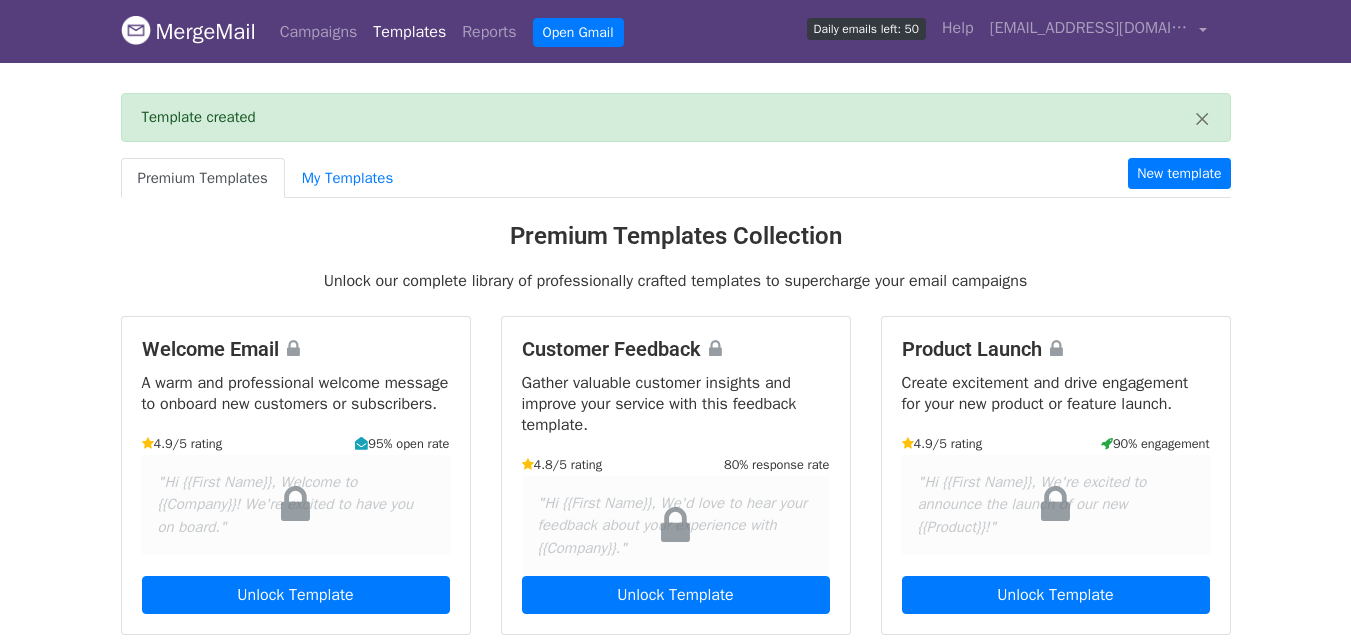 scroll, scrollTop: 0, scrollLeft: 0, axis: both 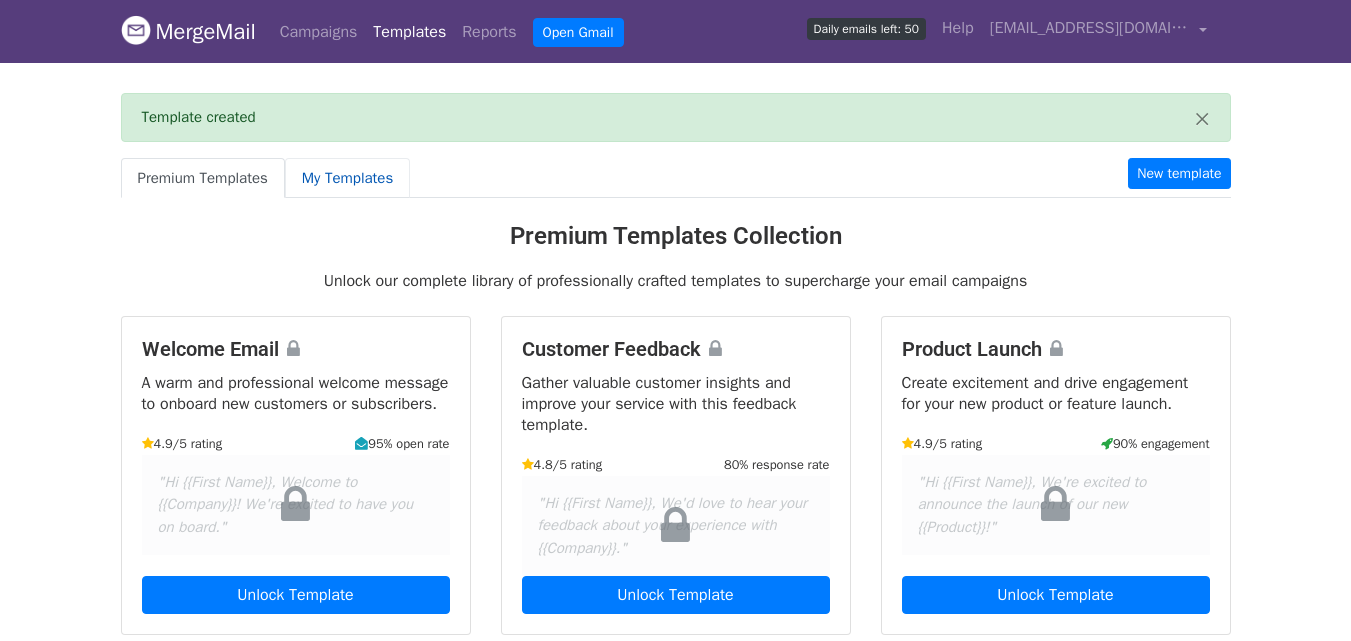 click on "My Templates" at bounding box center [347, 178] 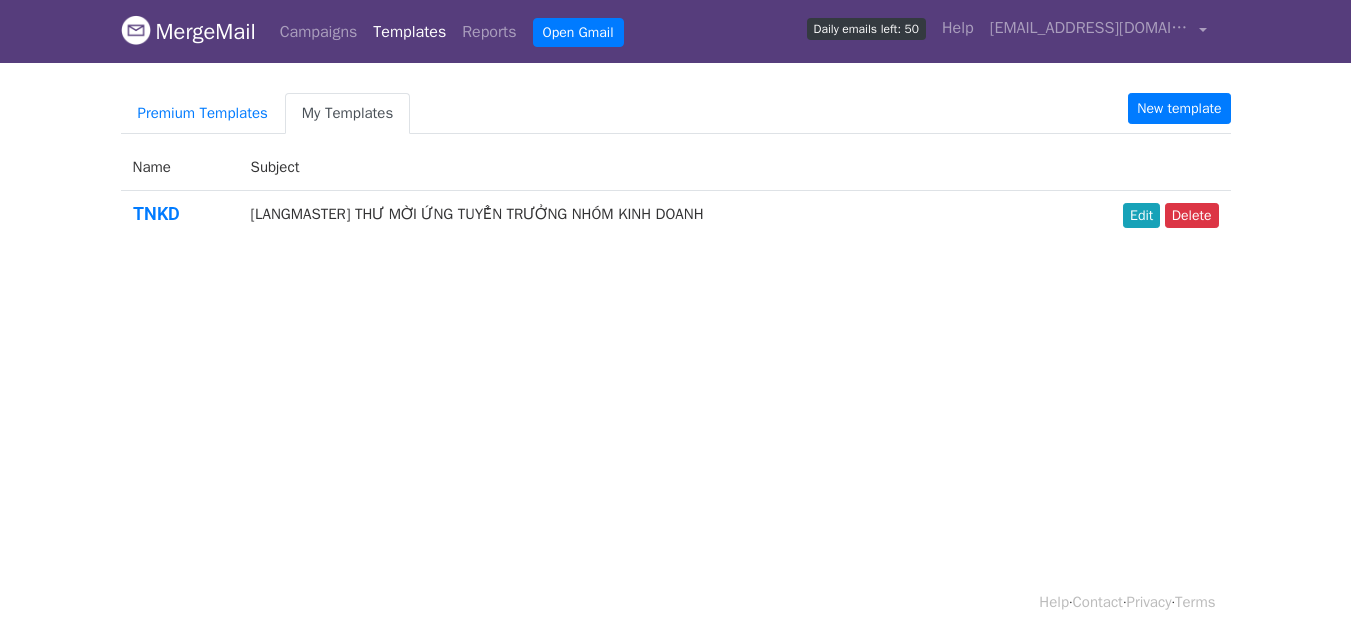scroll, scrollTop: 0, scrollLeft: 0, axis: both 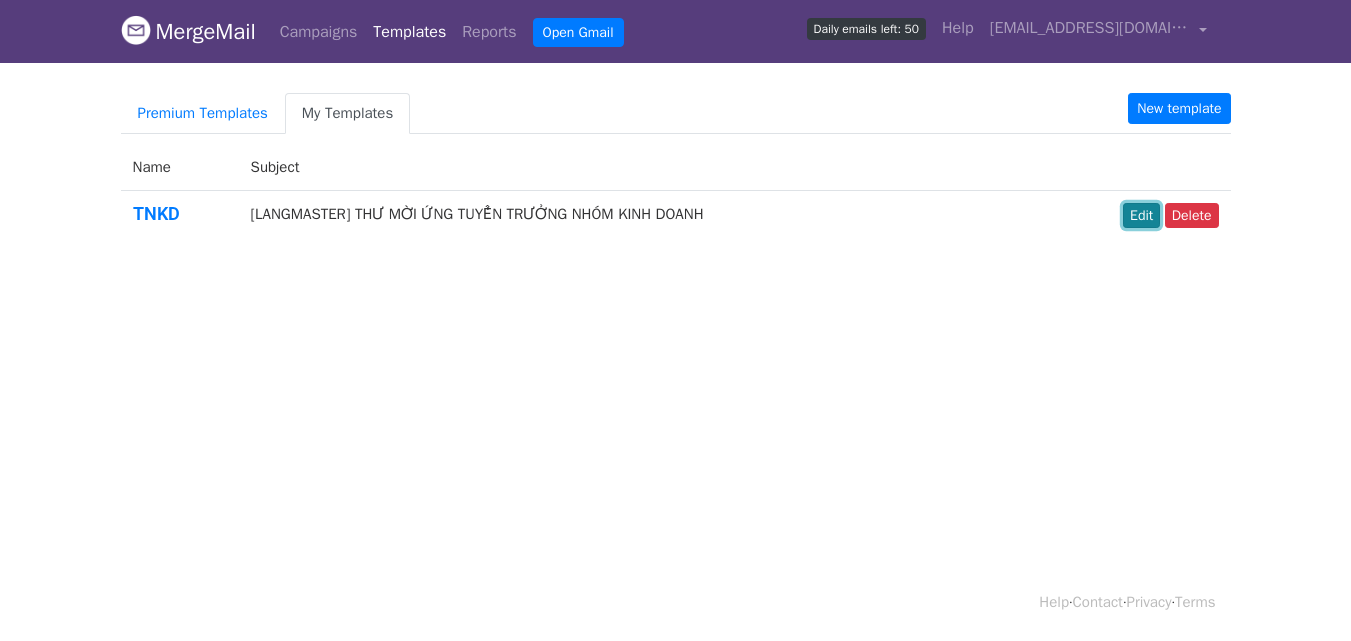click on "Edit" at bounding box center (1141, 215) 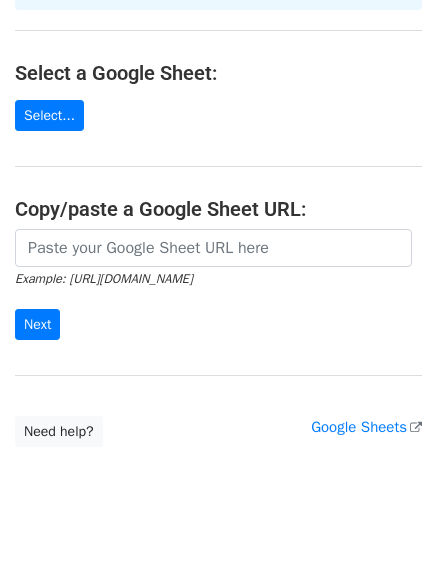 scroll, scrollTop: 200, scrollLeft: 0, axis: vertical 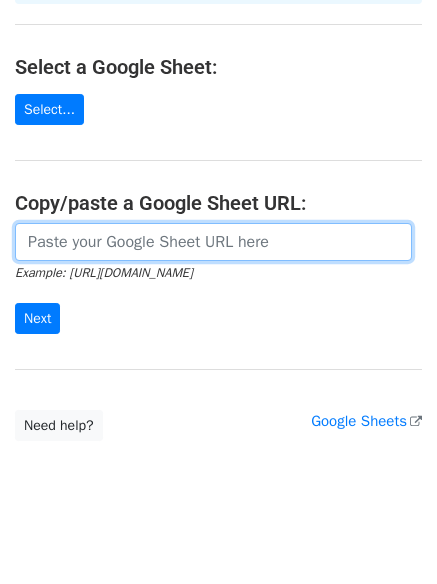 click at bounding box center (213, 242) 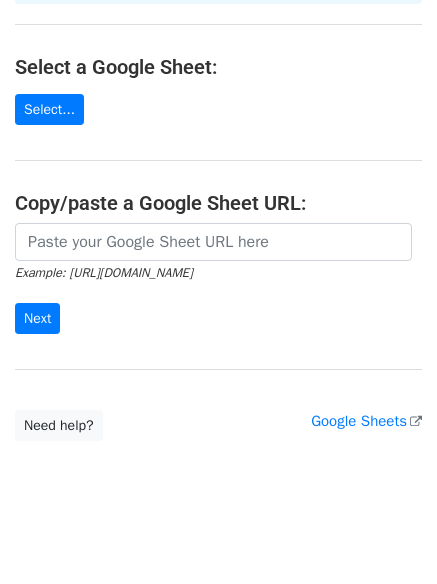 click on "Example:
[URL][DOMAIN_NAME]
Next" at bounding box center (218, 279) 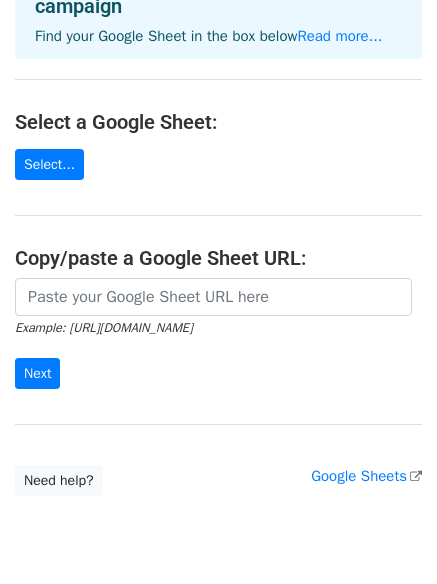 scroll, scrollTop: 0, scrollLeft: 0, axis: both 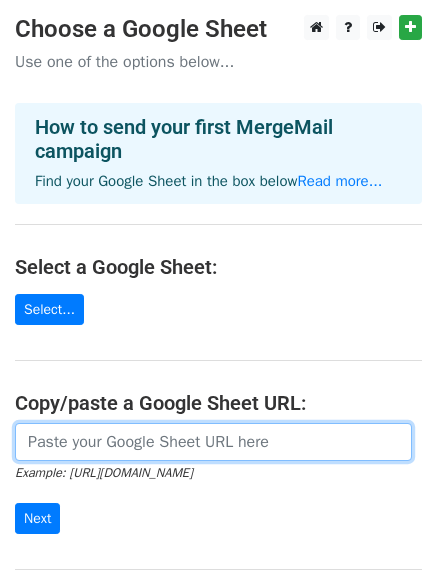 click at bounding box center (213, 442) 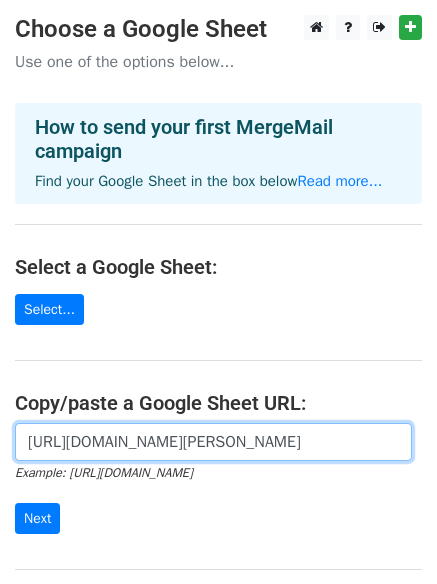 scroll, scrollTop: 0, scrollLeft: 563, axis: horizontal 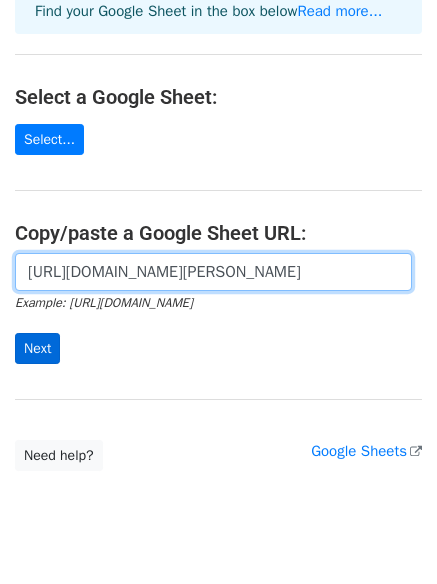 type on "https://docs.google.com/spreadsheets/d/1TtAizbGxqnDU64DPIErVZcve06-jb8T-hSU-B2zo5bw/edit?gid=352896495#gid=352896495" 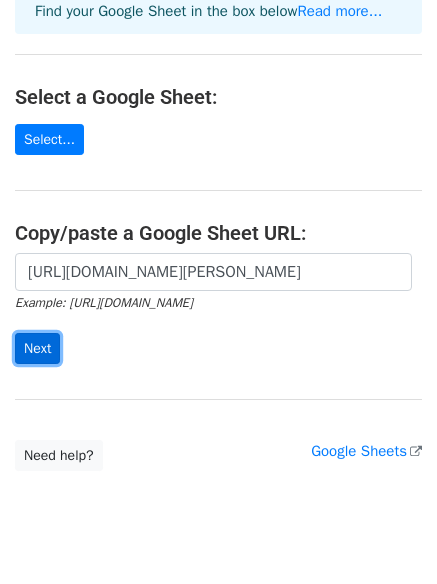 click on "Next" at bounding box center (37, 348) 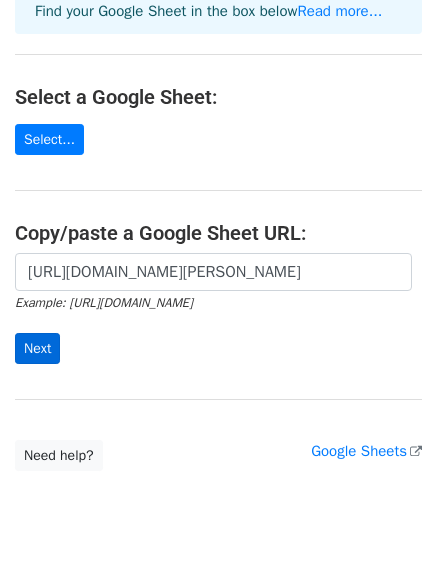 scroll, scrollTop: 0, scrollLeft: 0, axis: both 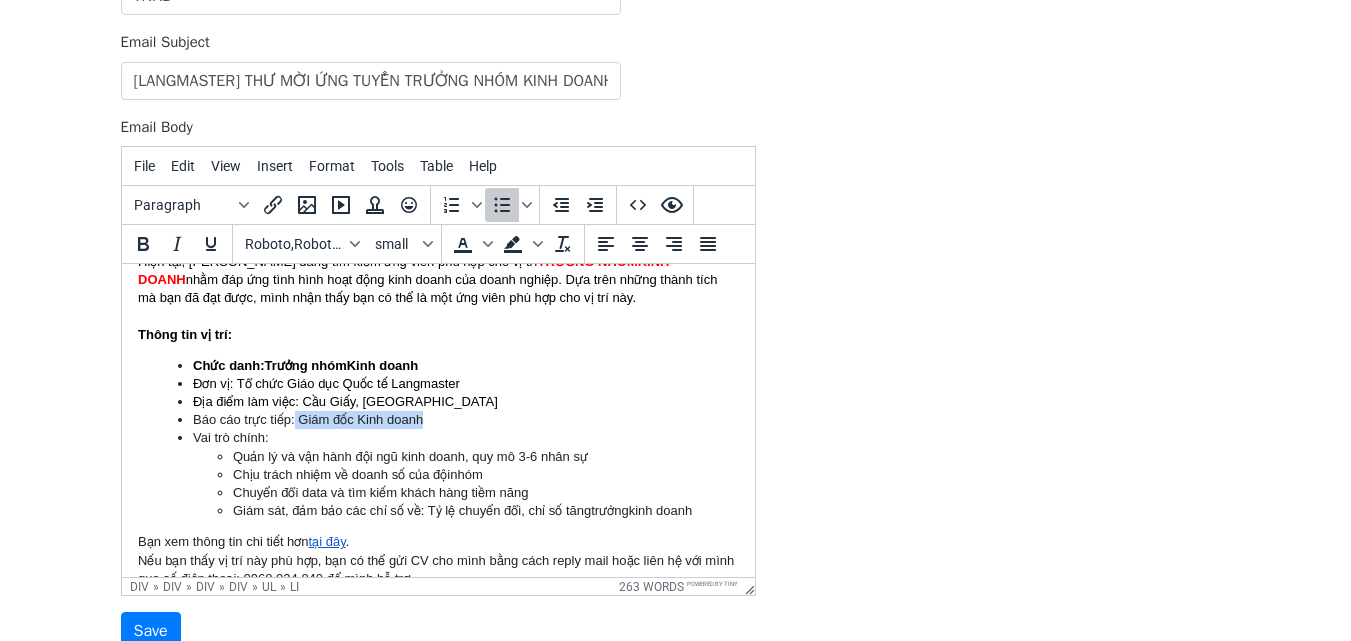 drag, startPoint x: 302, startPoint y: 416, endPoint x: 424, endPoint y: 413, distance: 122.03688 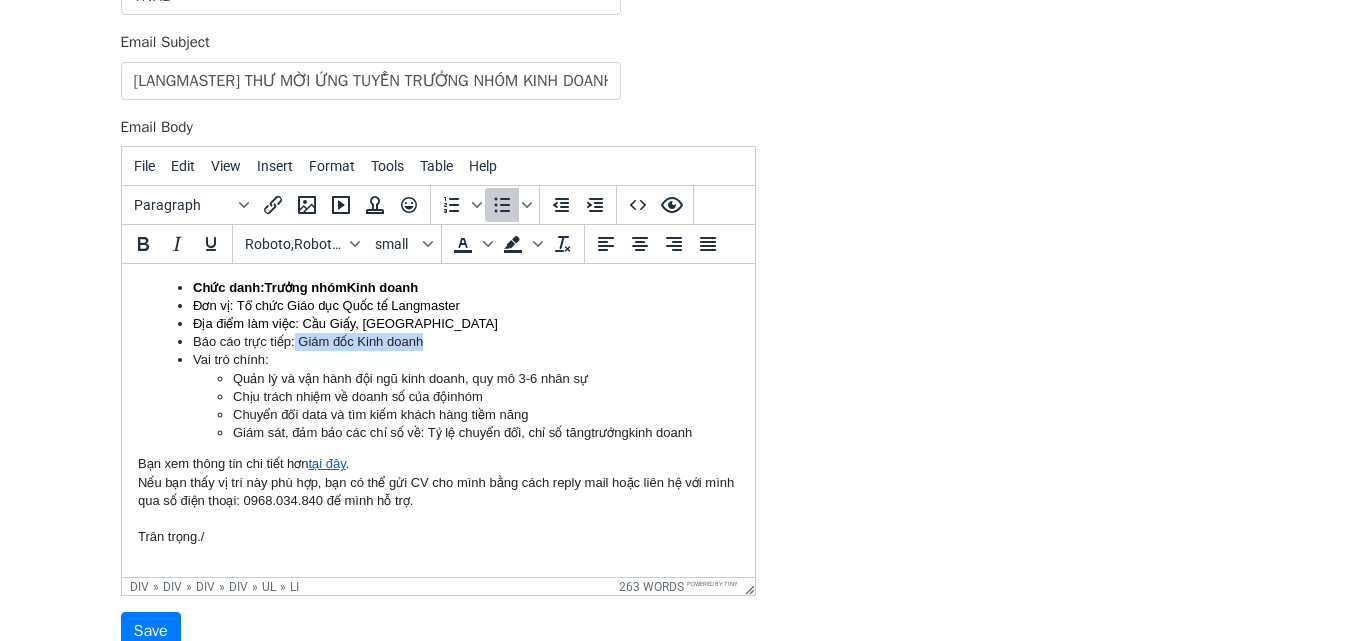 scroll, scrollTop: 200, scrollLeft: 0, axis: vertical 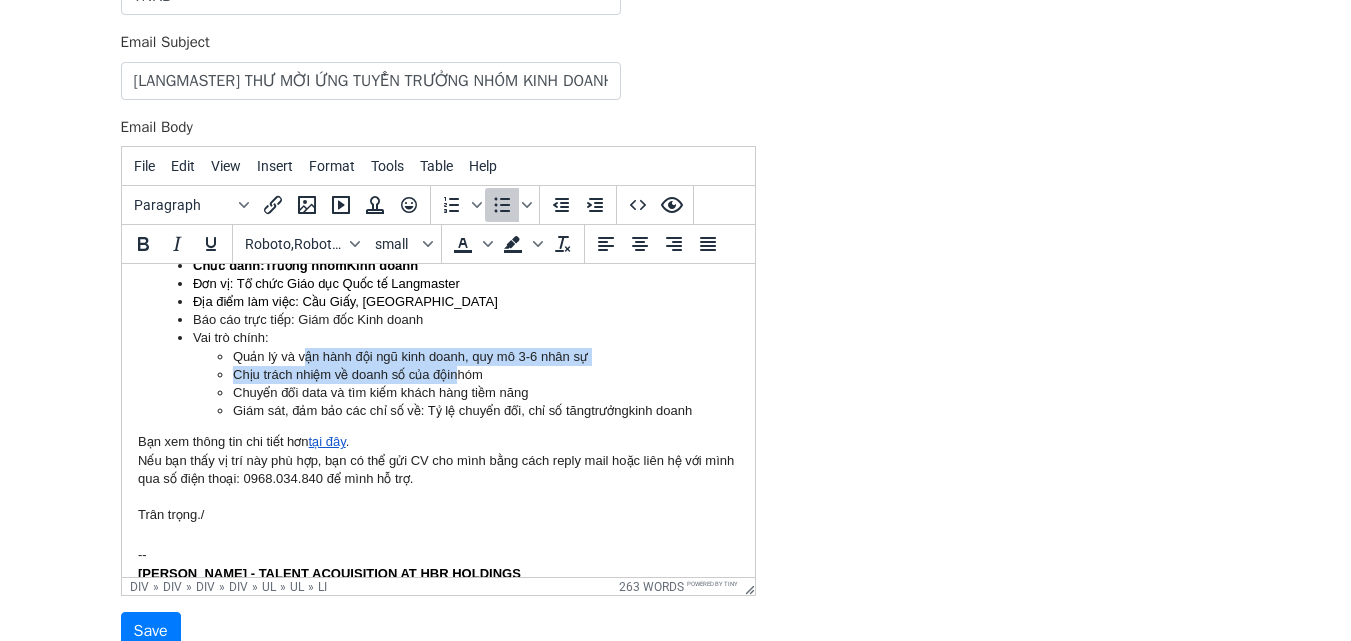 drag, startPoint x: 305, startPoint y: 355, endPoint x: 458, endPoint y: 376, distance: 154.43445 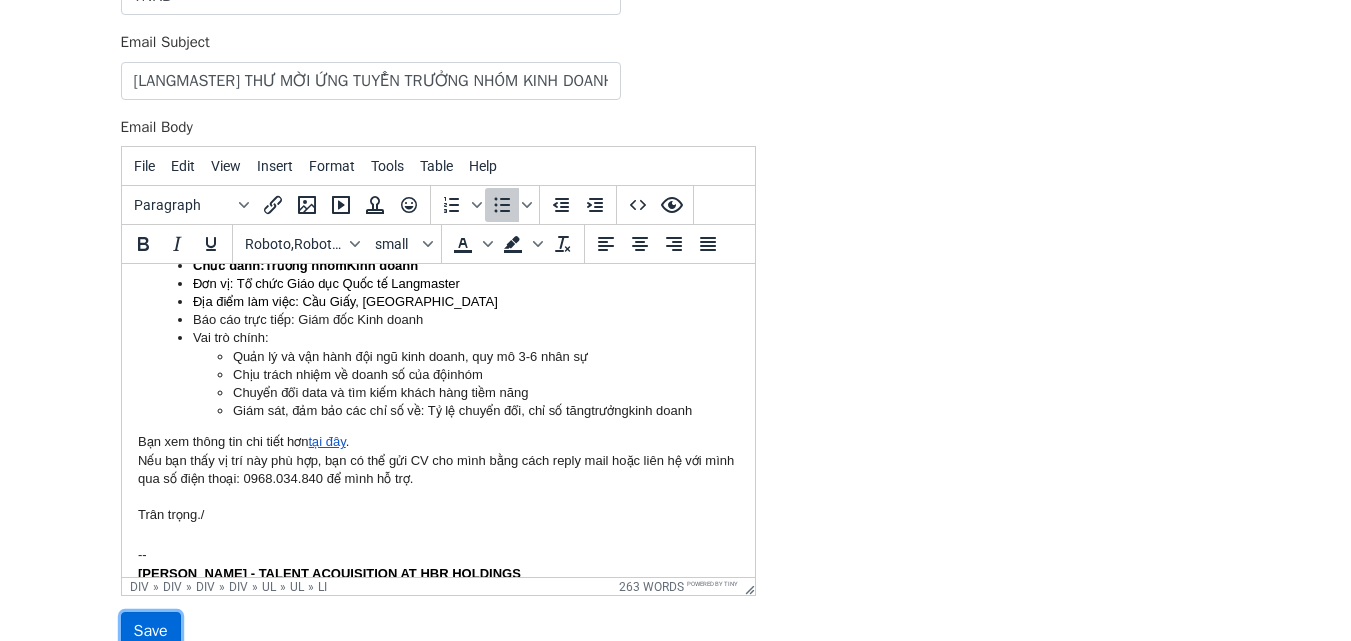 click on "Save" at bounding box center [151, 631] 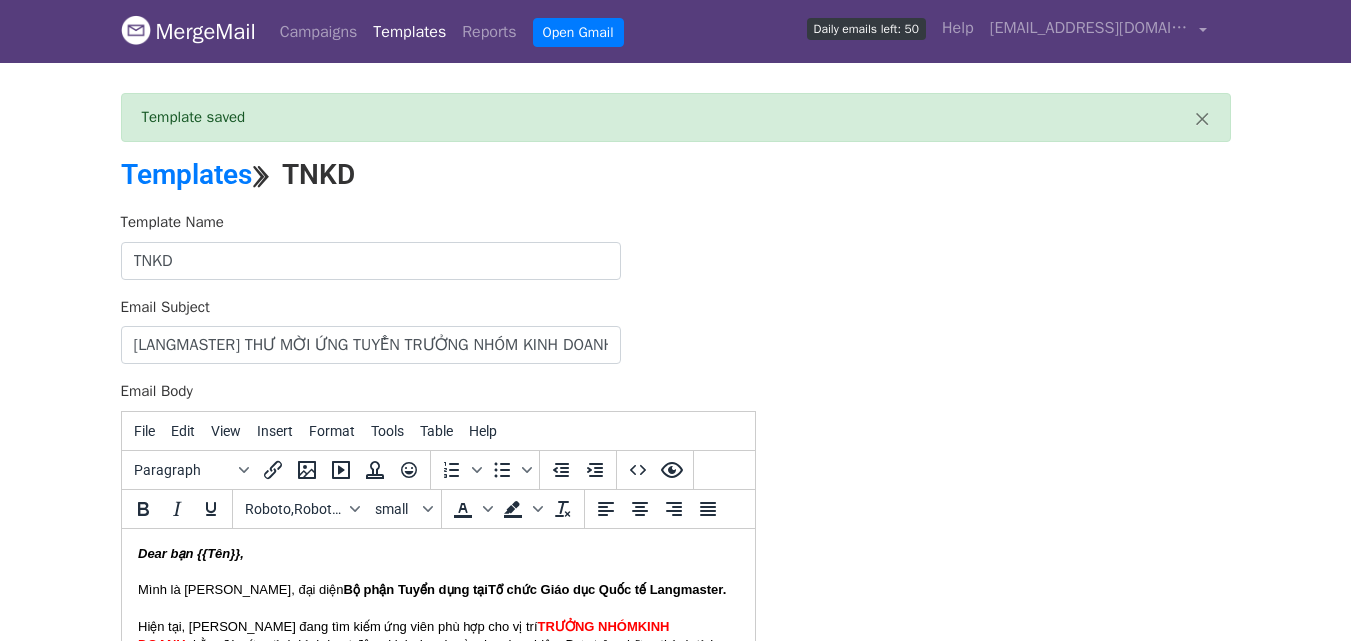 scroll, scrollTop: 0, scrollLeft: 0, axis: both 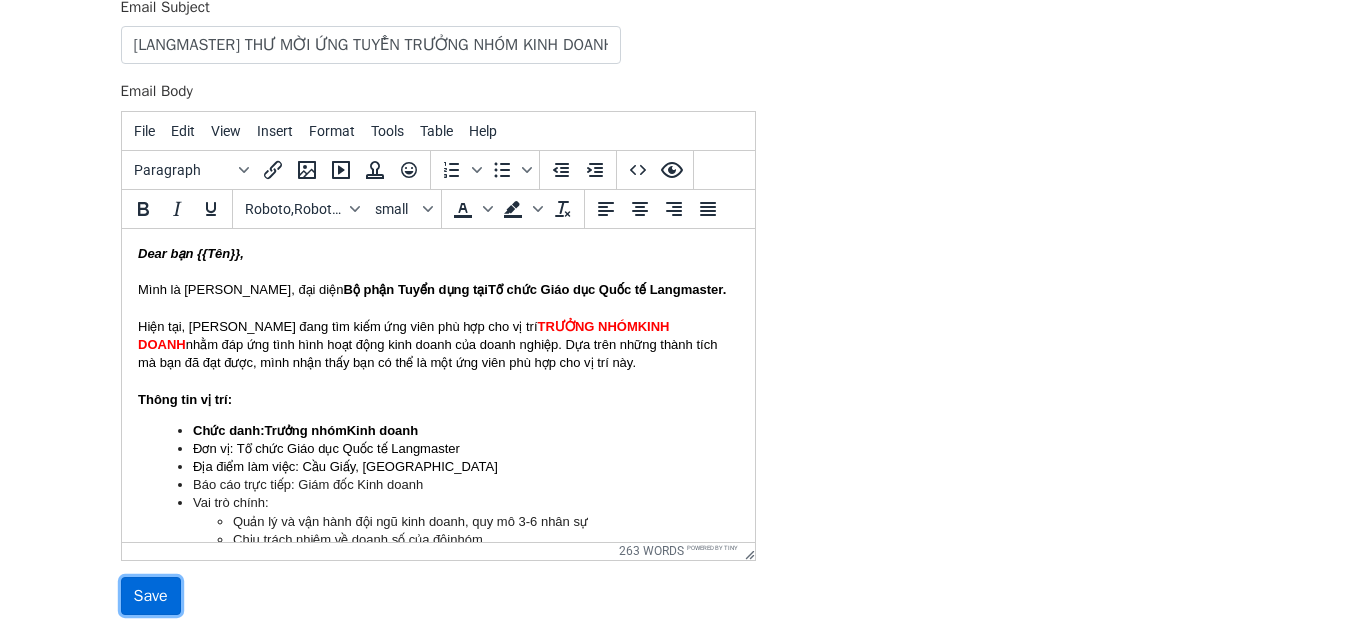 click on "Save" at bounding box center (151, 596) 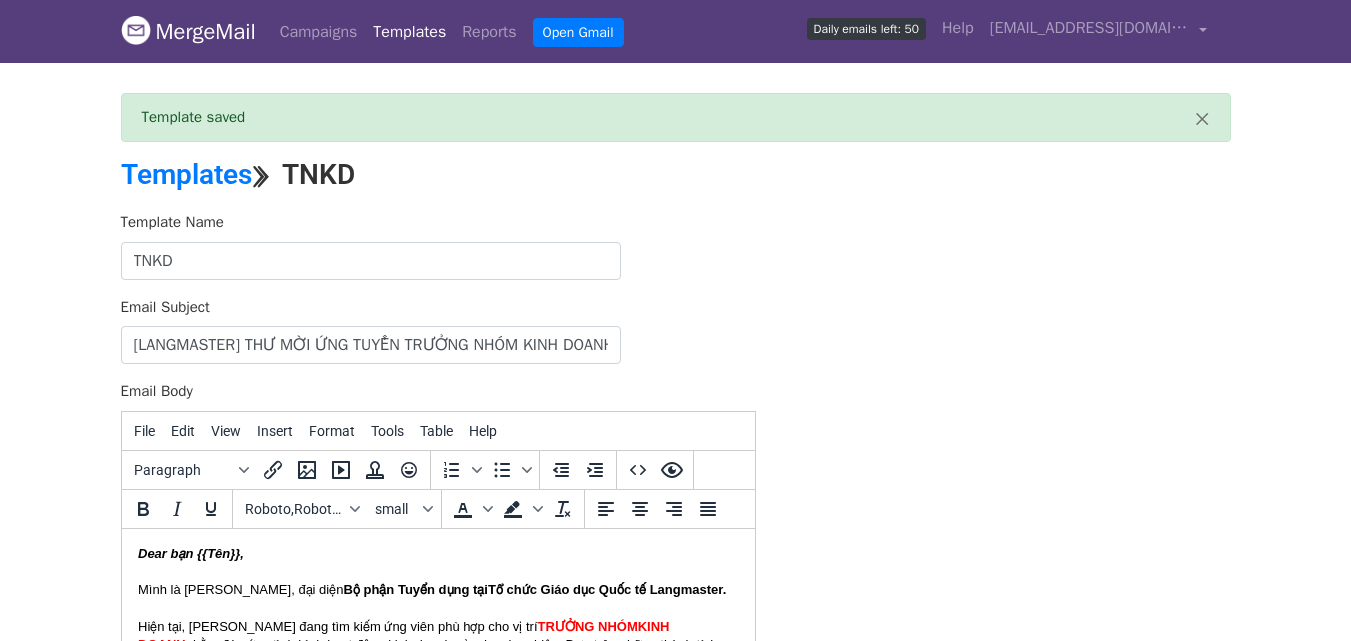 scroll, scrollTop: 0, scrollLeft: 0, axis: both 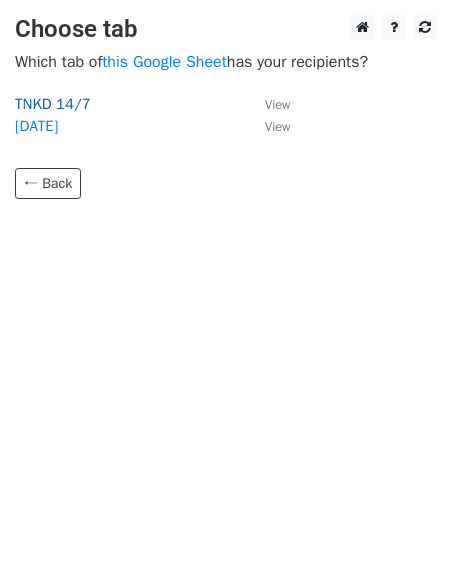 click on "TNKD 14/7" at bounding box center [53, 104] 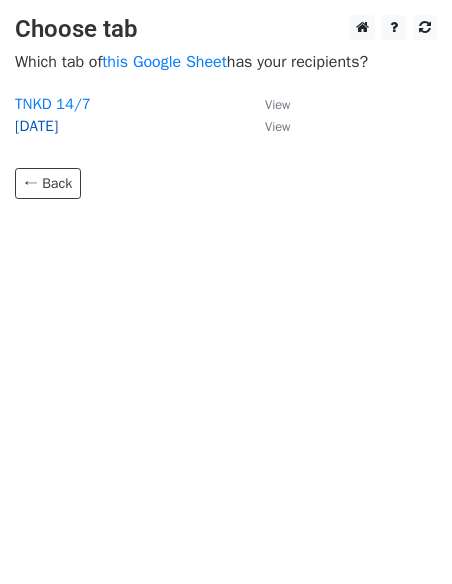 click on "[DATE]" at bounding box center (36, 126) 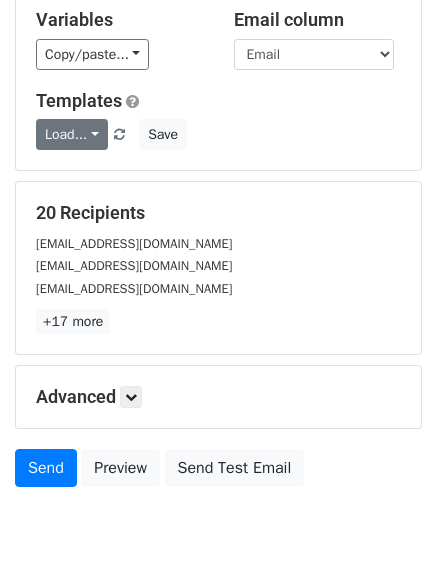 scroll, scrollTop: 200, scrollLeft: 0, axis: vertical 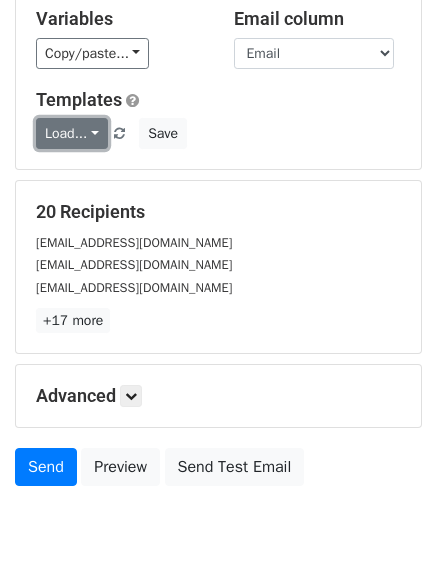 click on "Load..." at bounding box center (72, 133) 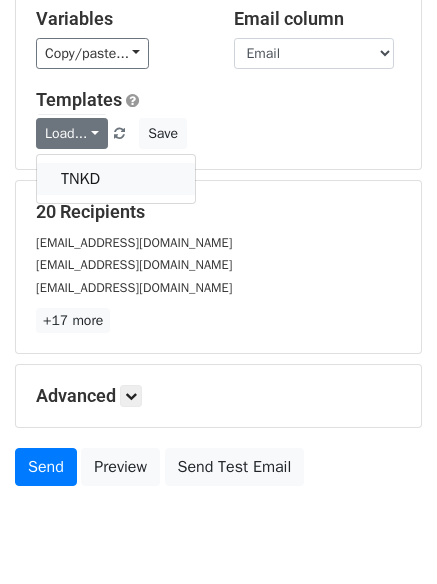 click on "TNKD" at bounding box center (116, 179) 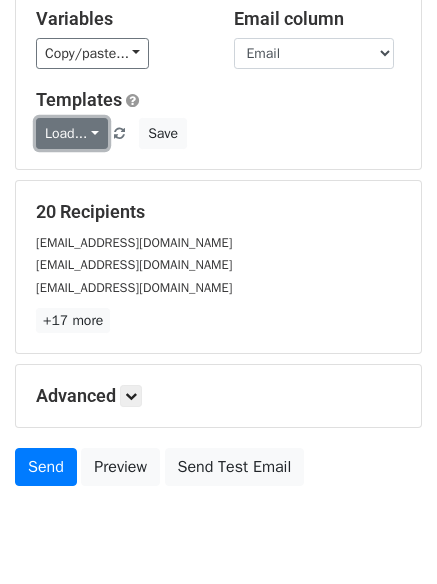 click on "Load..." at bounding box center (72, 133) 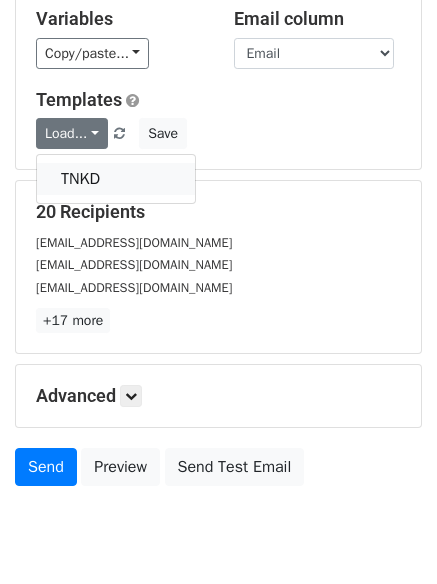 click on "TNKD" at bounding box center (116, 179) 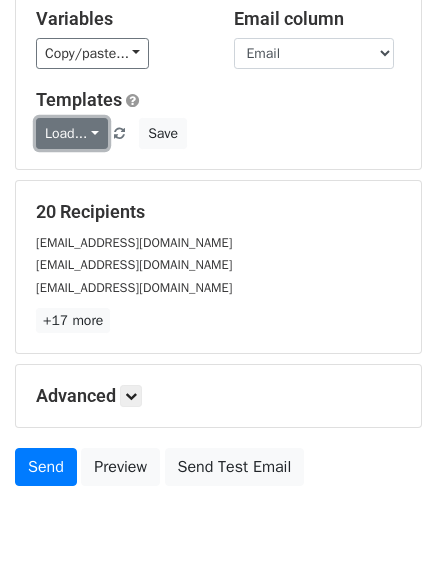 click on "Load..." at bounding box center [72, 133] 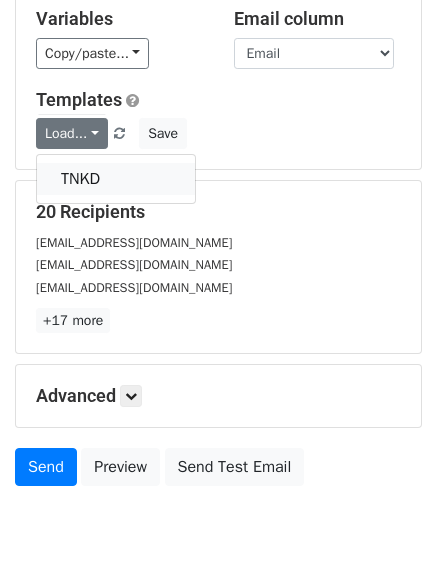 click on "TNKD" at bounding box center [116, 179] 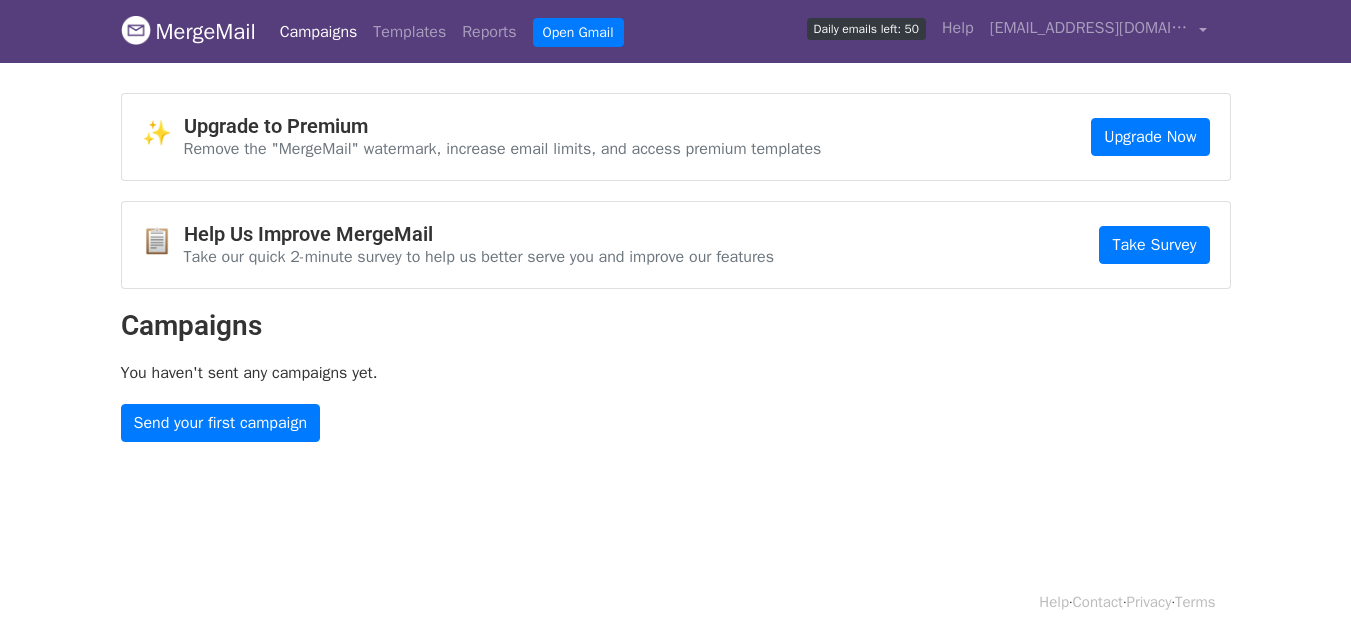 scroll, scrollTop: 0, scrollLeft: 0, axis: both 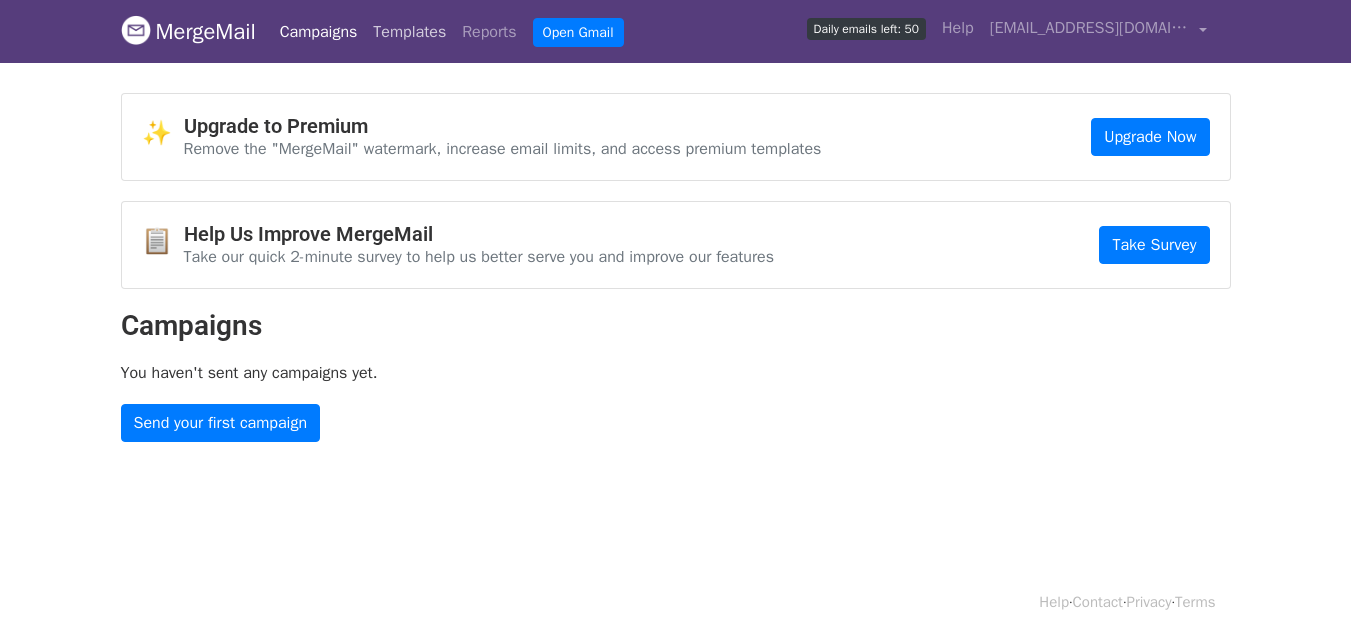 click on "Templates" at bounding box center (409, 32) 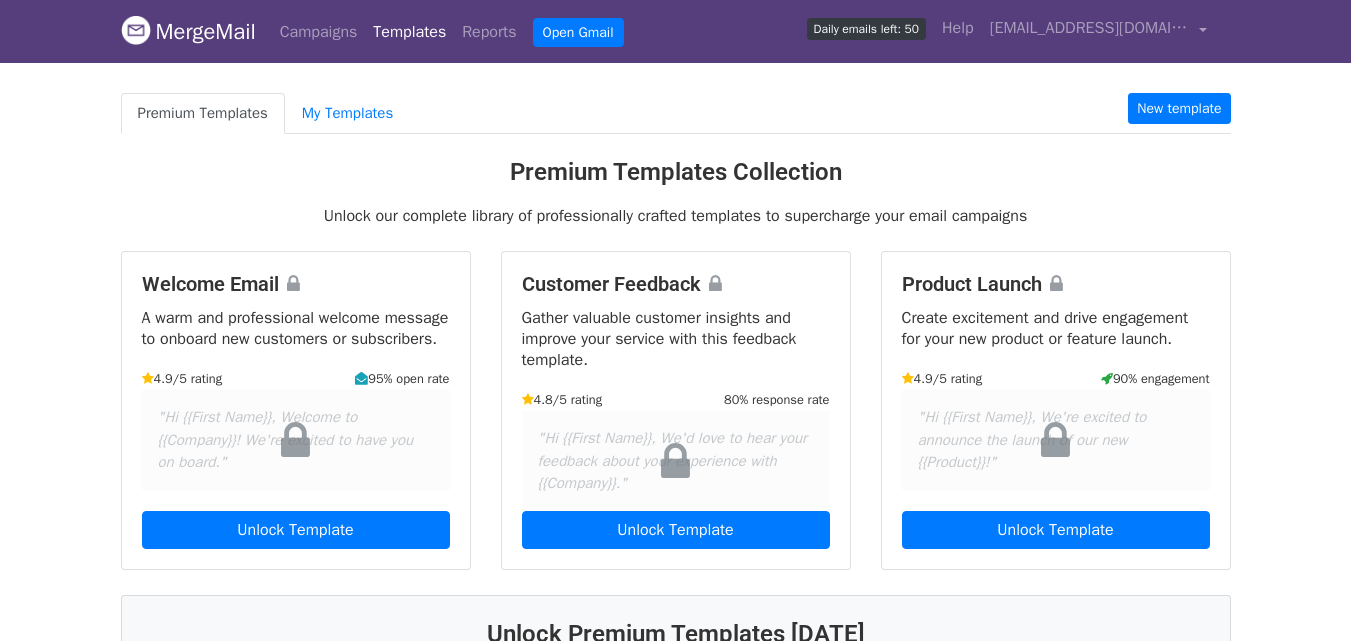 scroll, scrollTop: 0, scrollLeft: 0, axis: both 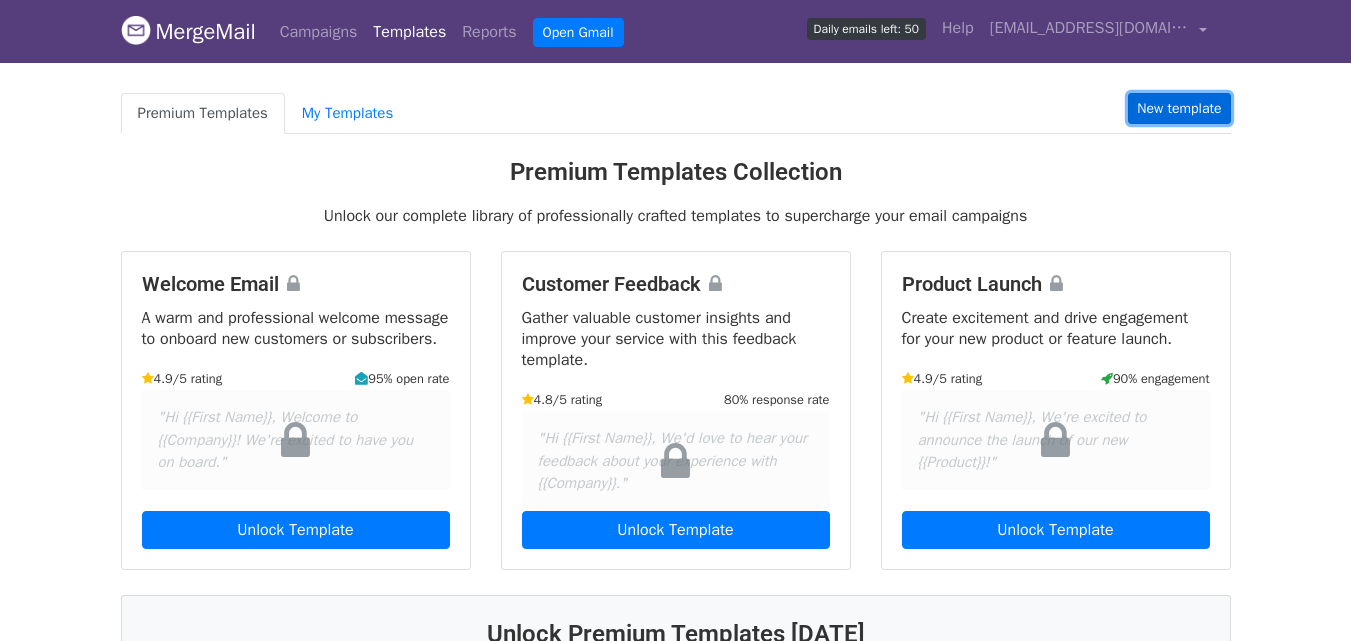 click on "New template" at bounding box center [1179, 108] 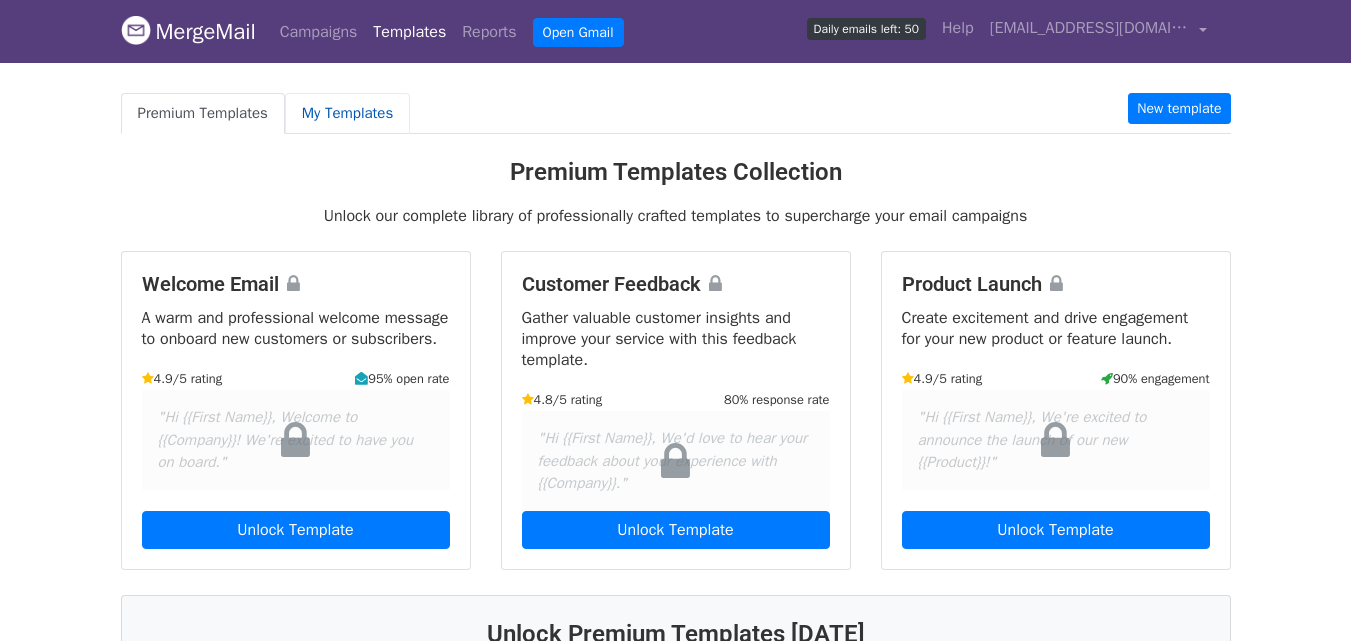 click on "My Templates" at bounding box center [347, 113] 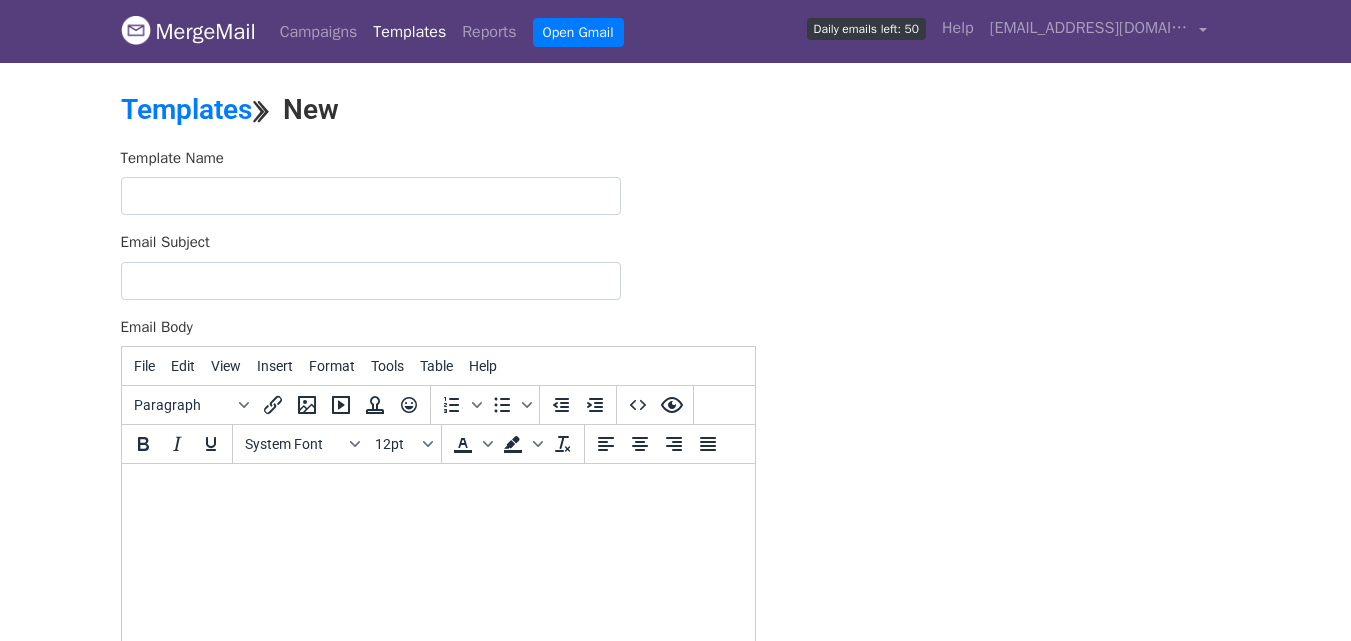 scroll, scrollTop: 0, scrollLeft: 0, axis: both 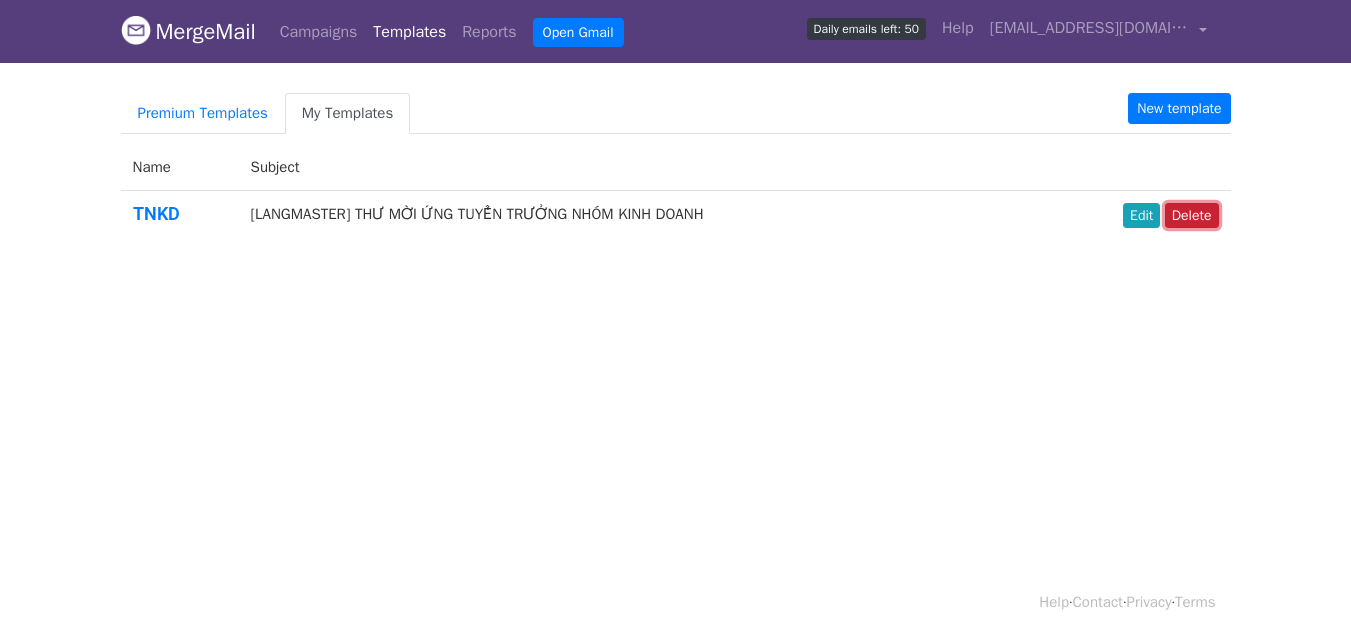 click on "Delete" at bounding box center (1192, 215) 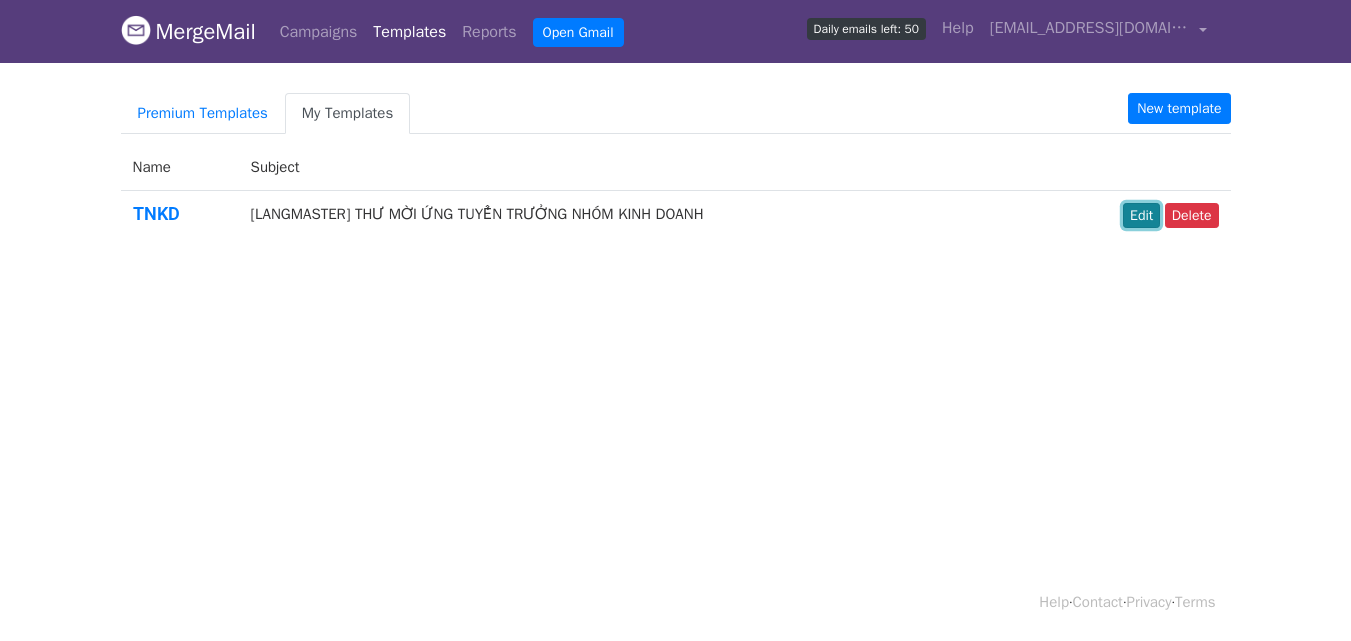 click on "Edit" at bounding box center (1141, 215) 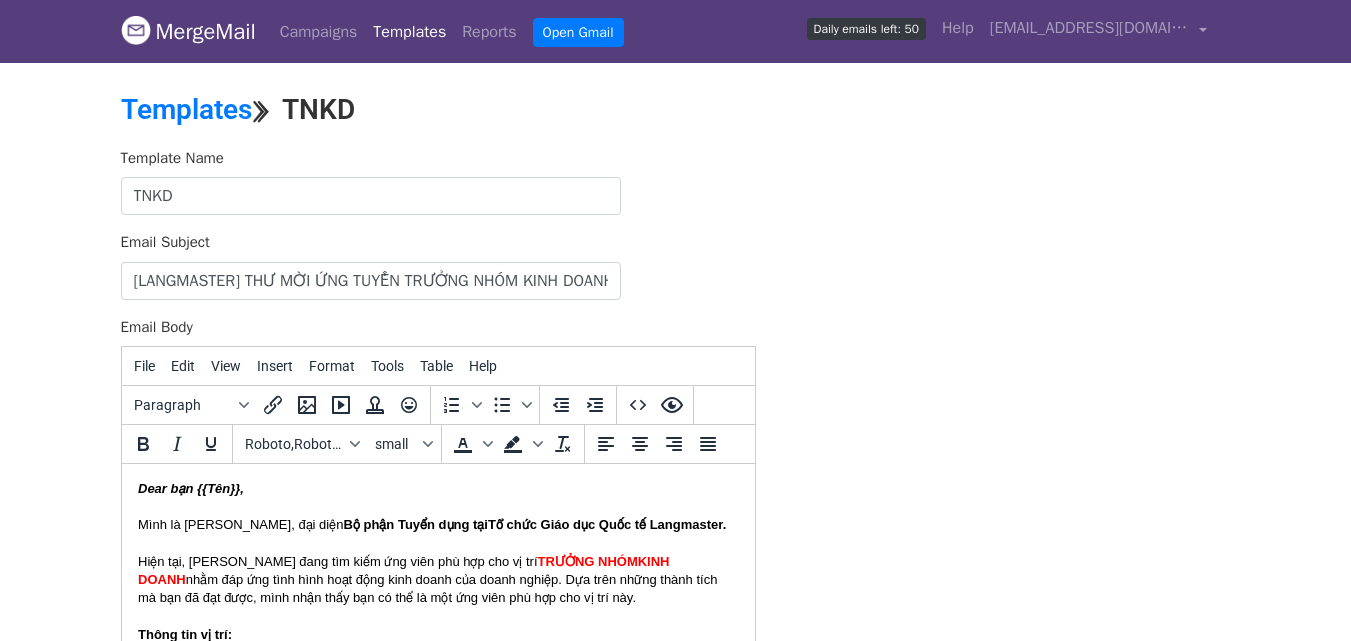 scroll, scrollTop: 0, scrollLeft: 0, axis: both 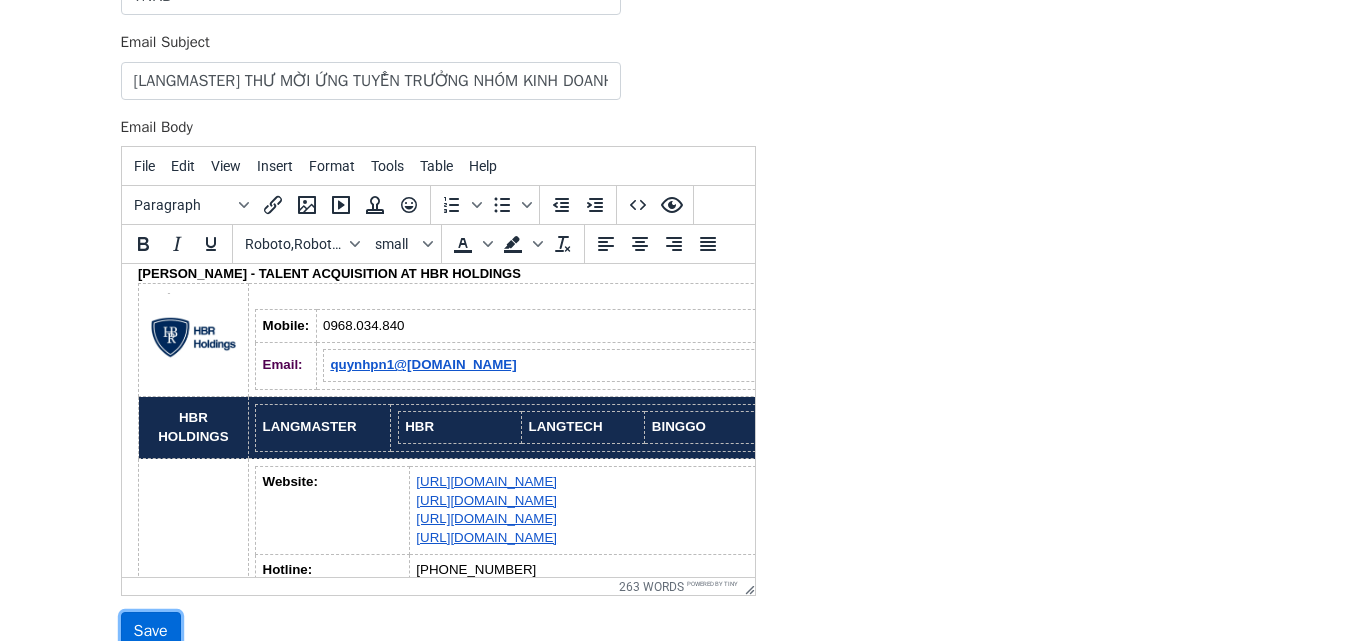 click on "Save" at bounding box center [151, 631] 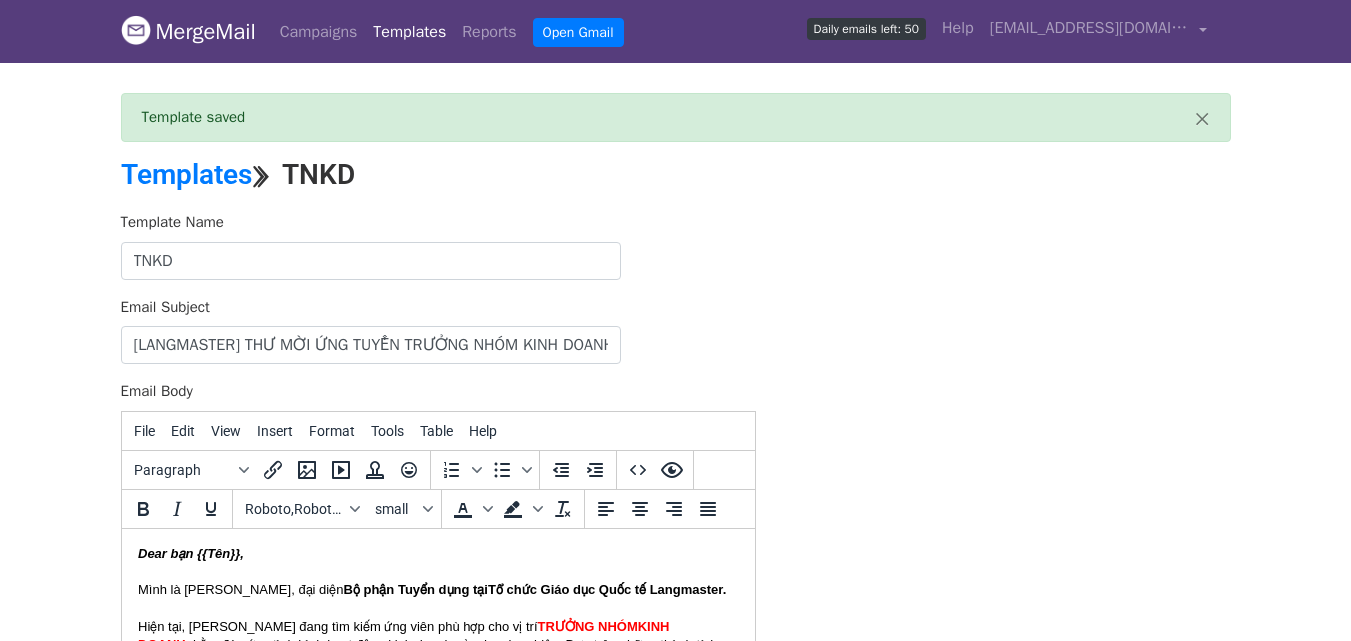 scroll, scrollTop: 0, scrollLeft: 0, axis: both 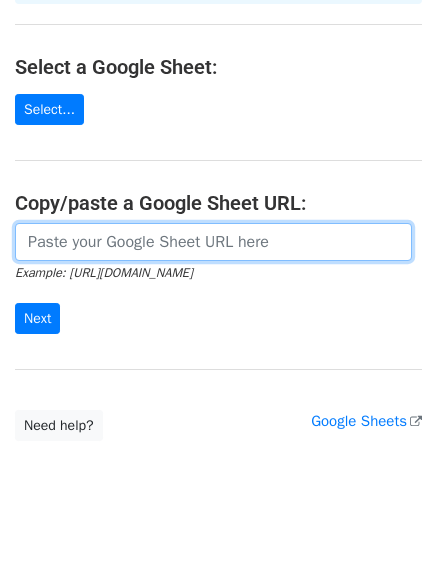 click at bounding box center [213, 242] 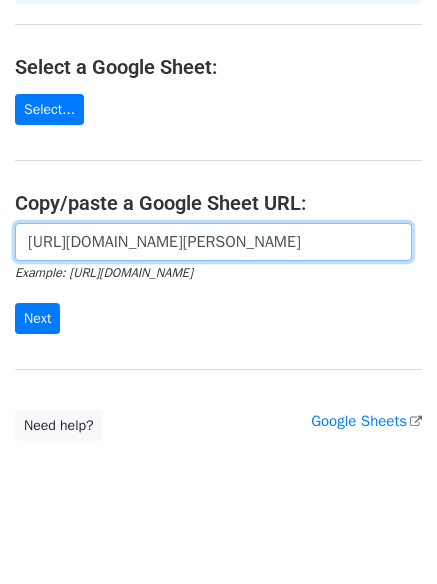 scroll, scrollTop: 0, scrollLeft: 563, axis: horizontal 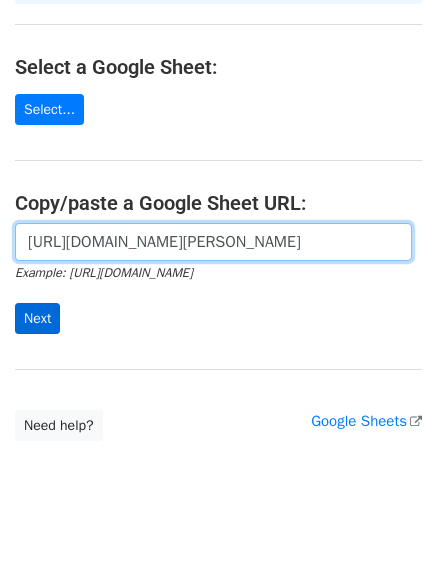 type on "https://docs.google.com/spreadsheets/d/1TtAizbGxqnDU64DPIErVZcve06-jb8T-hSU-B2zo5bw/edit?gid=352896495#gid=352896495" 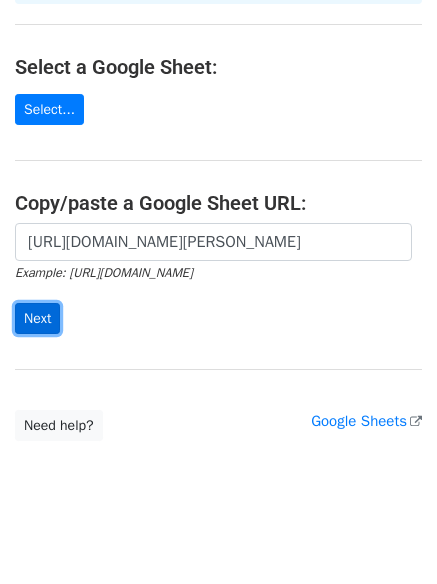 click on "Next" at bounding box center [37, 318] 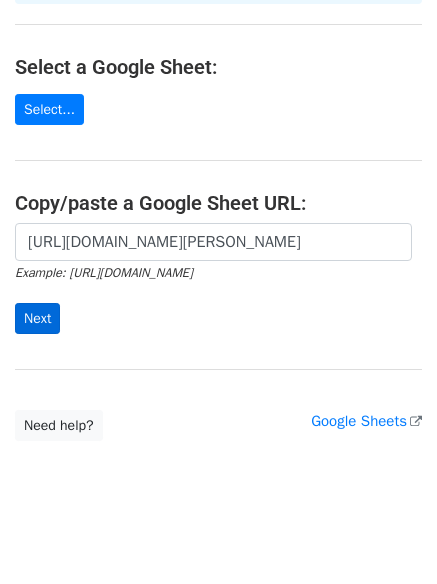 scroll, scrollTop: 0, scrollLeft: 0, axis: both 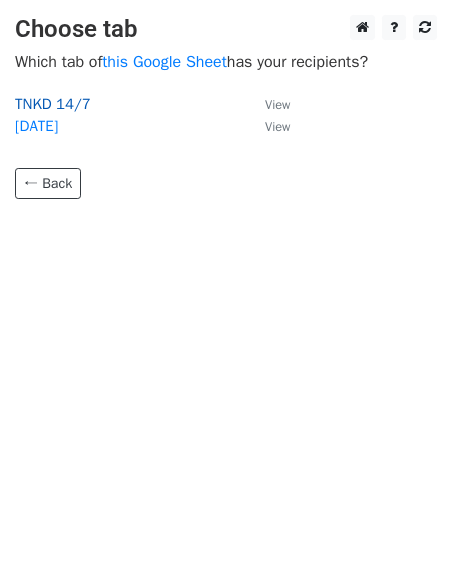 click on "TNKD 14/7" at bounding box center [53, 104] 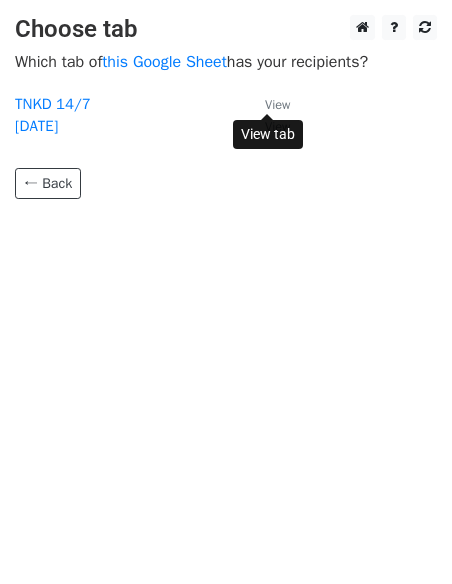 click on "View" at bounding box center (277, 105) 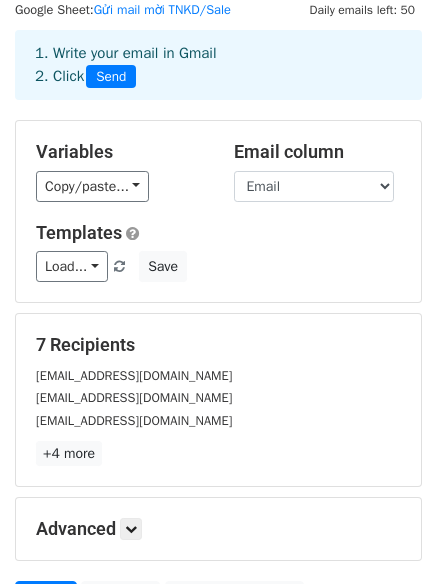 scroll, scrollTop: 100, scrollLeft: 0, axis: vertical 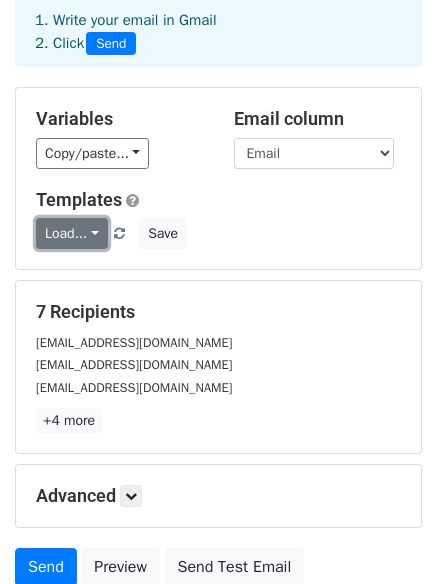 click on "Load..." at bounding box center (72, 233) 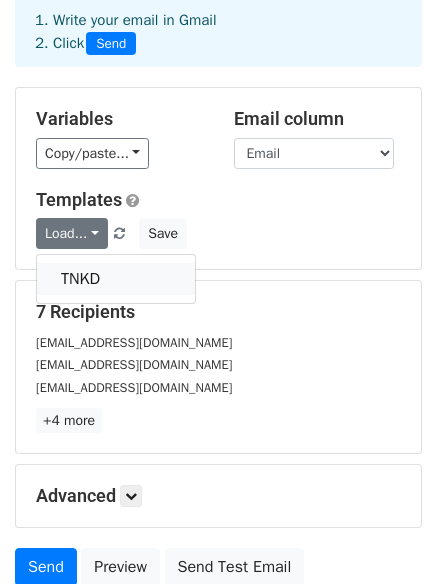 click on "TNKD" at bounding box center (116, 279) 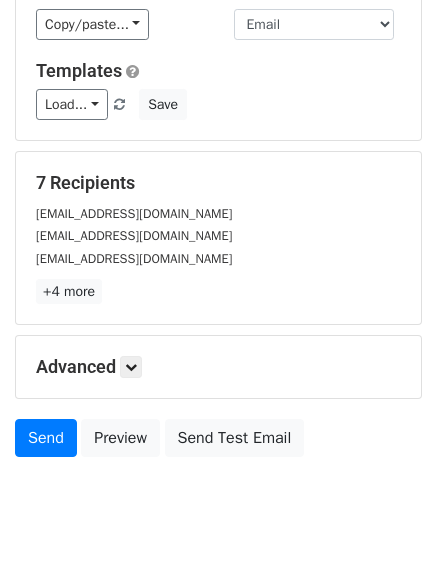 scroll, scrollTop: 272, scrollLeft: 0, axis: vertical 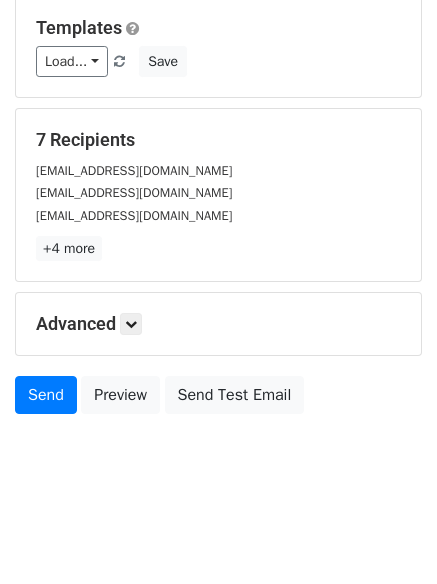 click on "Advanced
Tracking
Track Opens
UTM Codes
Track Clicks
Filters
Only include spreadsheet rows that match the following filters:
Schedule
Send now
Unsubscribe
Add unsubscribe link
Copy unsubscribe link" at bounding box center [218, 324] 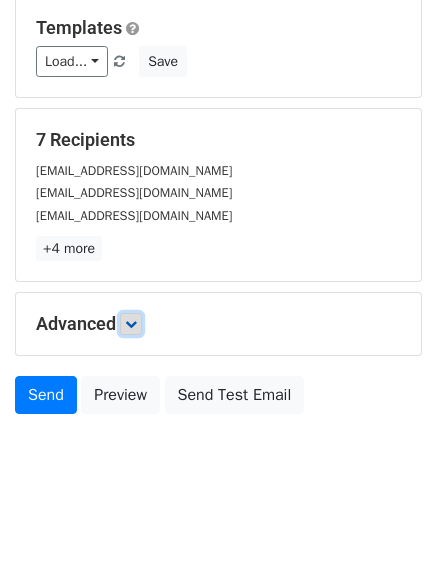 click at bounding box center [131, 324] 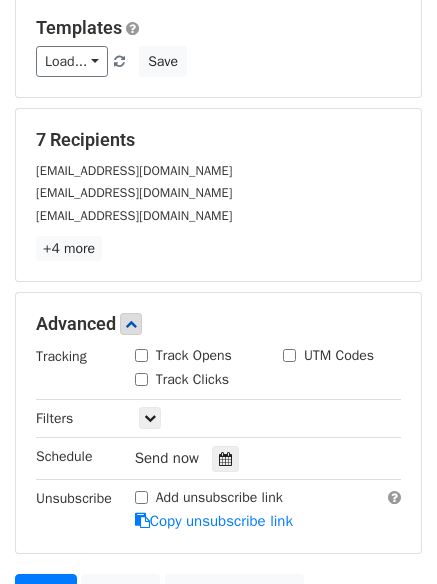 click on "Track Opens" at bounding box center [141, 355] 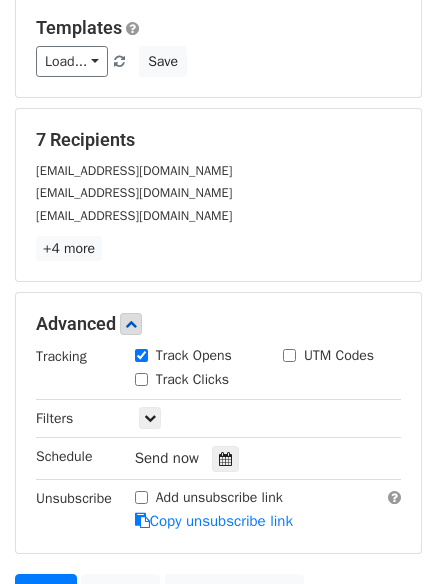 click on "Track Clicks" at bounding box center [141, 379] 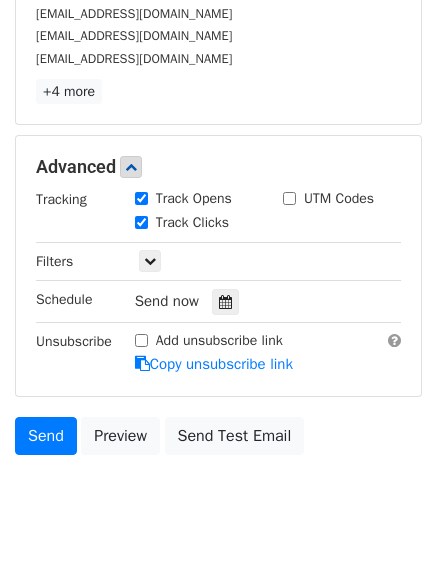 scroll, scrollTop: 468, scrollLeft: 0, axis: vertical 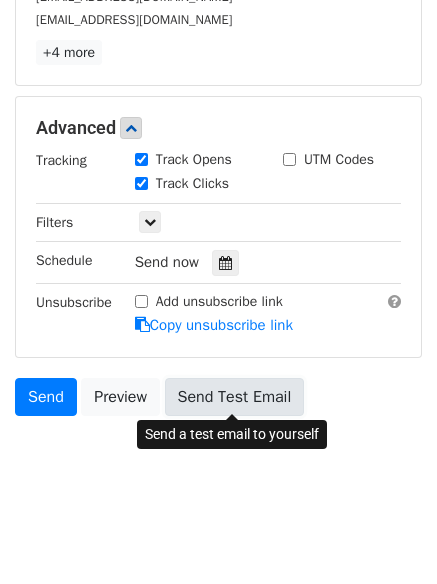 click on "Send Test Email" at bounding box center (235, 397) 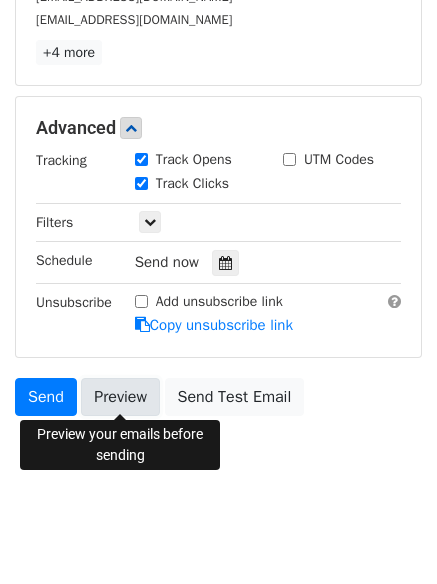 click on "Preview" at bounding box center (120, 397) 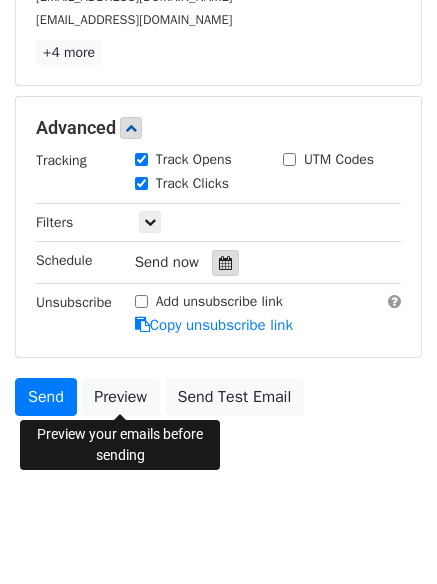 click at bounding box center (225, 263) 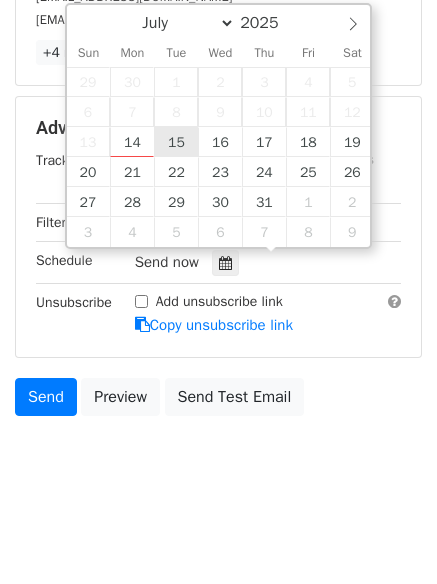 type on "2025-07-15 12:00" 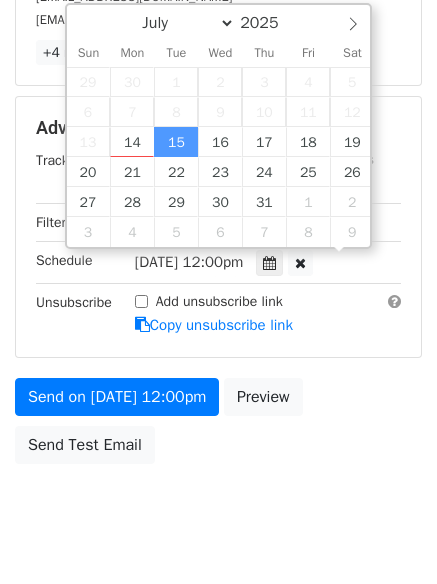 scroll, scrollTop: 1, scrollLeft: 0, axis: vertical 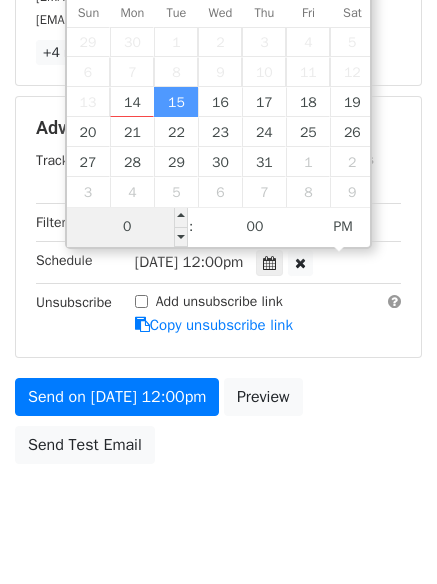 type on "09" 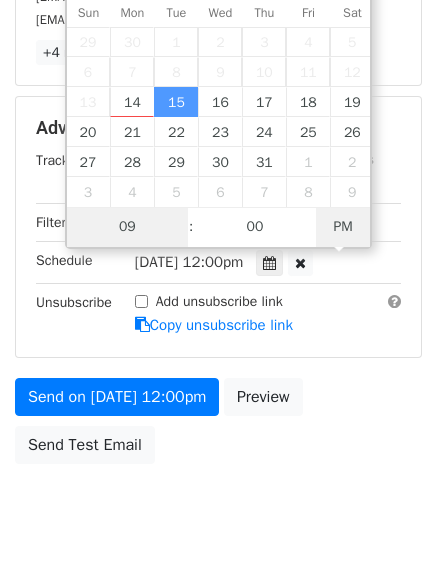 type on "2025-07-15 09:00" 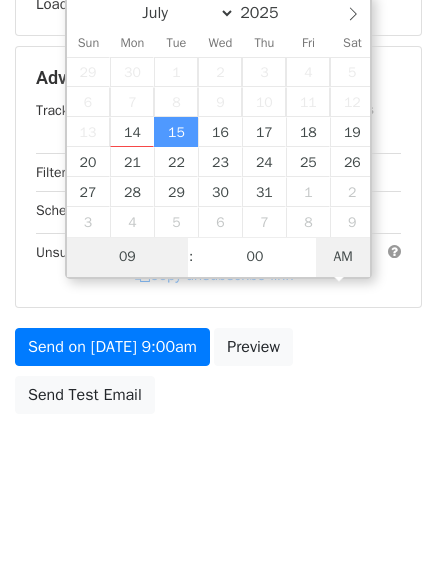 scroll, scrollTop: 436, scrollLeft: 0, axis: vertical 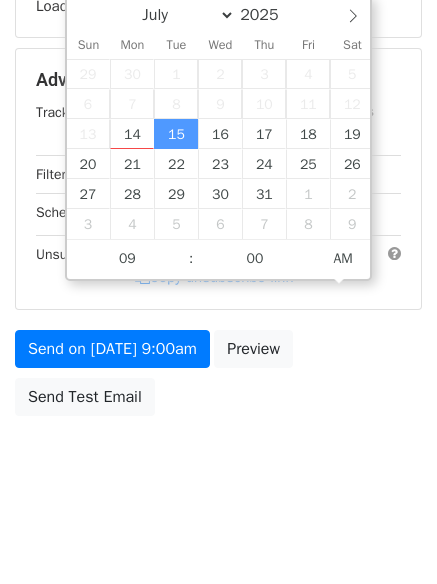 click on "New Campaign
Daily emails left: 50
Google Sheet:
Gửi mail mời TNKD/Sale
1. Write your email in Gmail
2. Click
Send
Variables
Copy/paste...
{{STT}}
{{Tên}}
{{SĐT}}
{{Email}}
{{Pacing}}
{{Trạng Thái}}
{{Trường}}
Email column
STT
Tên
SĐT
Email
Pacing
Trạng Thái
Trường
Templates
Load...
TNKD
Save
Recipients Loading...
Advanced
Tracking
Track Opens
UTM Codes
Track Clicks
Filters
Only include spreadsheet rows that match the following filters:
Schedule
Tue, Jul 15, 9:00am
2025-07-15 09:00
Unsubscribe
Add unsubscribe link
Copy unsubscribe link
Send on Jul 15 at 9:00am" at bounding box center [218, 42] 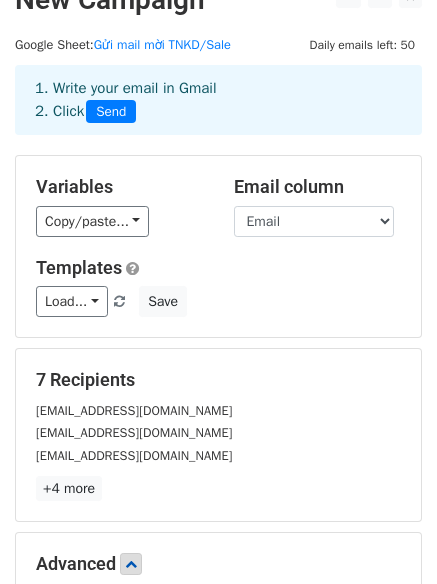 scroll, scrollTop: 0, scrollLeft: 0, axis: both 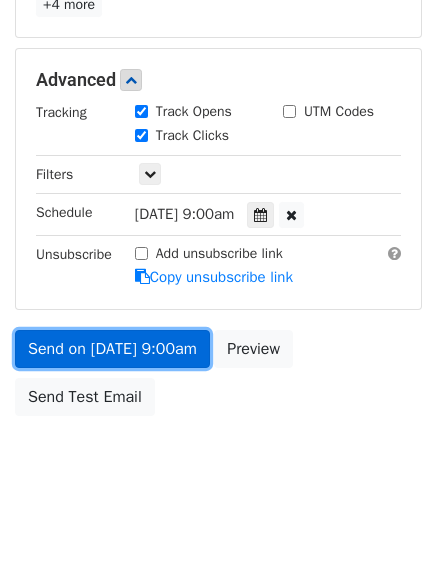 click on "Send on Jul 15 at 9:00am" at bounding box center (112, 349) 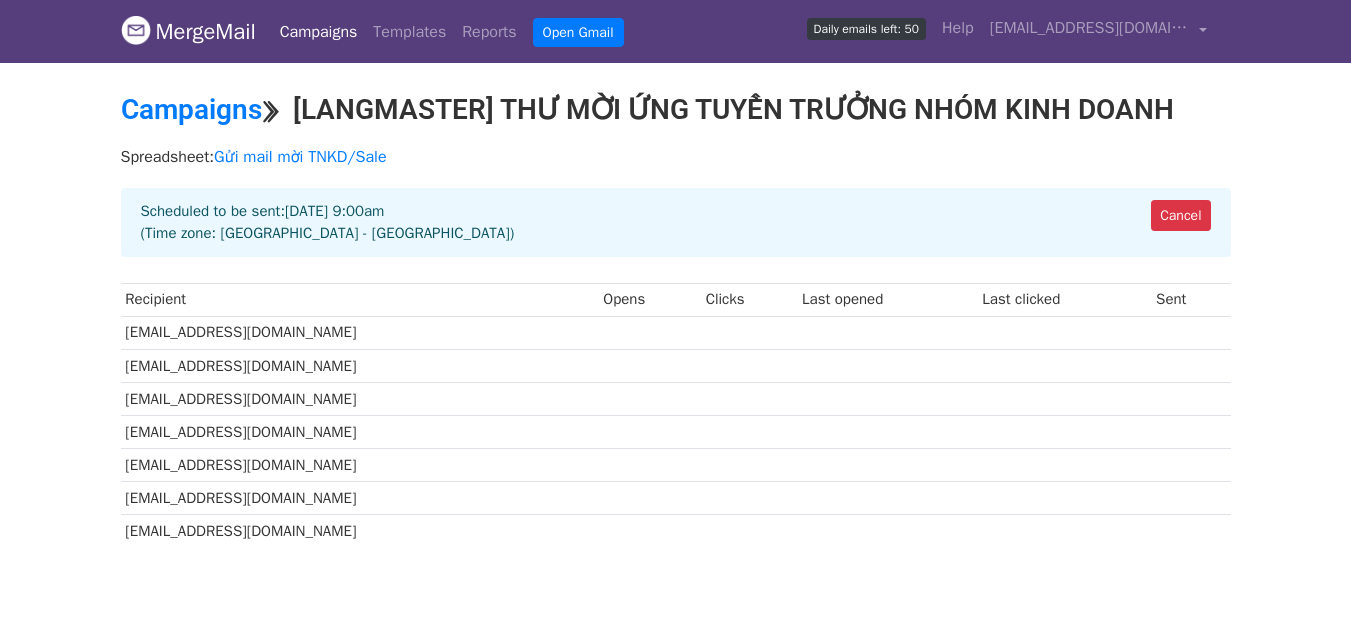 scroll, scrollTop: 0, scrollLeft: 0, axis: both 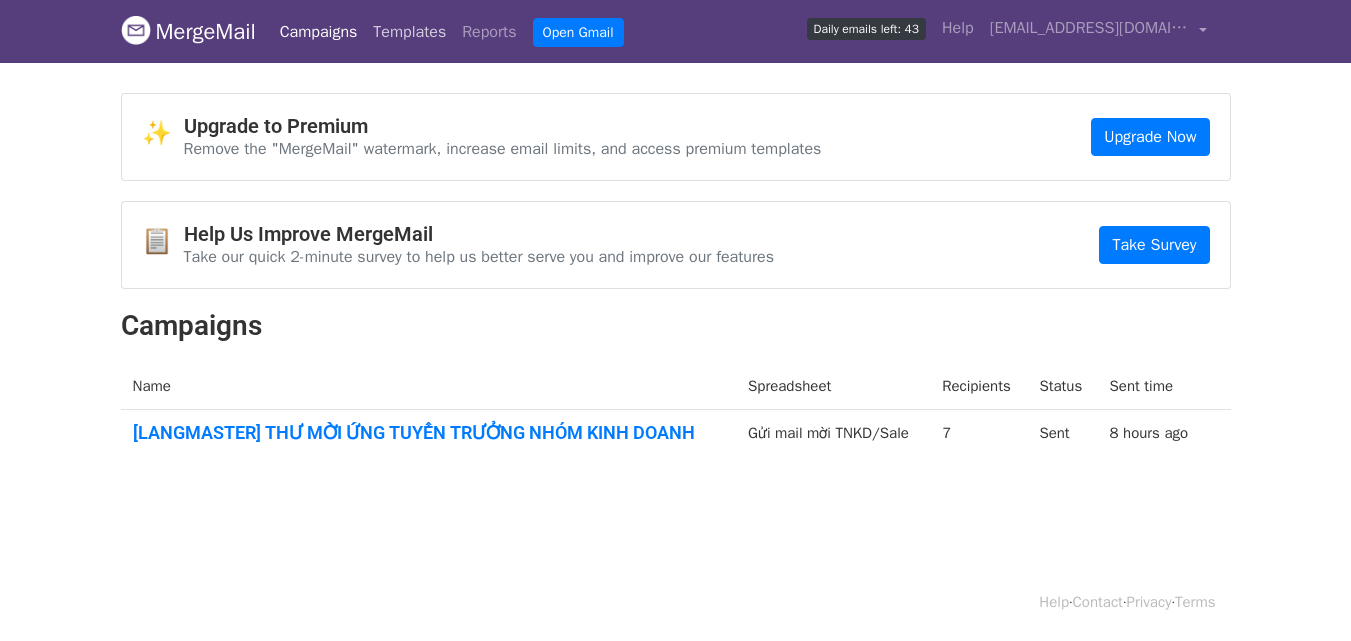 click on "Templates" at bounding box center [409, 32] 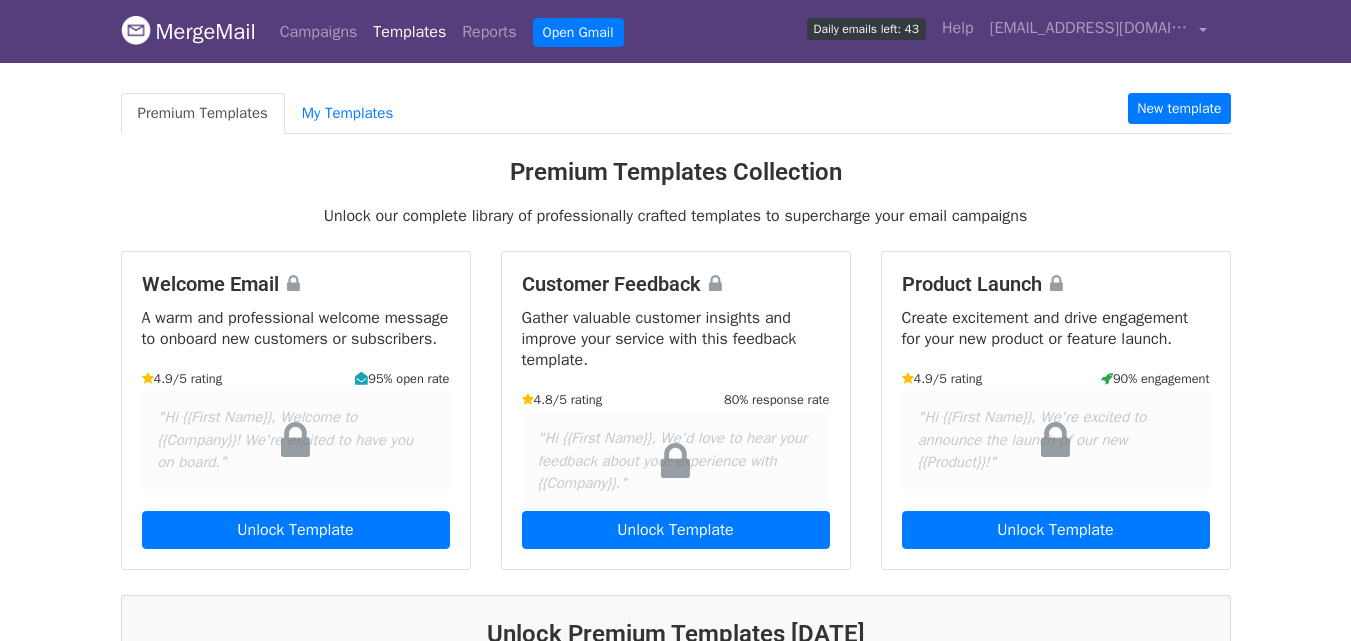 scroll, scrollTop: 0, scrollLeft: 0, axis: both 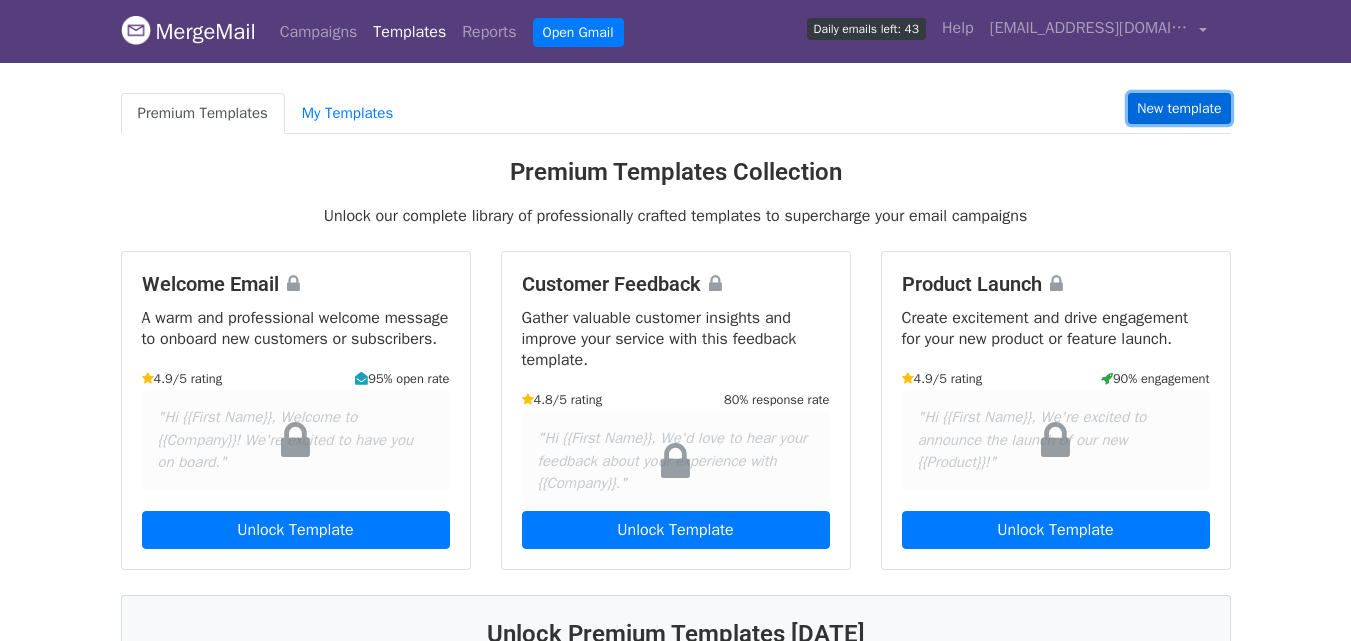 click on "New template" at bounding box center [1179, 108] 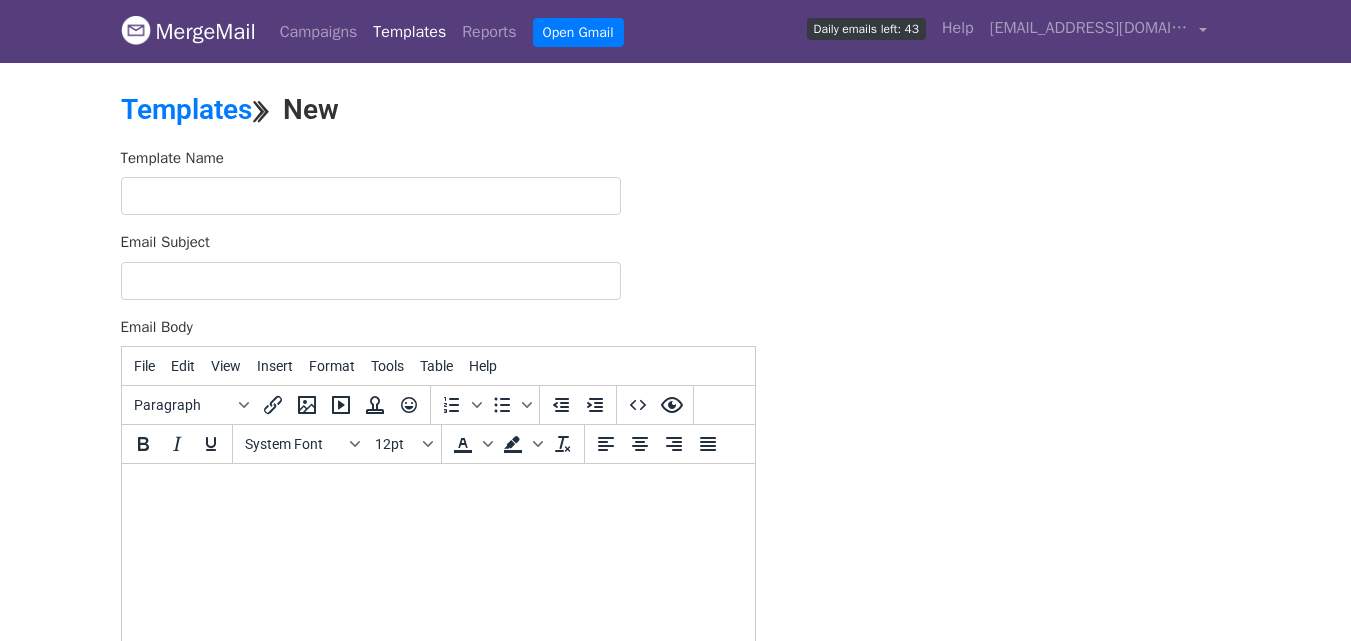 scroll, scrollTop: 0, scrollLeft: 0, axis: both 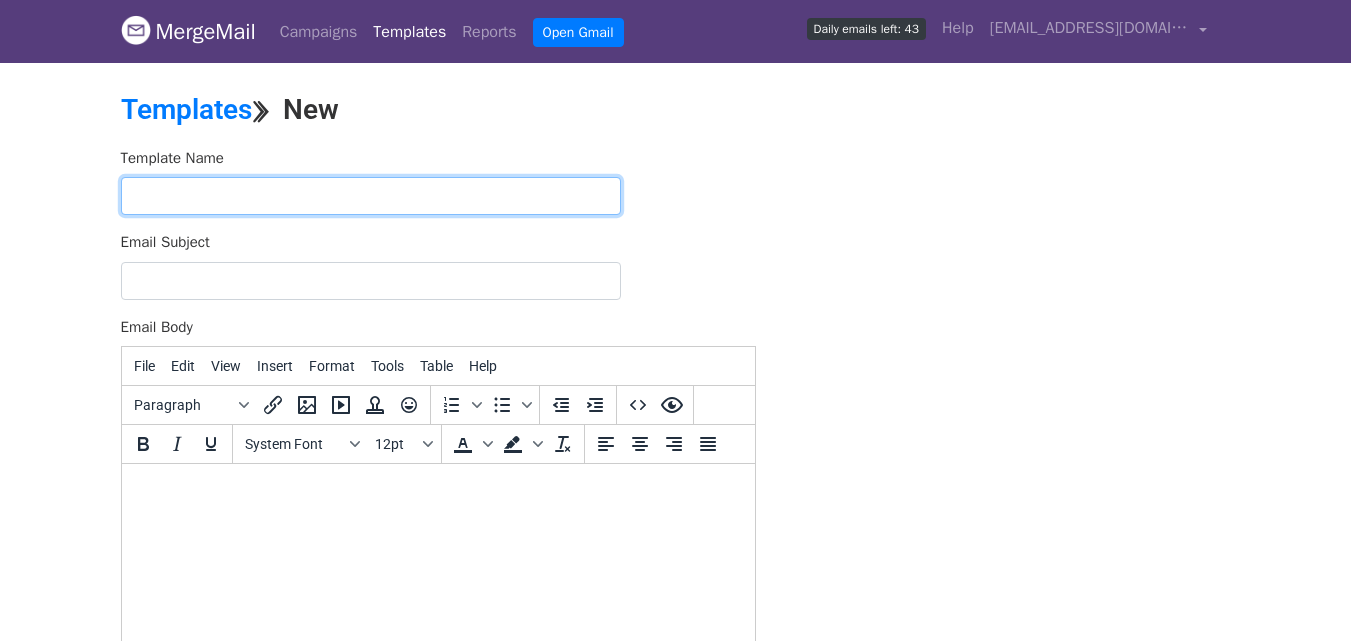 click at bounding box center (371, 196) 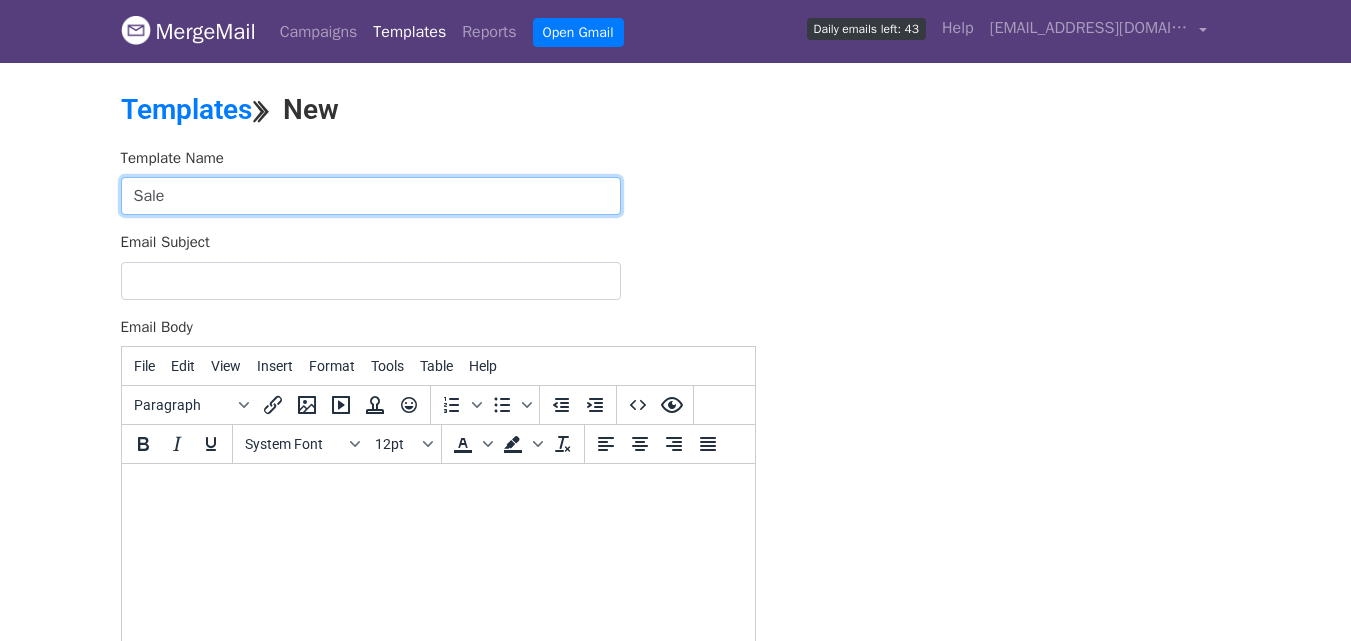 type on "Sale" 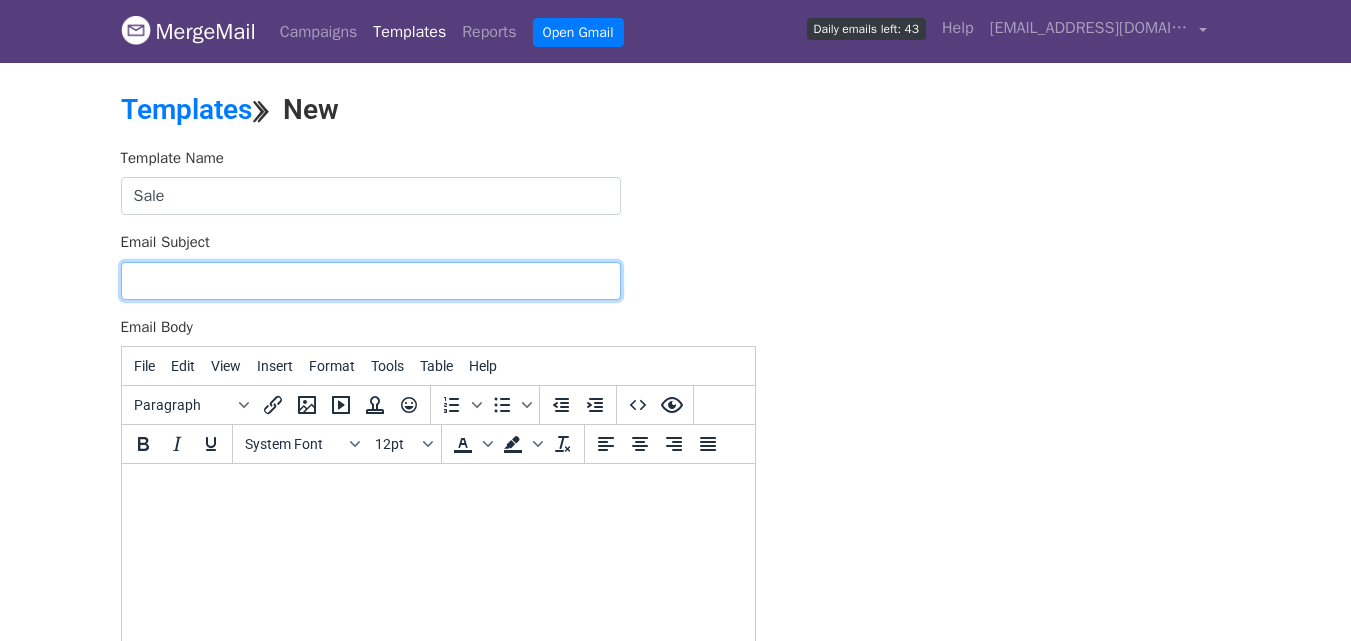 click on "Email Subject" at bounding box center (371, 281) 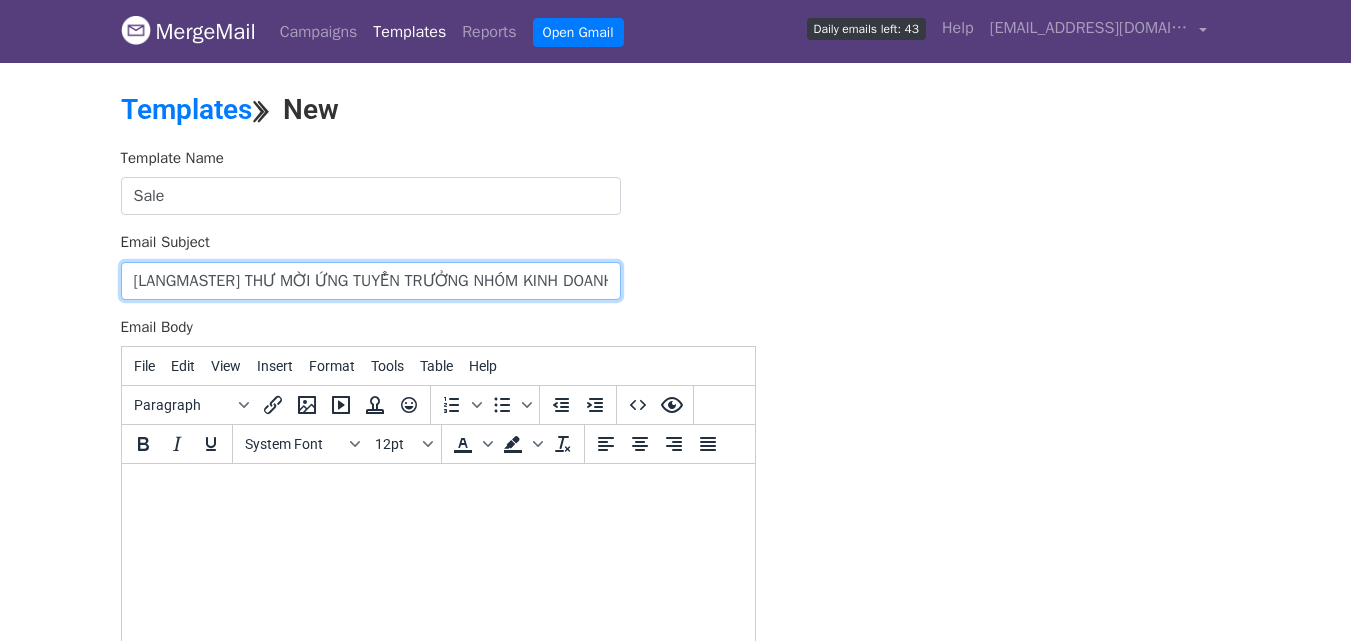 drag, startPoint x: 413, startPoint y: 283, endPoint x: 528, endPoint y: 287, distance: 115.06954 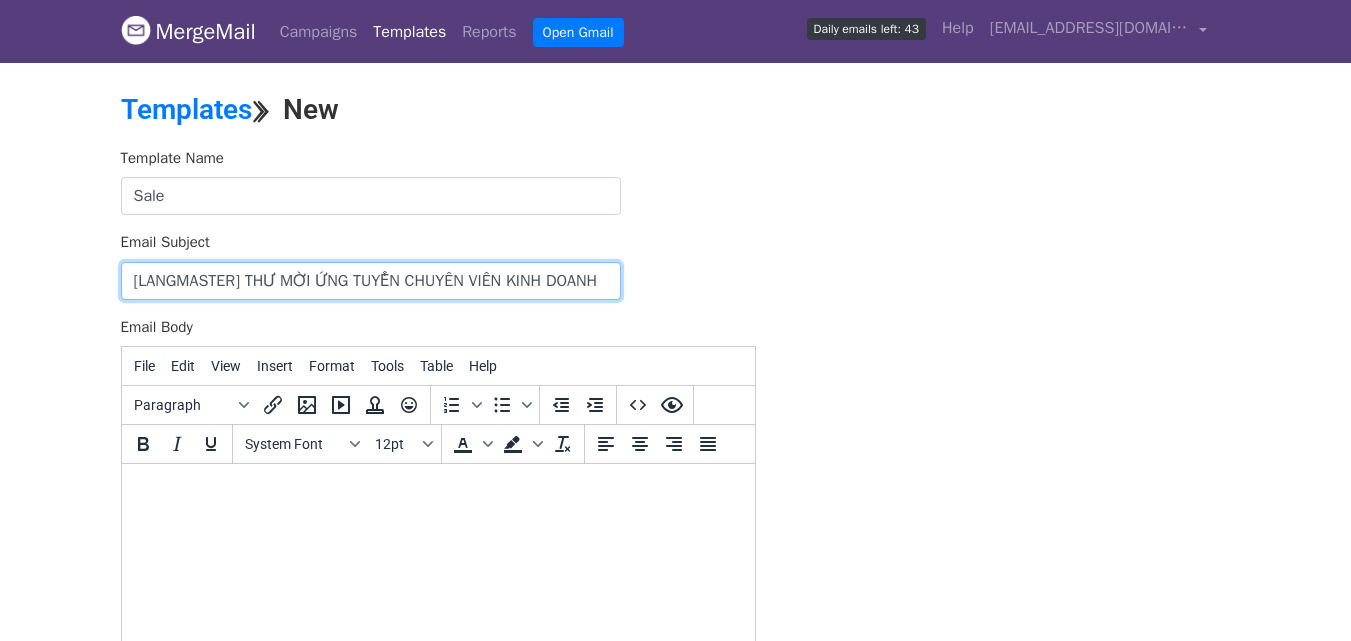 type on "[LANGMASTER] THƯ MỜI ỨNG TUYỂN CHUYÊN VIÊN KINH DOANH" 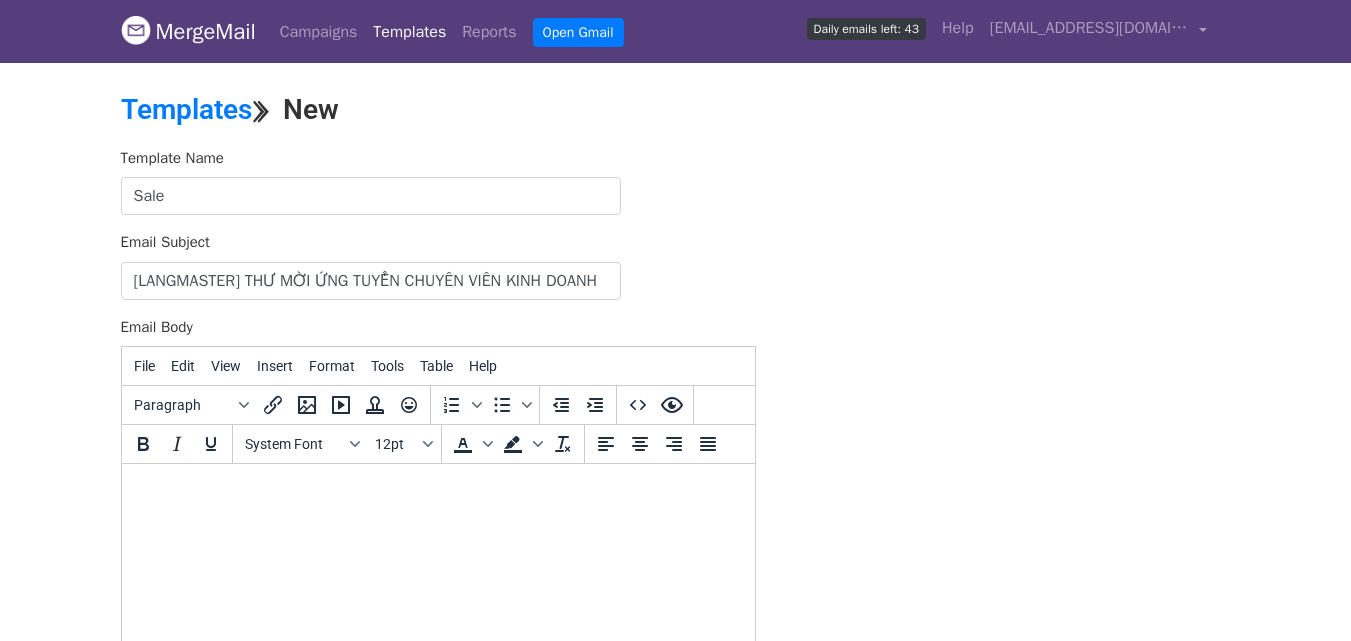 click at bounding box center (437, 491) 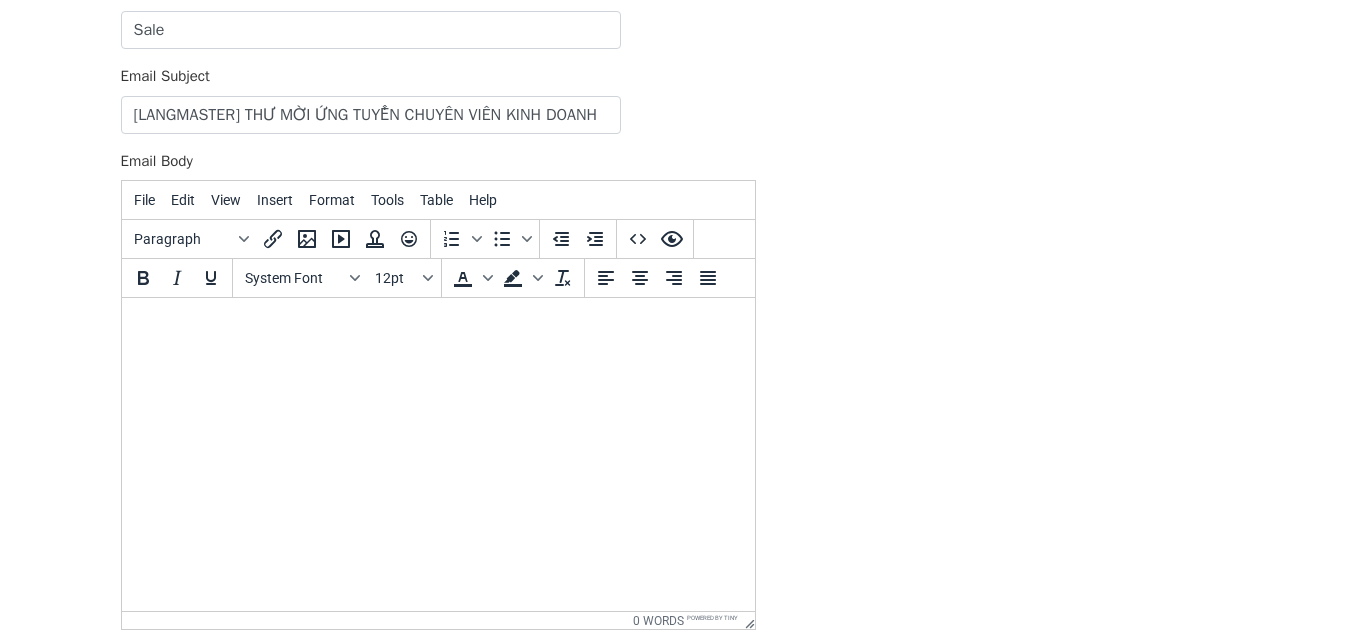 scroll, scrollTop: 167, scrollLeft: 0, axis: vertical 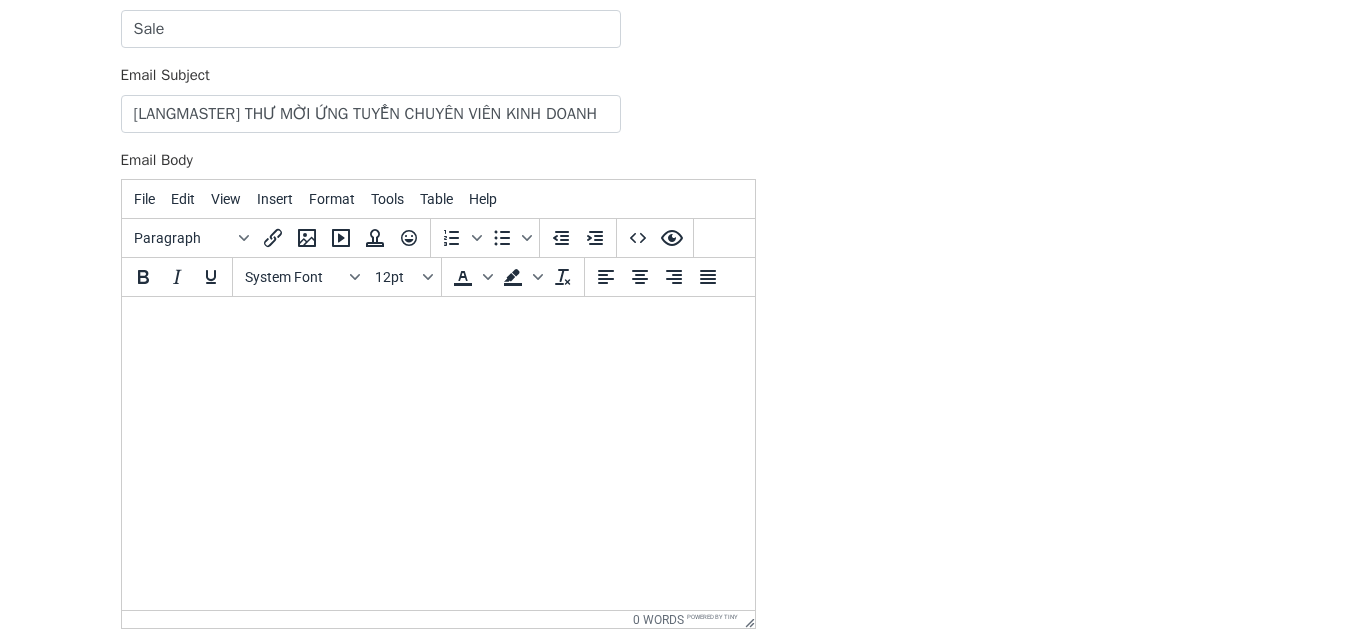 click at bounding box center [437, 324] 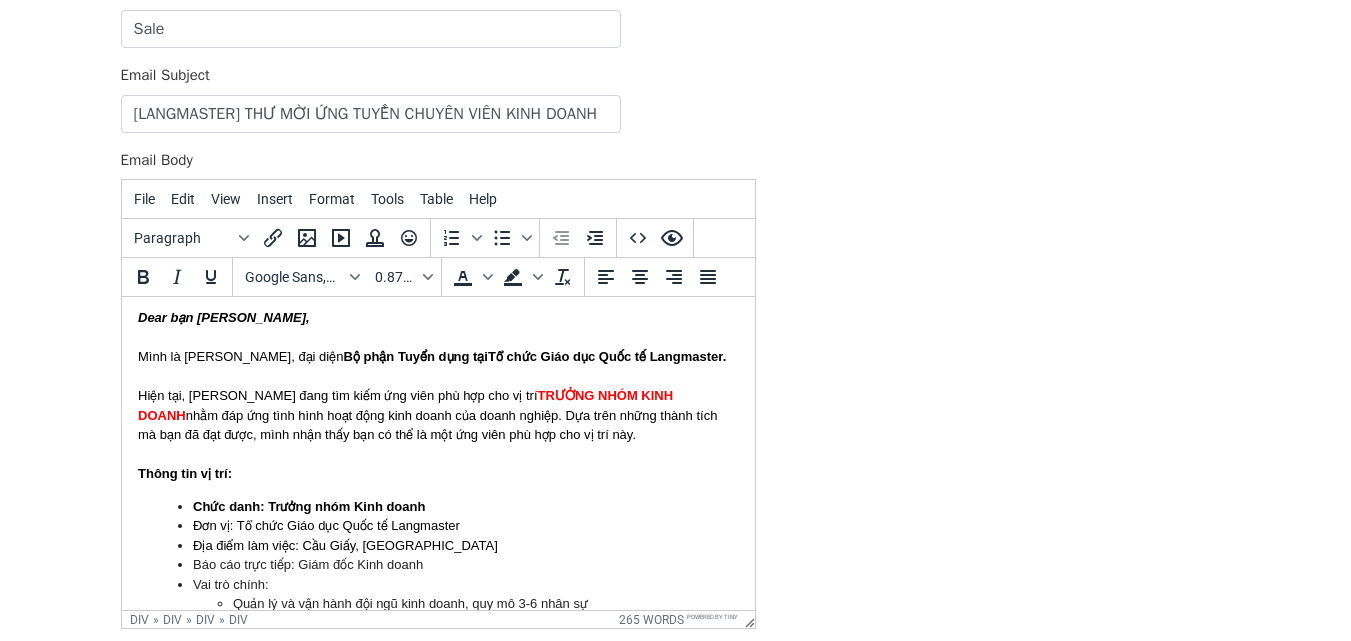 scroll, scrollTop: 0, scrollLeft: 0, axis: both 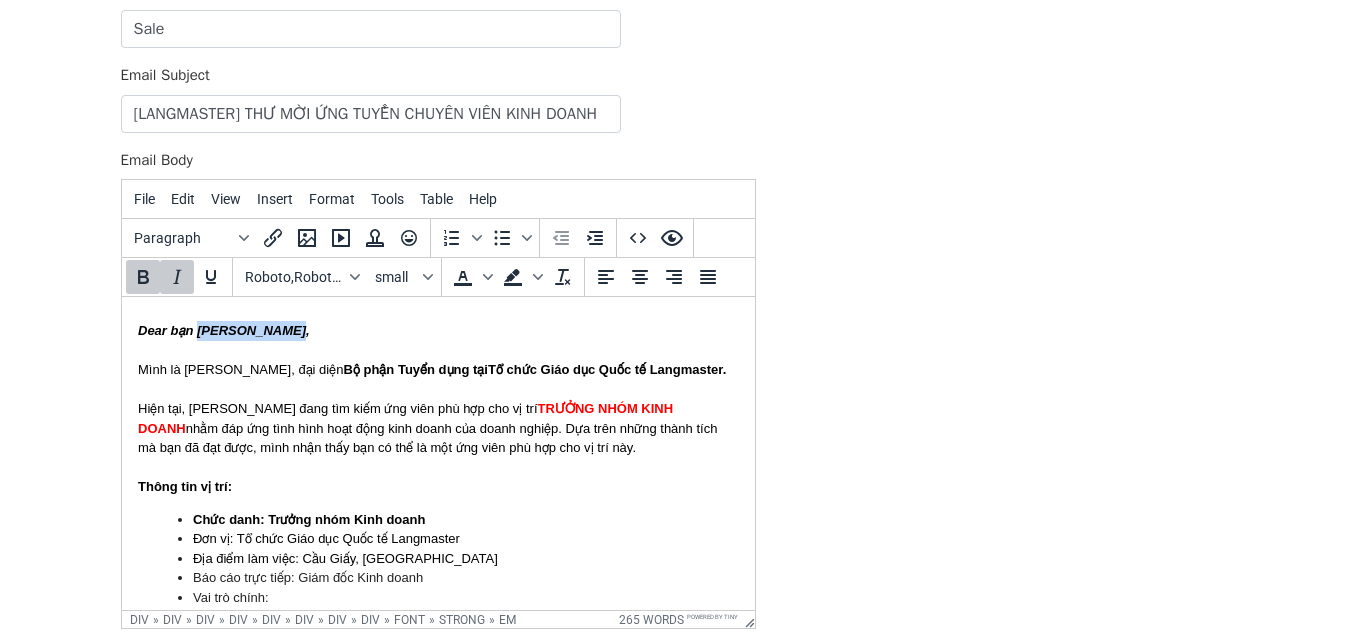 drag, startPoint x: 286, startPoint y: 334, endPoint x: 221, endPoint y: 350, distance: 66.94027 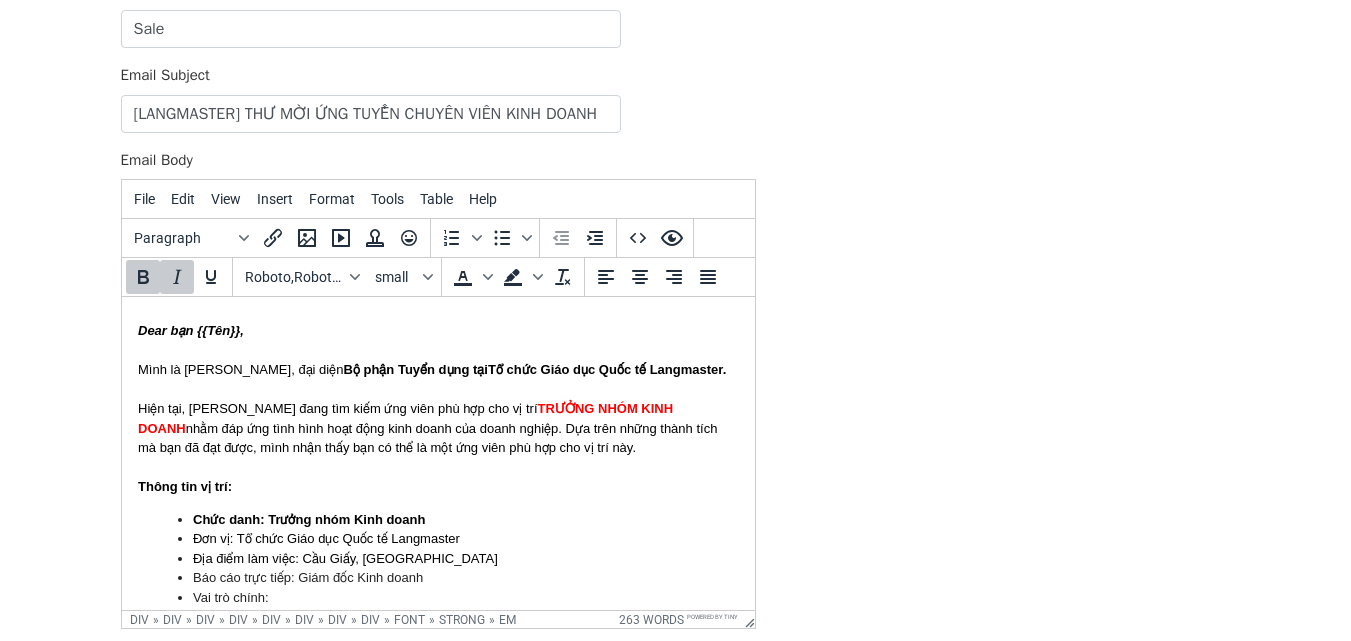 click on "Bộ phận Tuyển dụng tại" at bounding box center [414, 369] 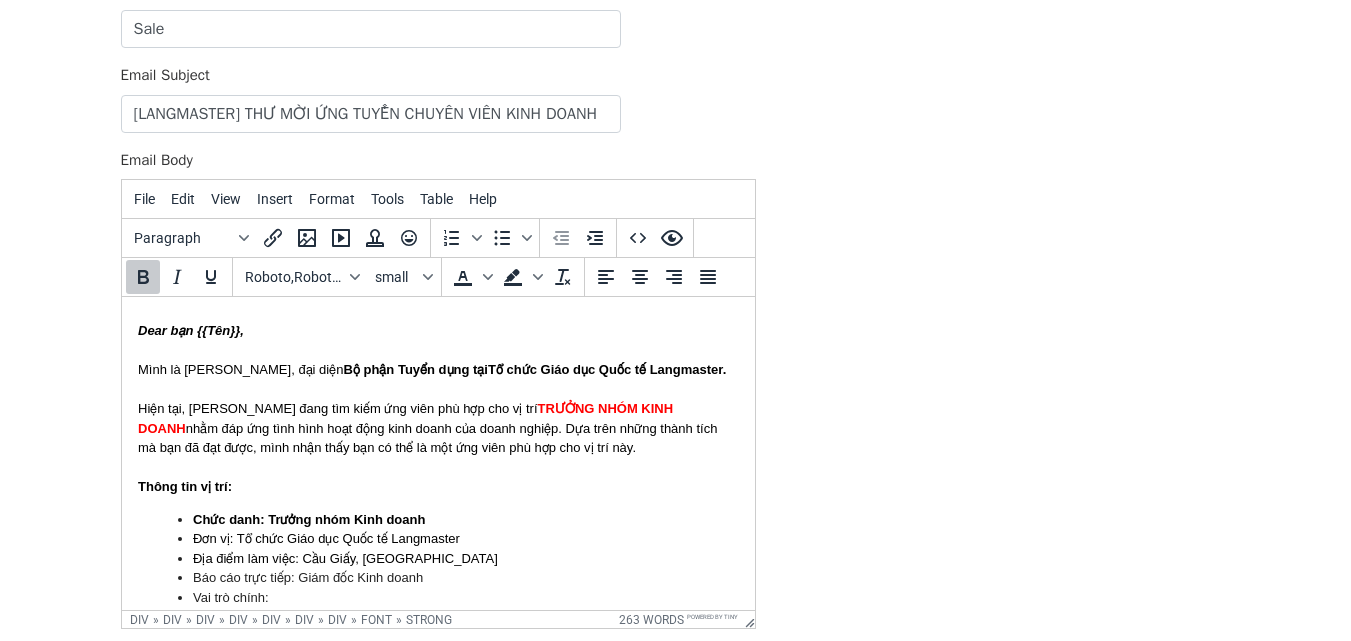click on "TRƯỞNG NHÓM KINH DOANH" at bounding box center (404, 418) 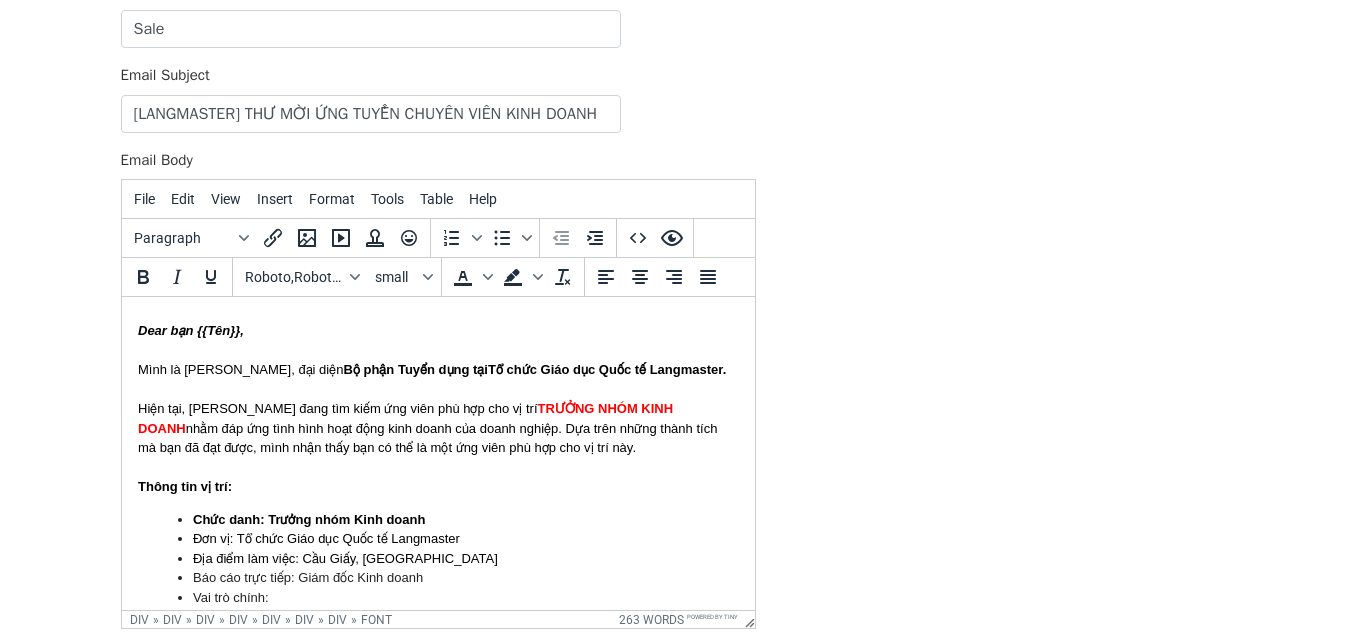 click on "TRƯỞNG NHÓM KINH DOANH" at bounding box center (404, 418) 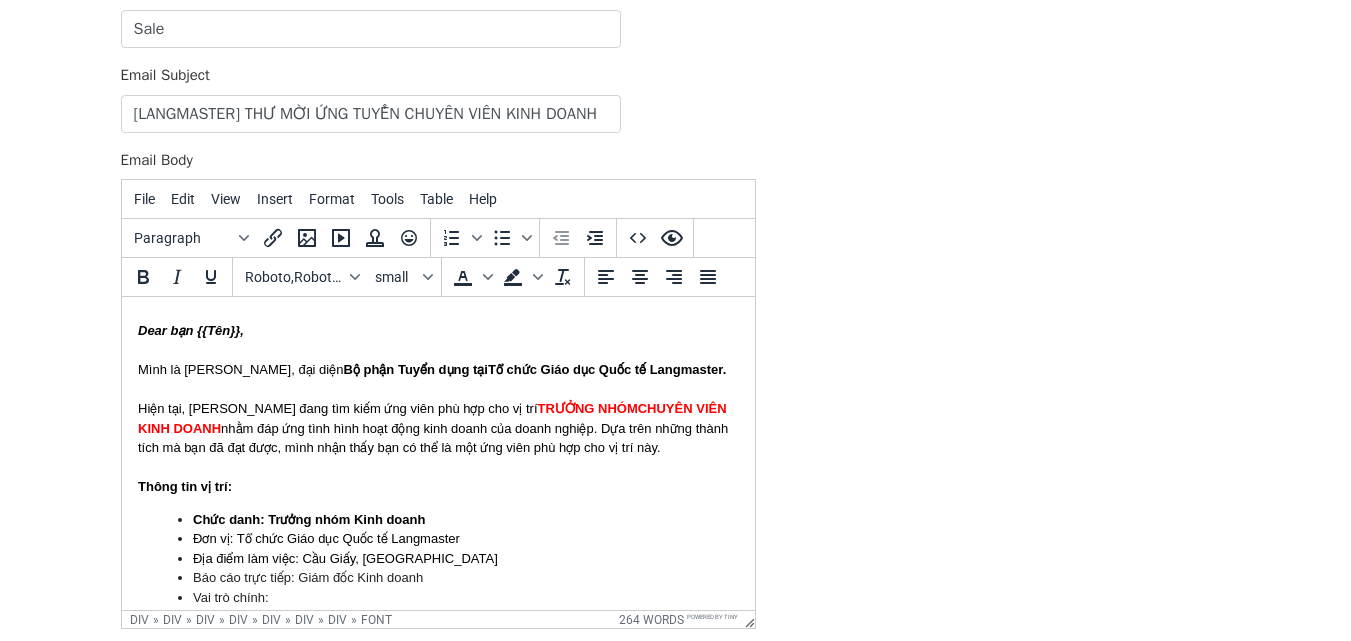 click on "TRƯỞNG NHÓMCHUYÊN VIÊN KINH DOANH" at bounding box center [431, 418] 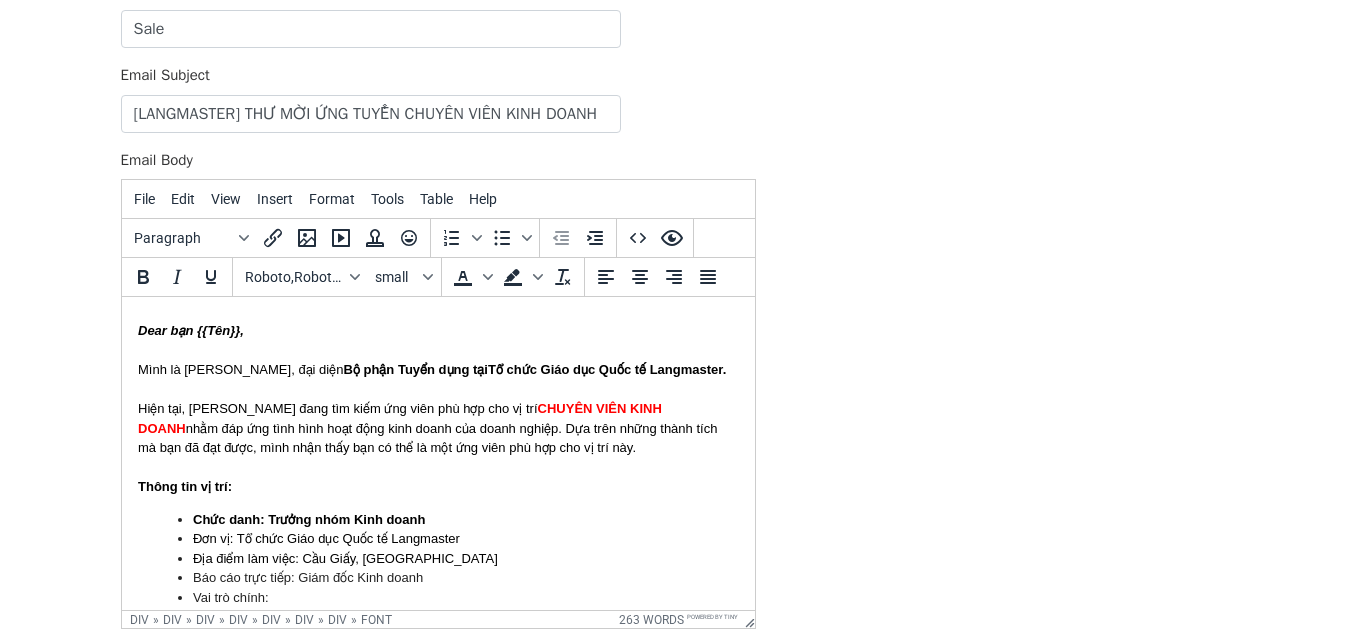 click at bounding box center [437, 468] 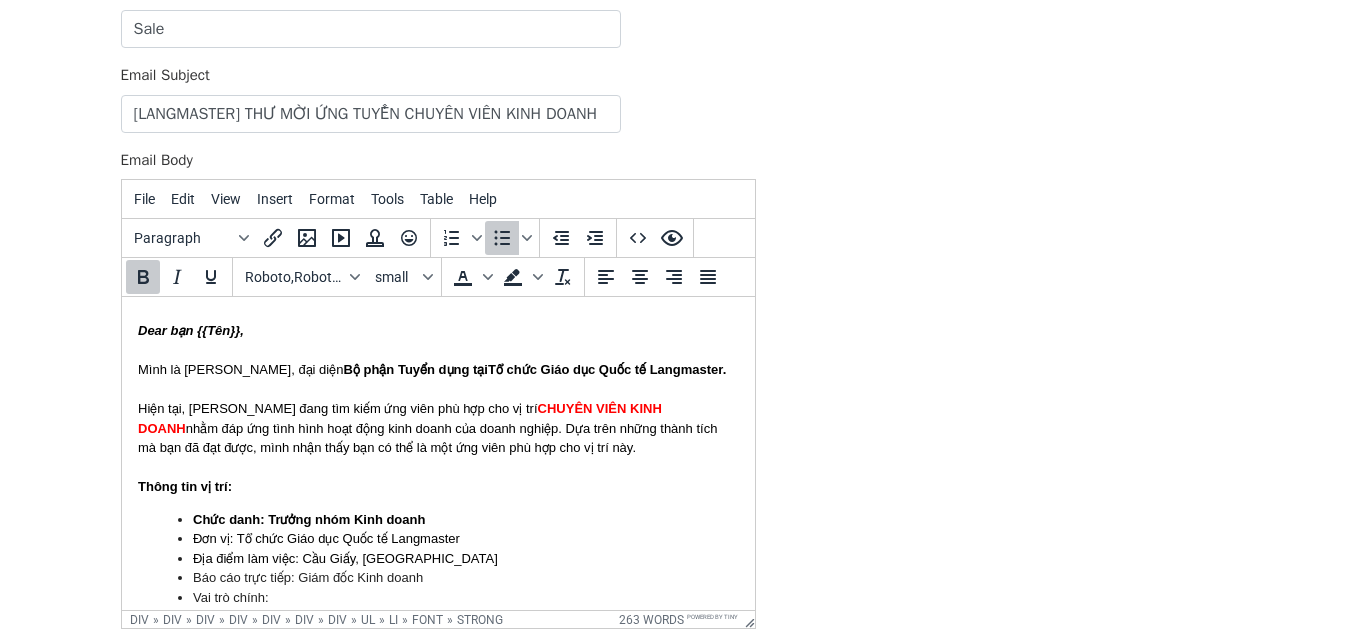 click on "Chức danh: Trưởng nhóm Kinh doanh" at bounding box center [308, 519] 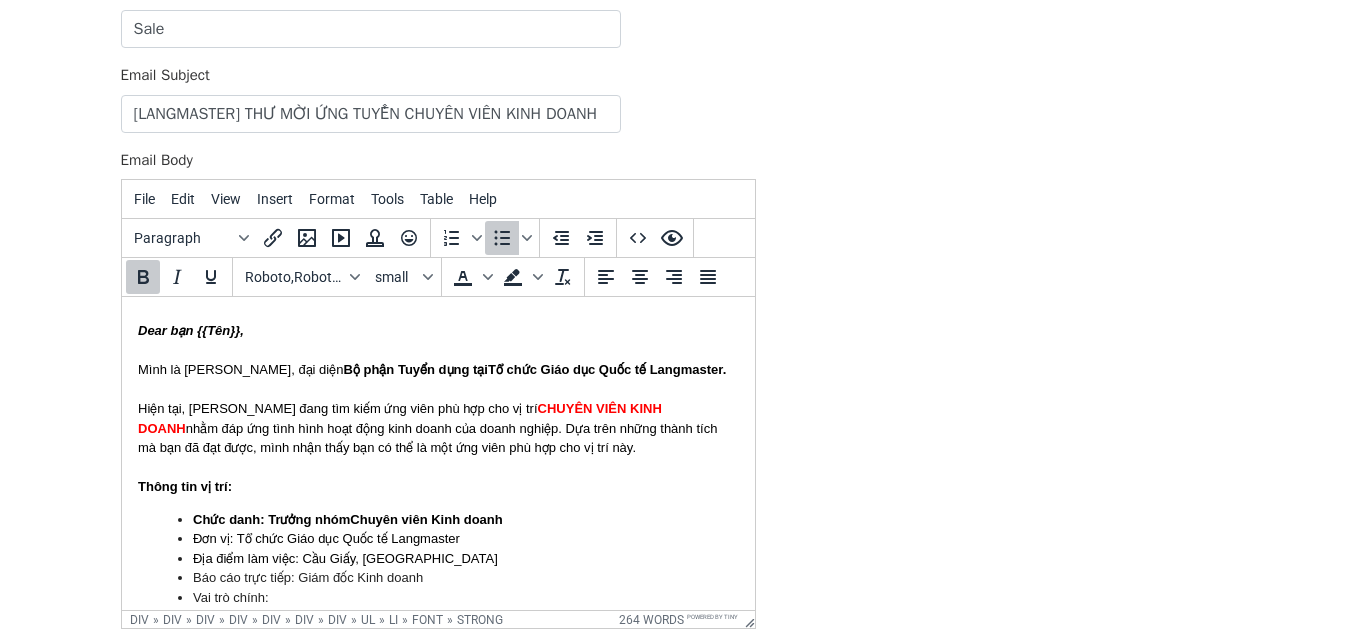 click on "Chức danh: Trưởng nhómChuyên viên Kinh doanh" at bounding box center [347, 519] 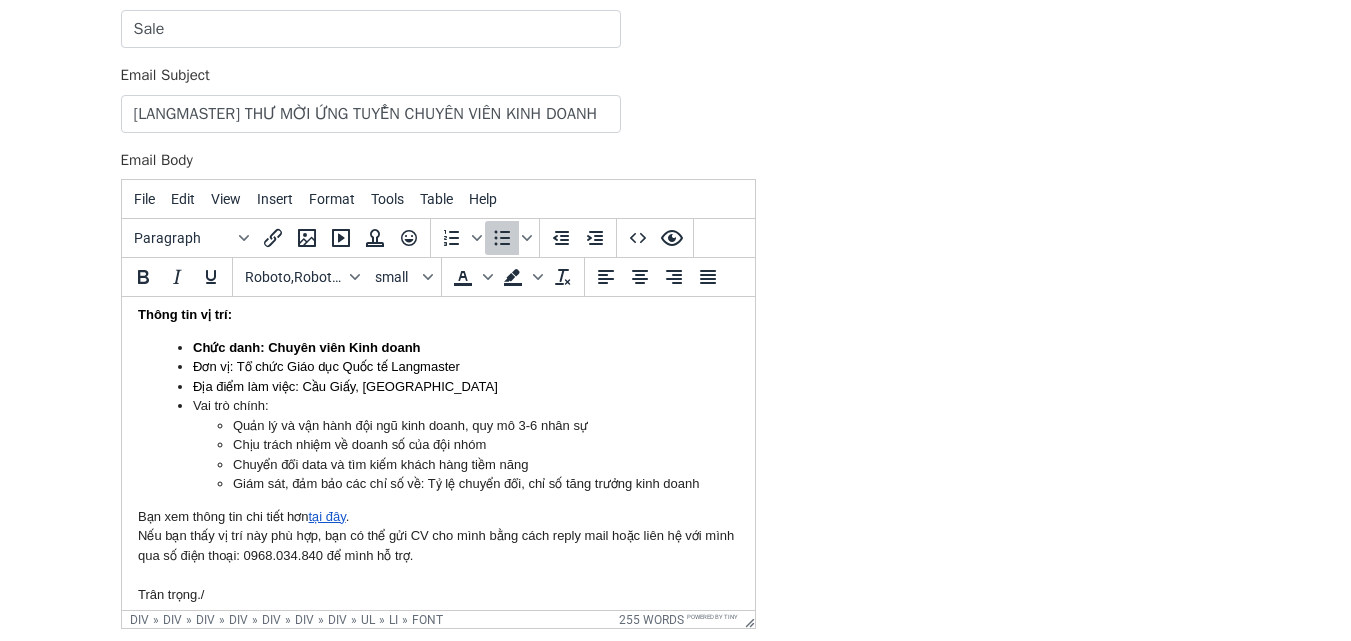 scroll, scrollTop: 179, scrollLeft: 0, axis: vertical 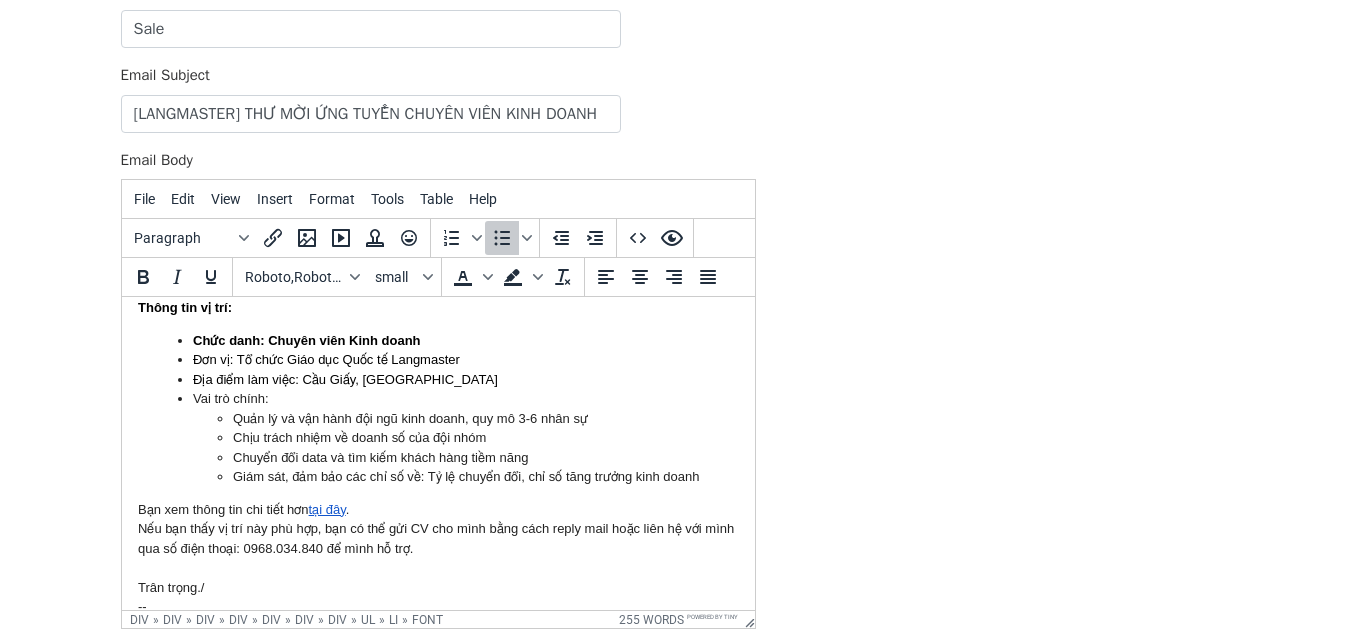 click on "Địa điểm làm việc: Cầu Giấy, Hà Nội" at bounding box center (344, 379) 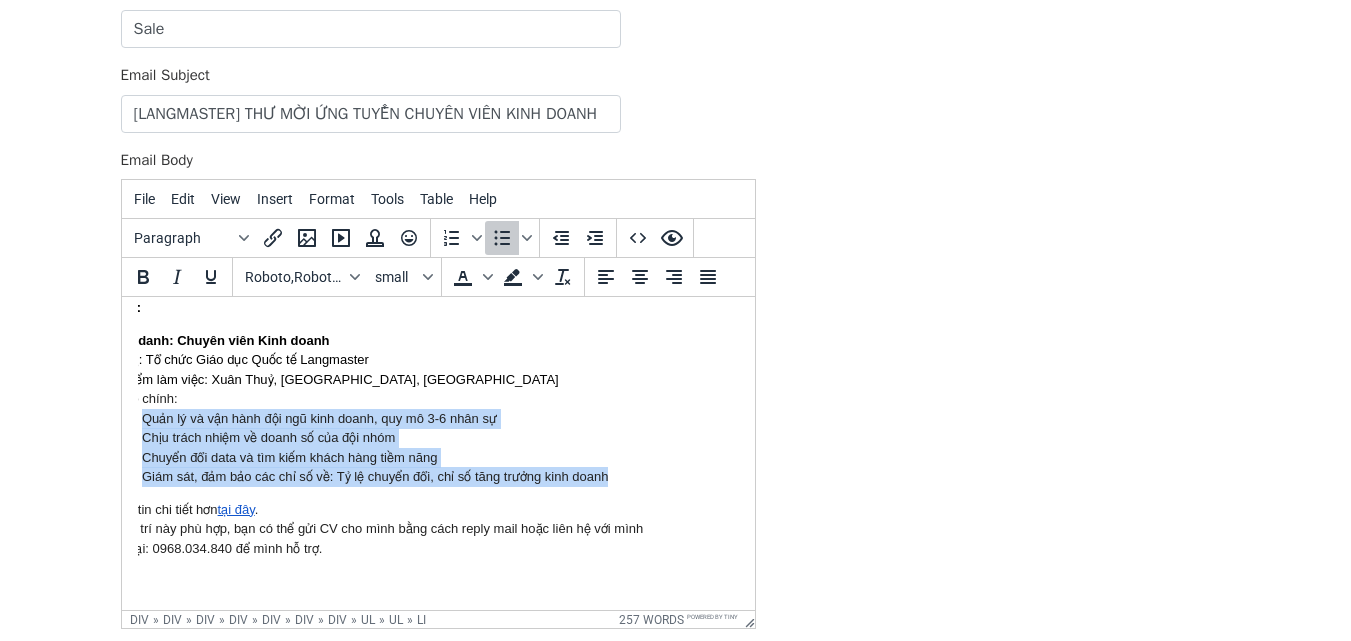drag, startPoint x: 232, startPoint y: 415, endPoint x: 708, endPoint y: 478, distance: 480.15103 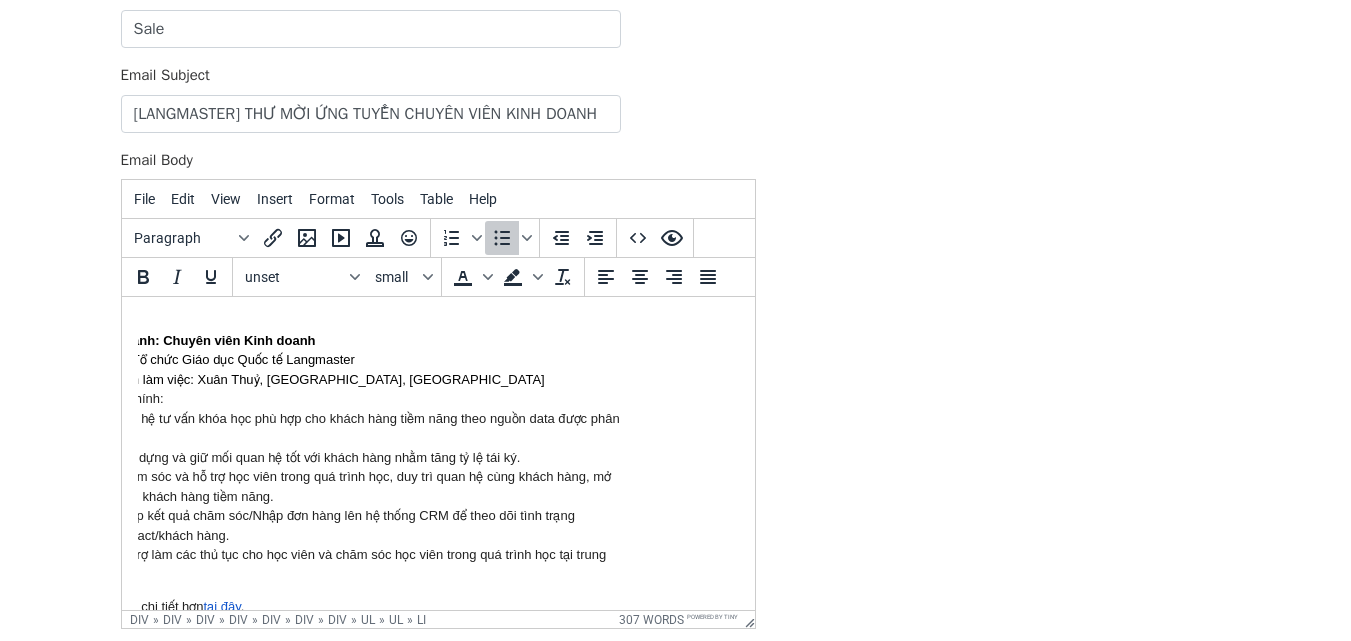 scroll, scrollTop: 0, scrollLeft: 0, axis: both 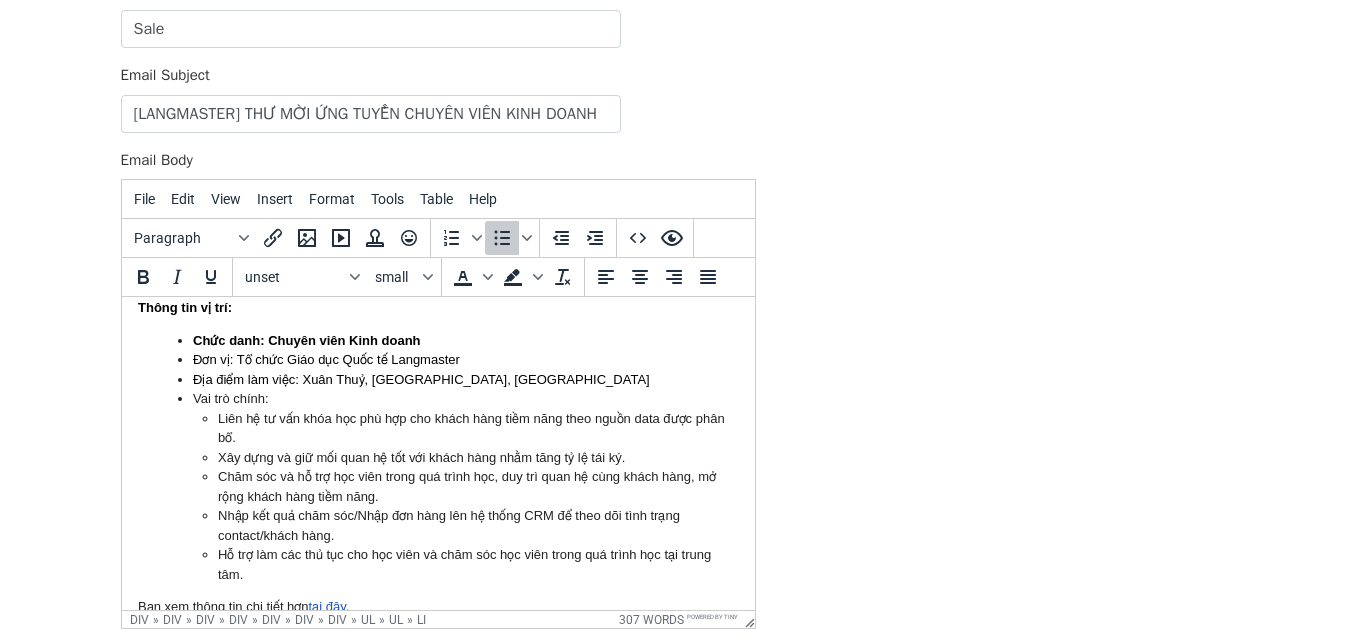 click on "Liên hệ tư vấn khóa học phù hợp cho khách hàng tiềm năng theo nguồn data được phân bổ." at bounding box center (477, 428) 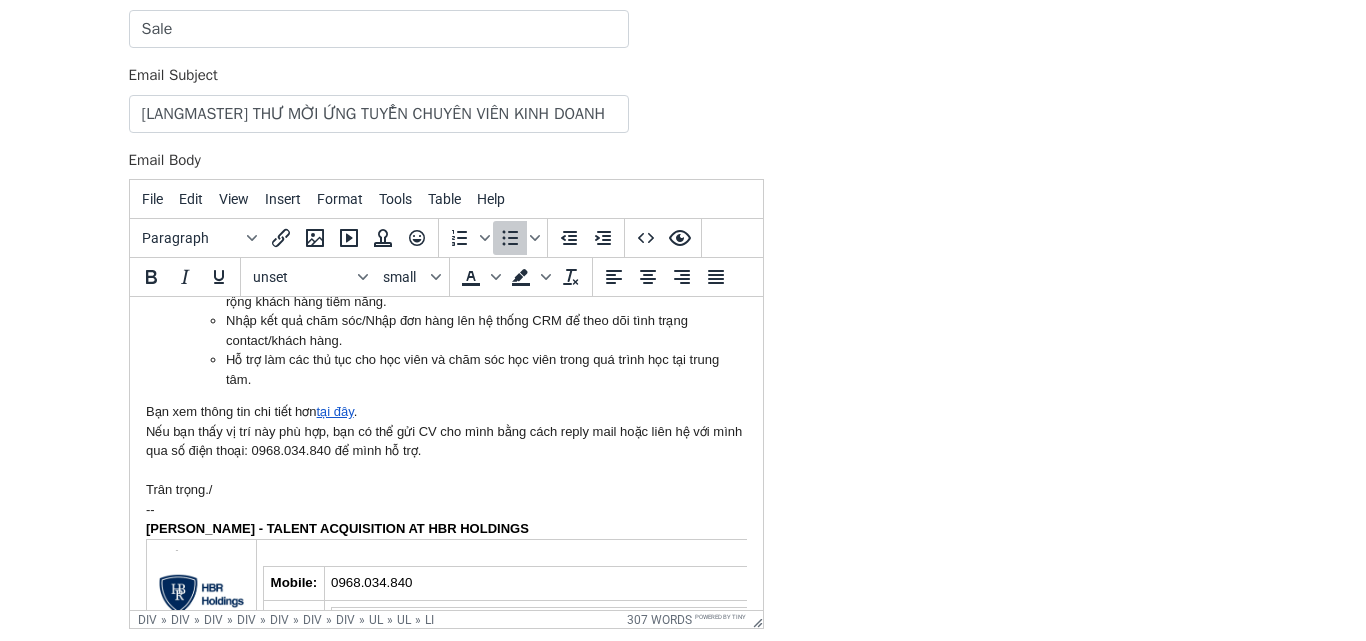 scroll, scrollTop: 376, scrollLeft: 0, axis: vertical 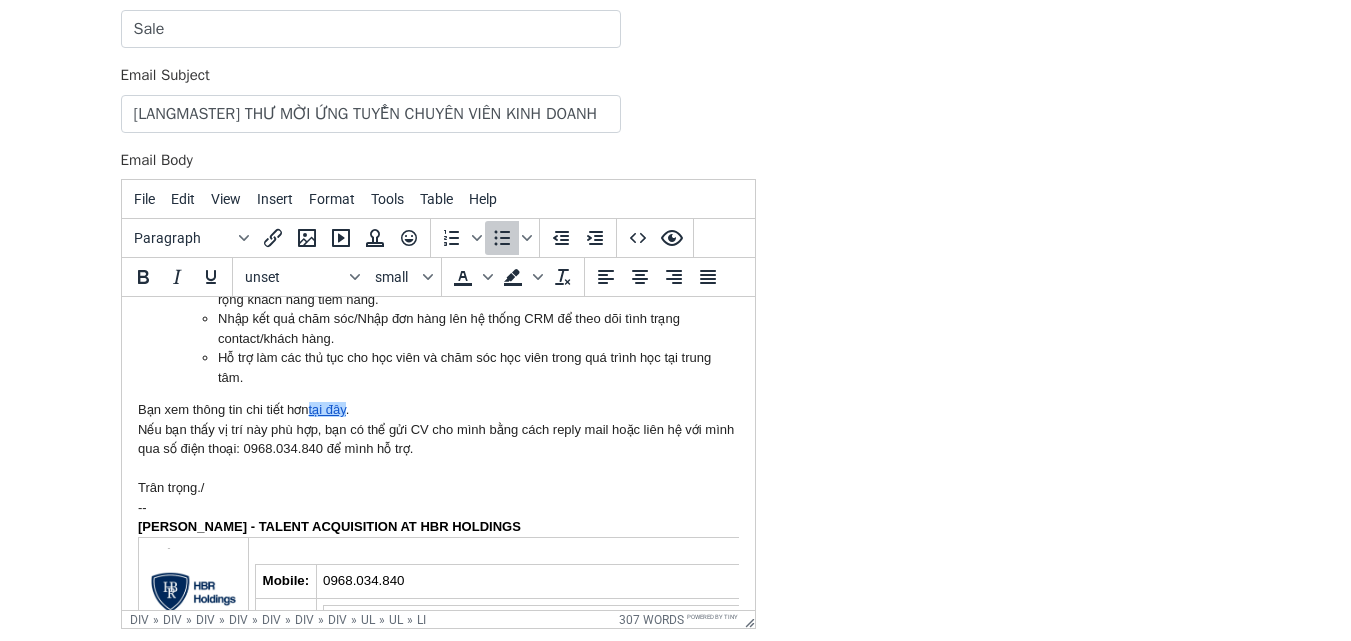 click on "Bạn xem thông tin chi tiết hơn  tại đây ." at bounding box center [437, 410] 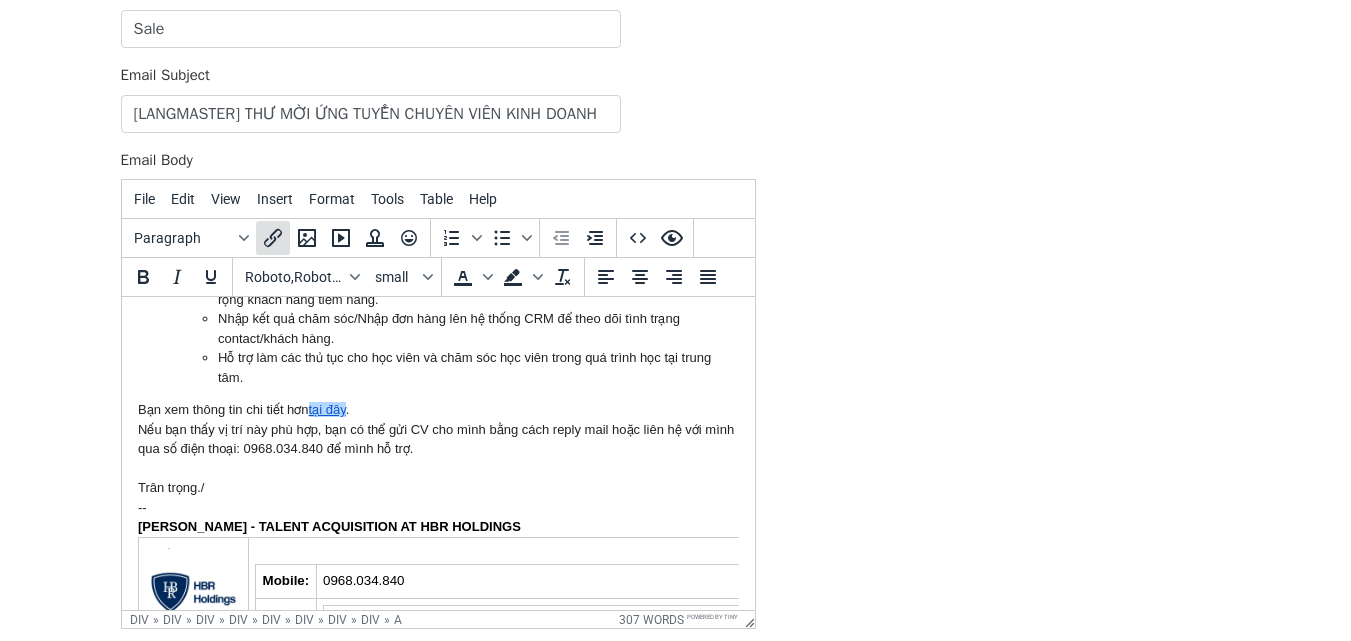 click 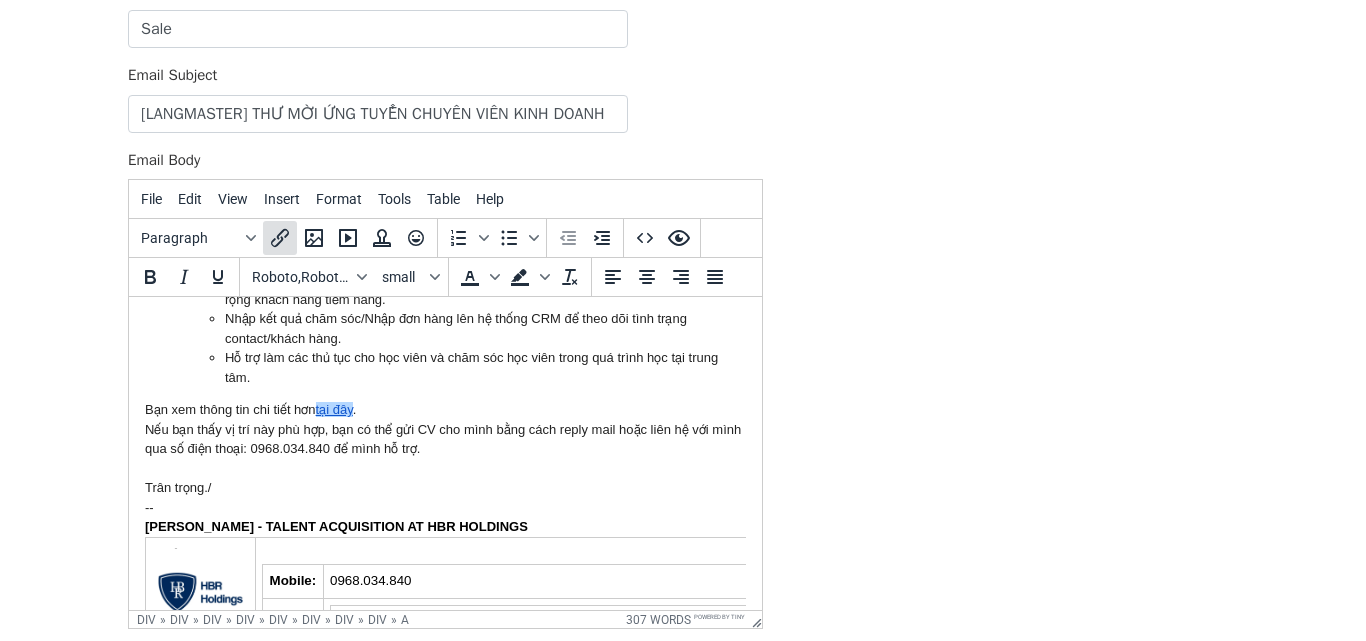select on "_blank" 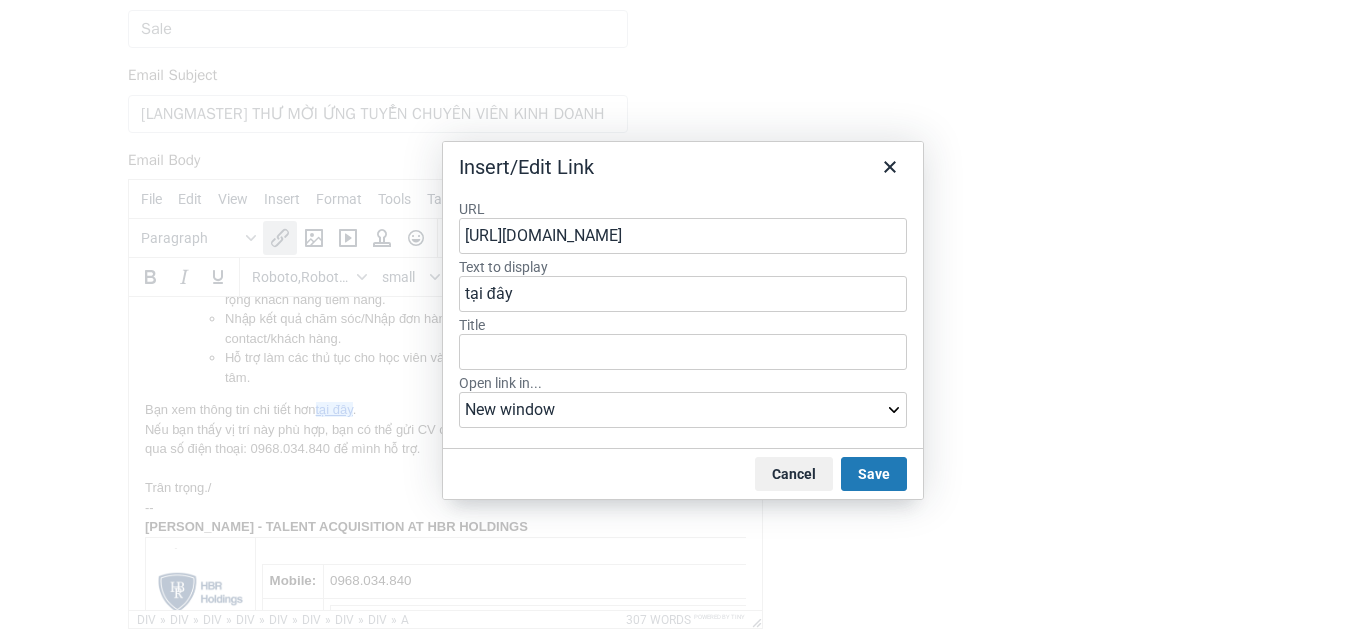 click on "https://www.topcv.vn/viec-lam/truong-nhom-kinh-doanh/1763483.html" at bounding box center [683, 236] 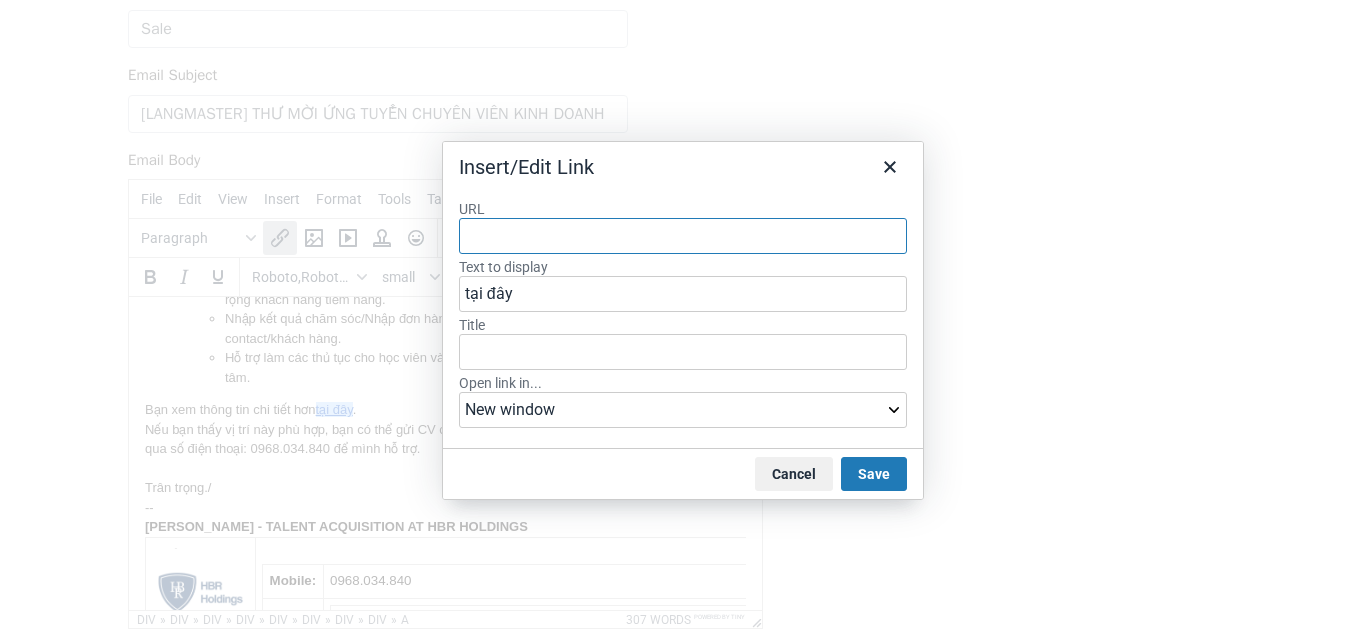 paste on "https://careers.langmaster.edu.vn/chuyen-vien-tu-van-giao-duc" 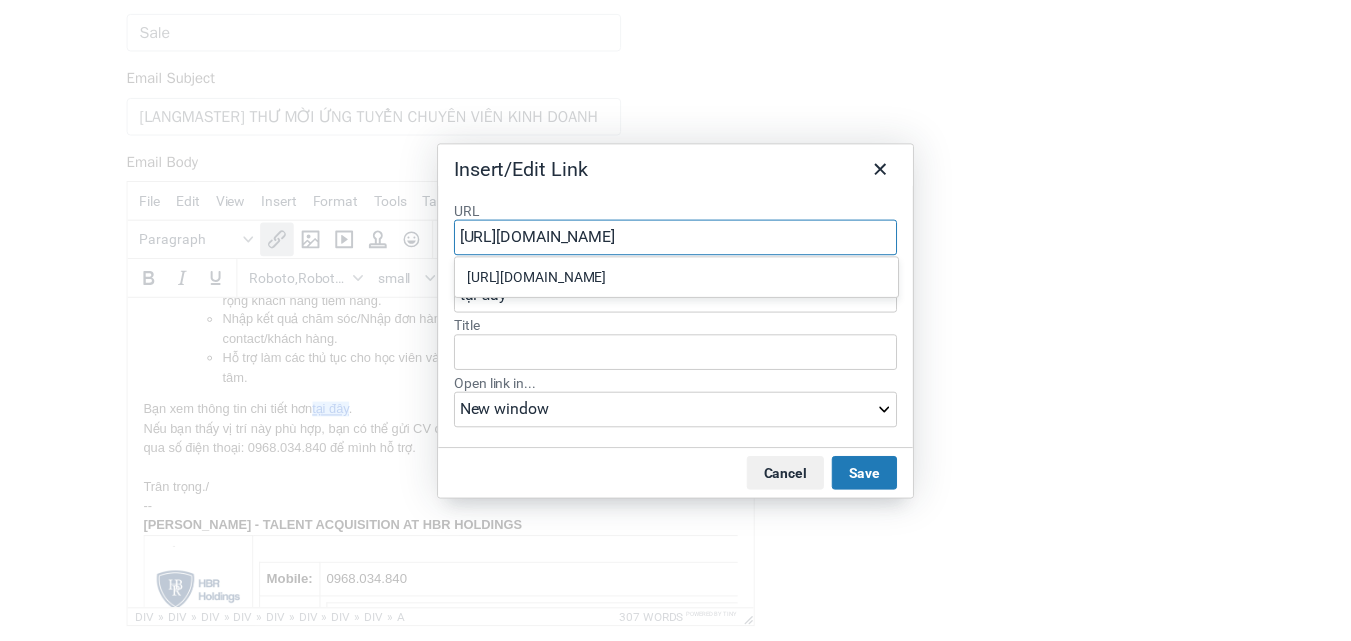 scroll, scrollTop: 0, scrollLeft: 12, axis: horizontal 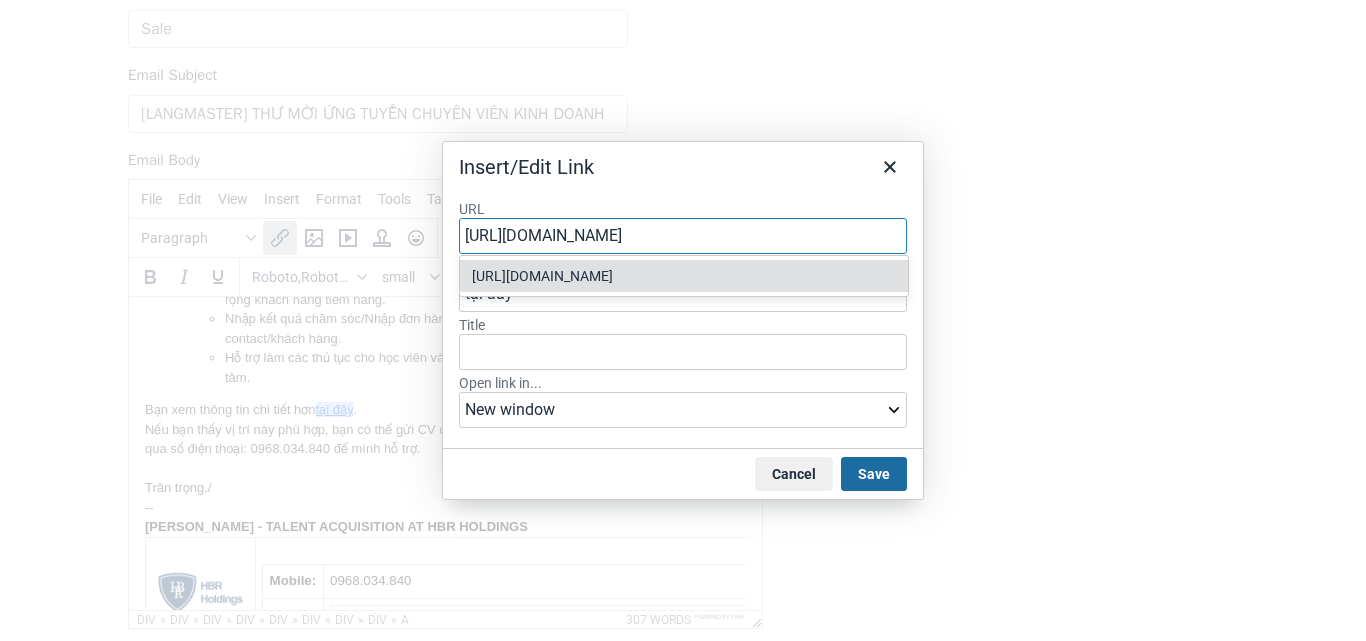 click on "Save" at bounding box center (874, 474) 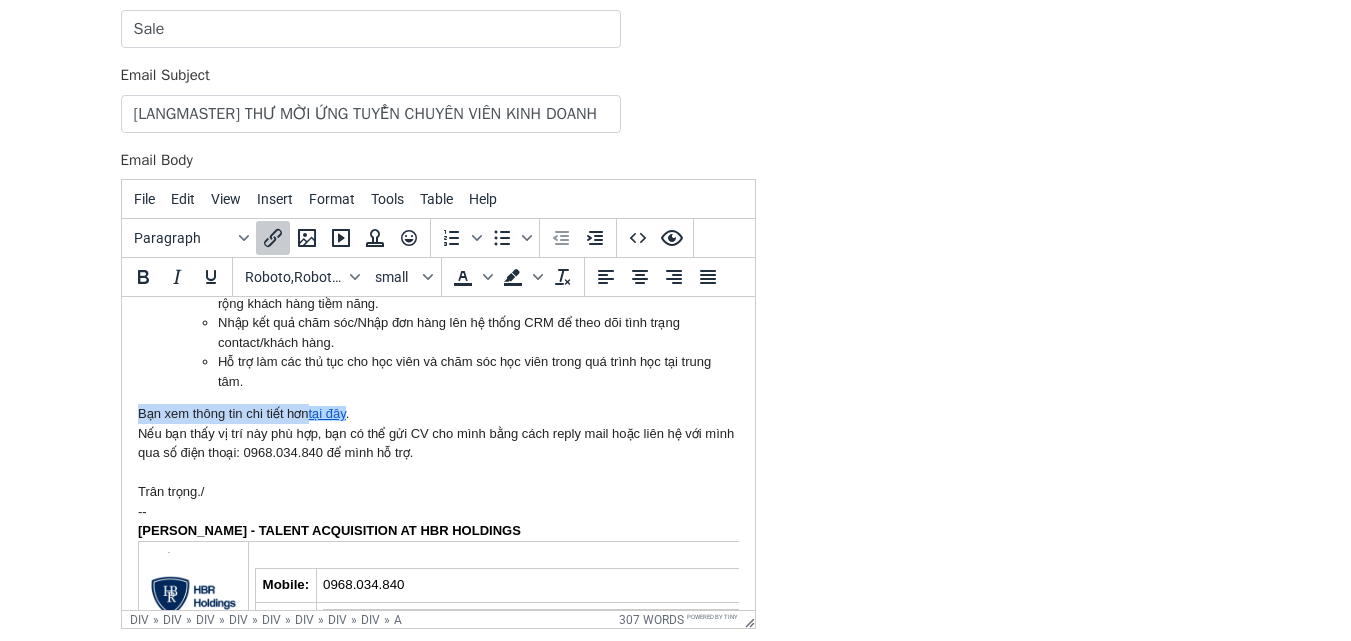 scroll, scrollTop: 371, scrollLeft: 0, axis: vertical 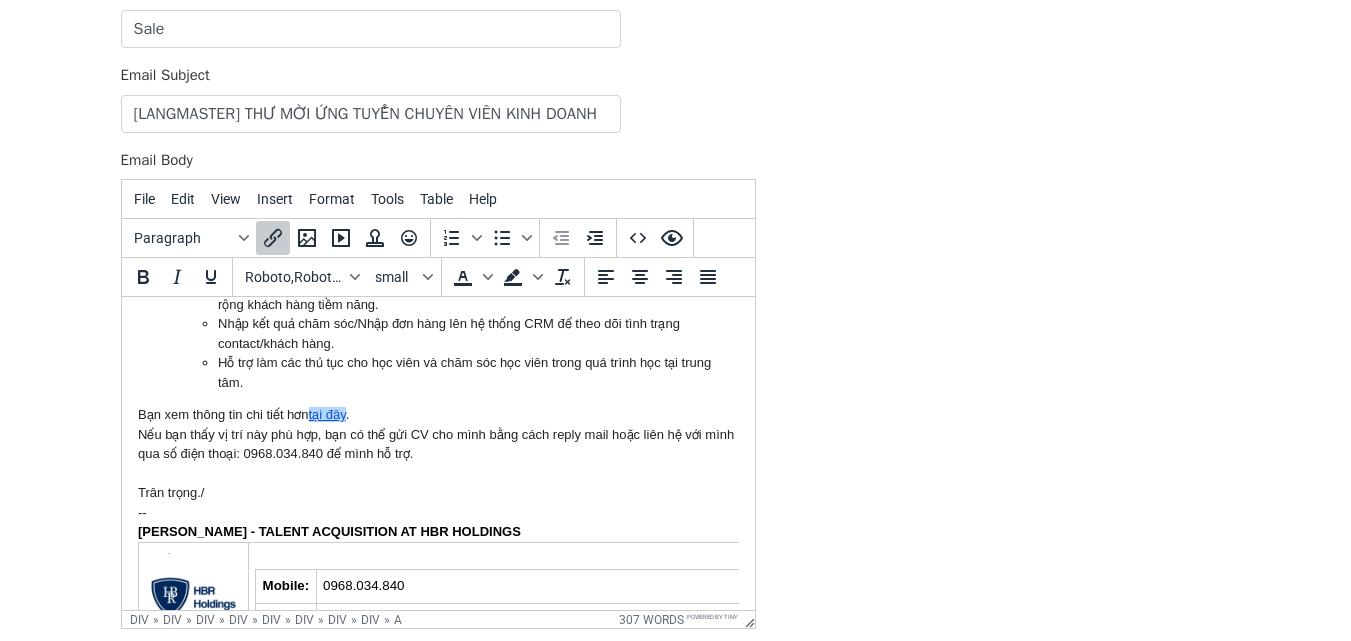 click on "Nếu bạn thấy vị trí này phù hợp, bạn có thể gửi CV cho mình bằng cách reply mail hoặc liên hệ với mình qua số điện thoại: 0968.034.840 để mình hỗ trợ." at bounding box center [437, 444] 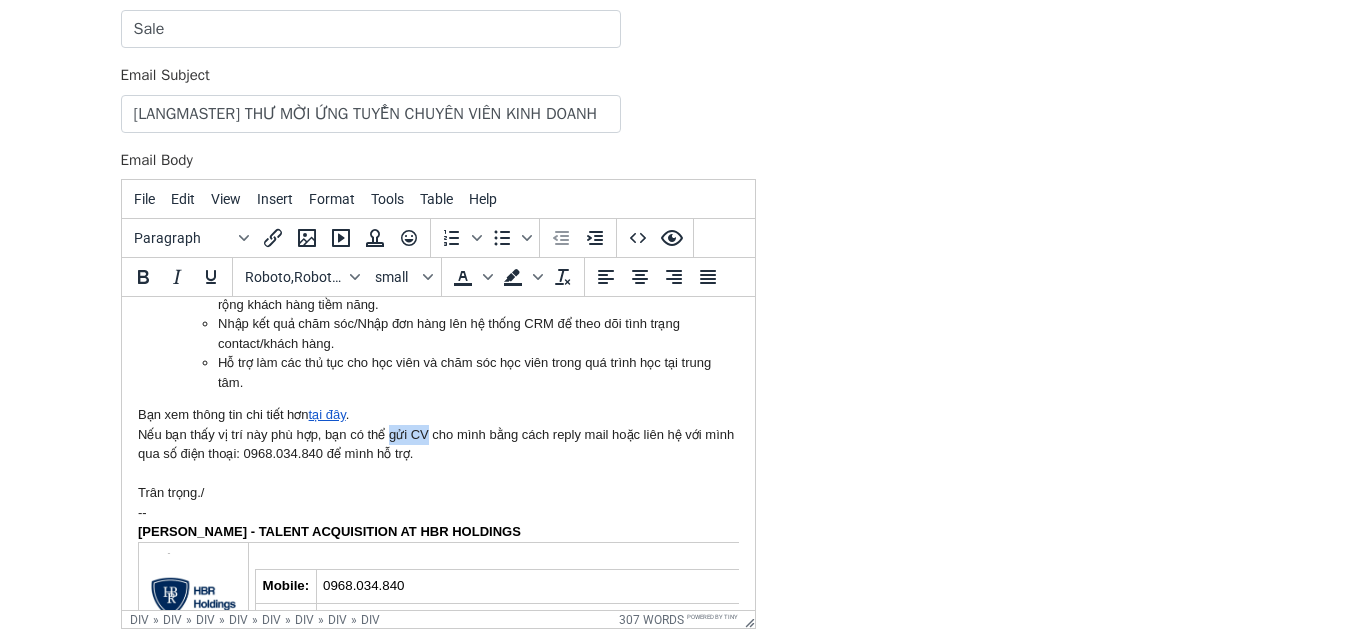 drag, startPoint x: 390, startPoint y: 430, endPoint x: 425, endPoint y: 366, distance: 72.94518 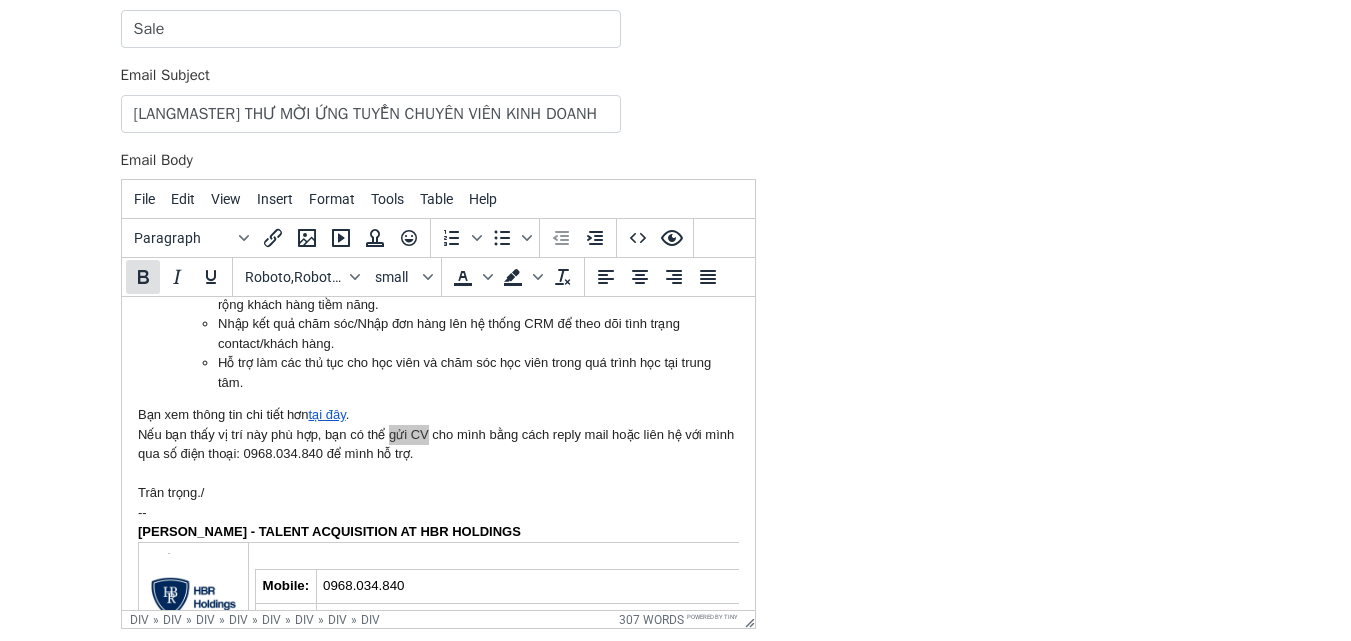 click 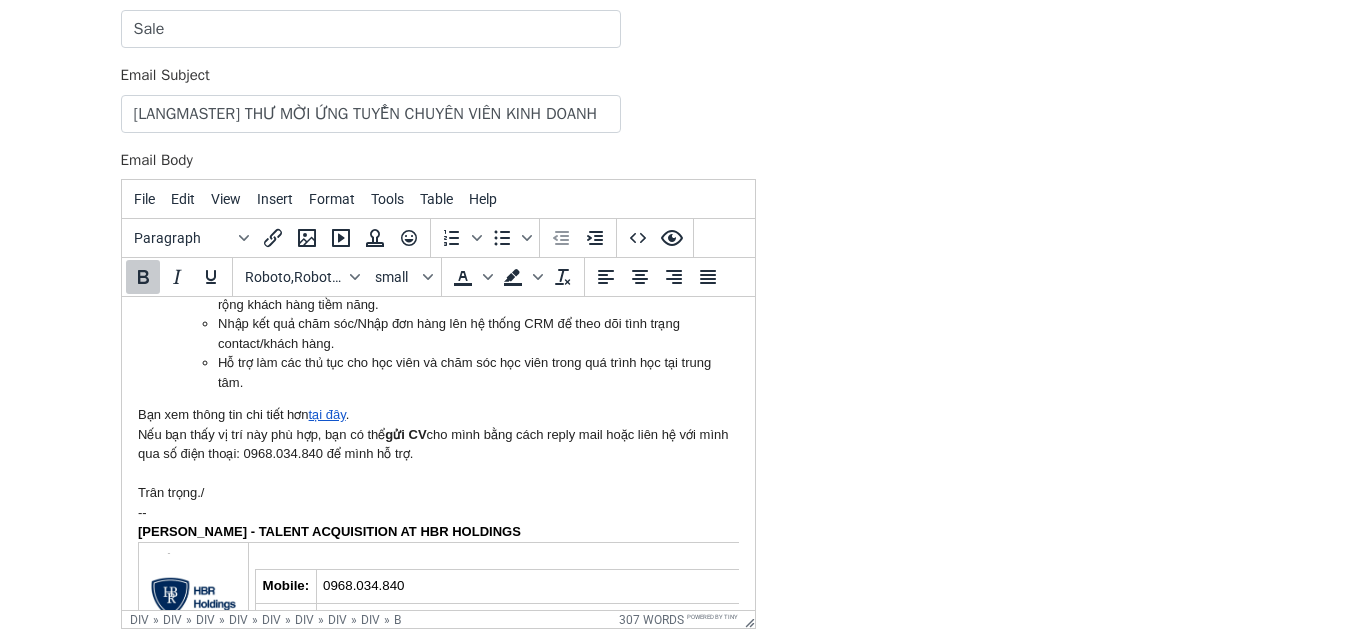click on "Nếu bạn thấy vị trí này phù hợp, bạn có thể  gửi CV  cho mình bằng cách reply mail hoặc liên hệ với mình qua số điện thoại: 0968.034.840 để mình hỗ trợ." at bounding box center [437, 444] 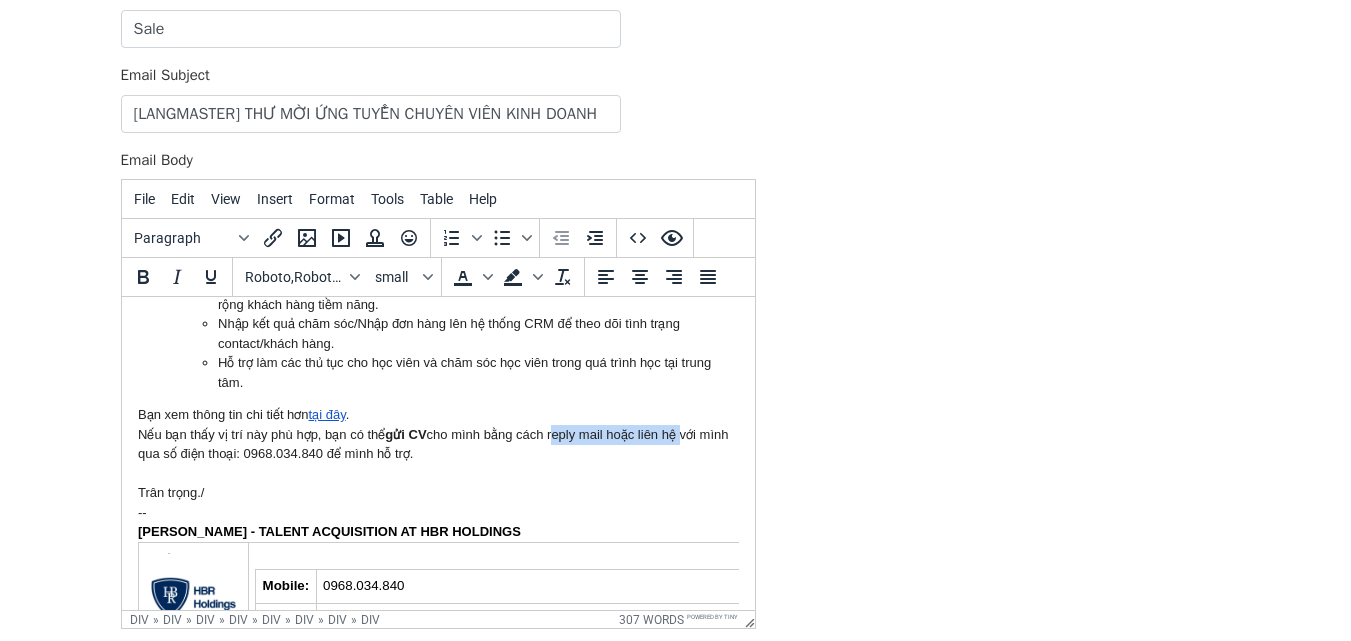 drag, startPoint x: 558, startPoint y: 438, endPoint x: 683, endPoint y: 440, distance: 125.016 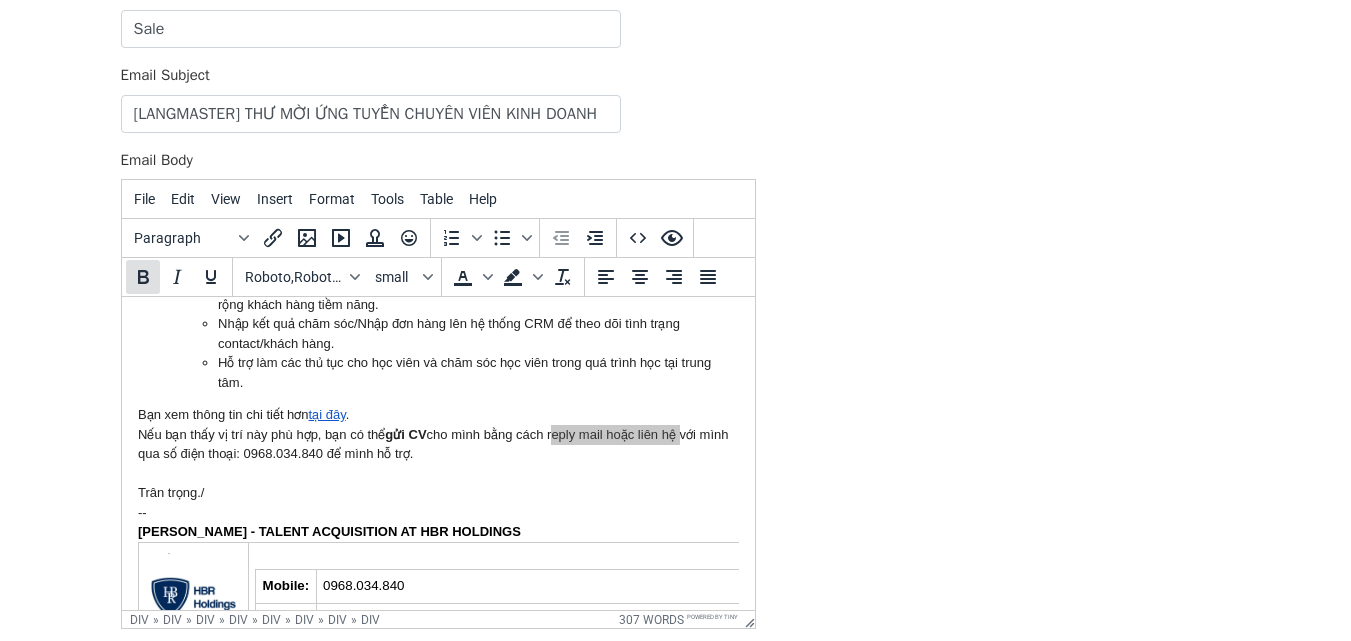 click 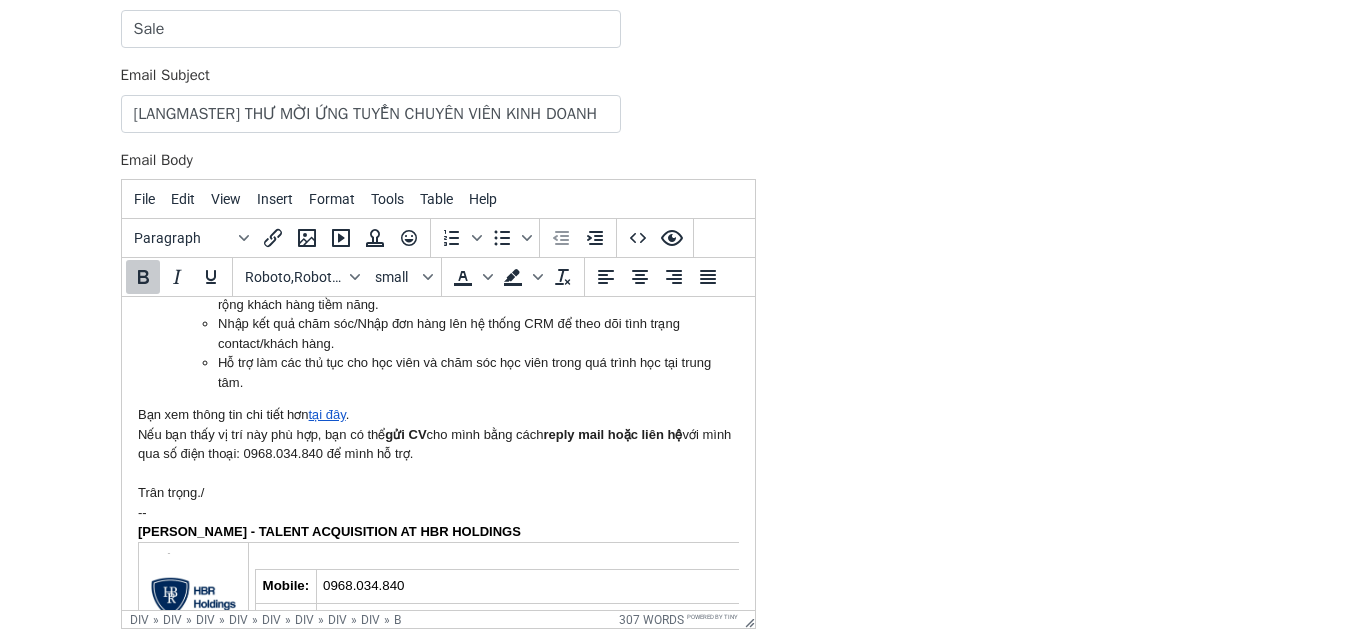 click on "gửi CV" at bounding box center (404, 434) 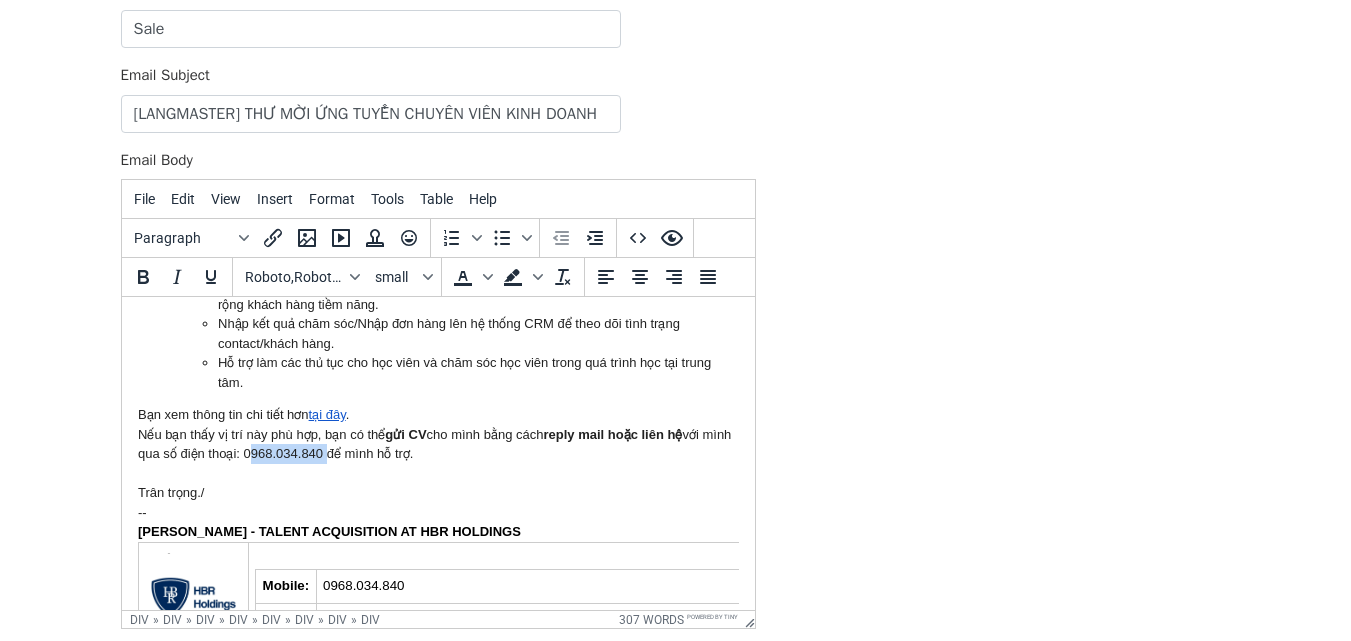 drag, startPoint x: 274, startPoint y: 449, endPoint x: 356, endPoint y: 455, distance: 82.219215 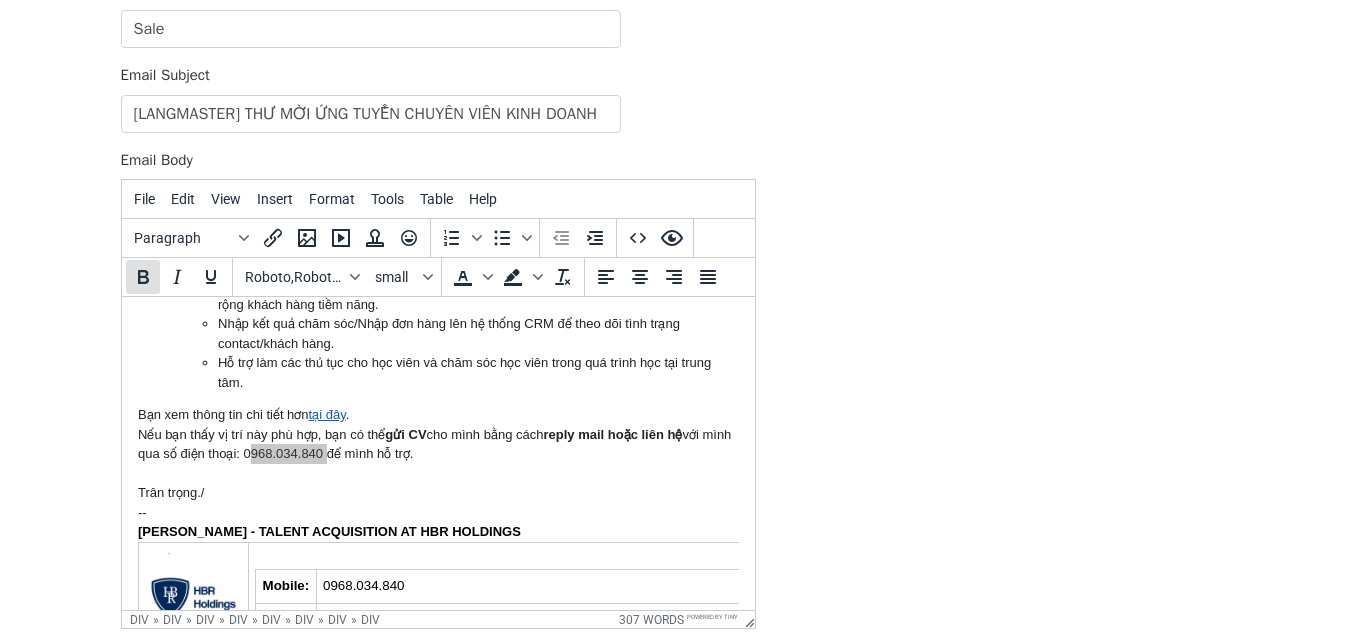 click at bounding box center [143, 277] 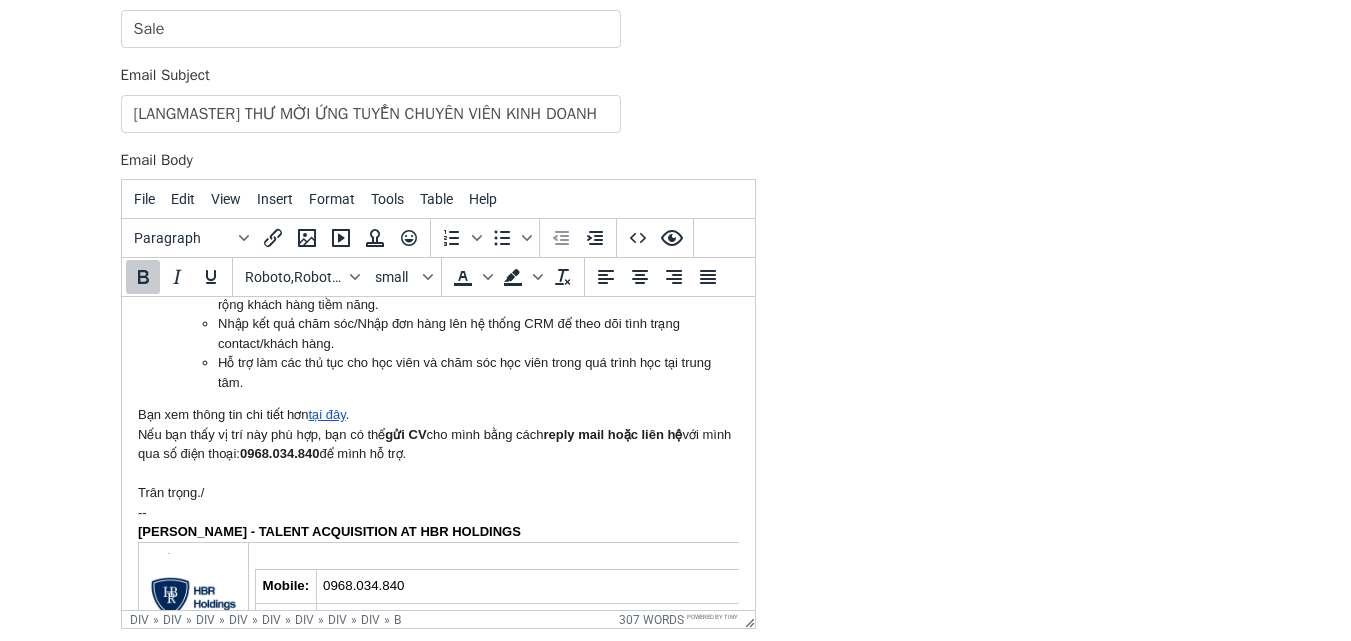 click on "Bạn xem thông tin chi tiết hơn  tại đây ." at bounding box center [437, 415] 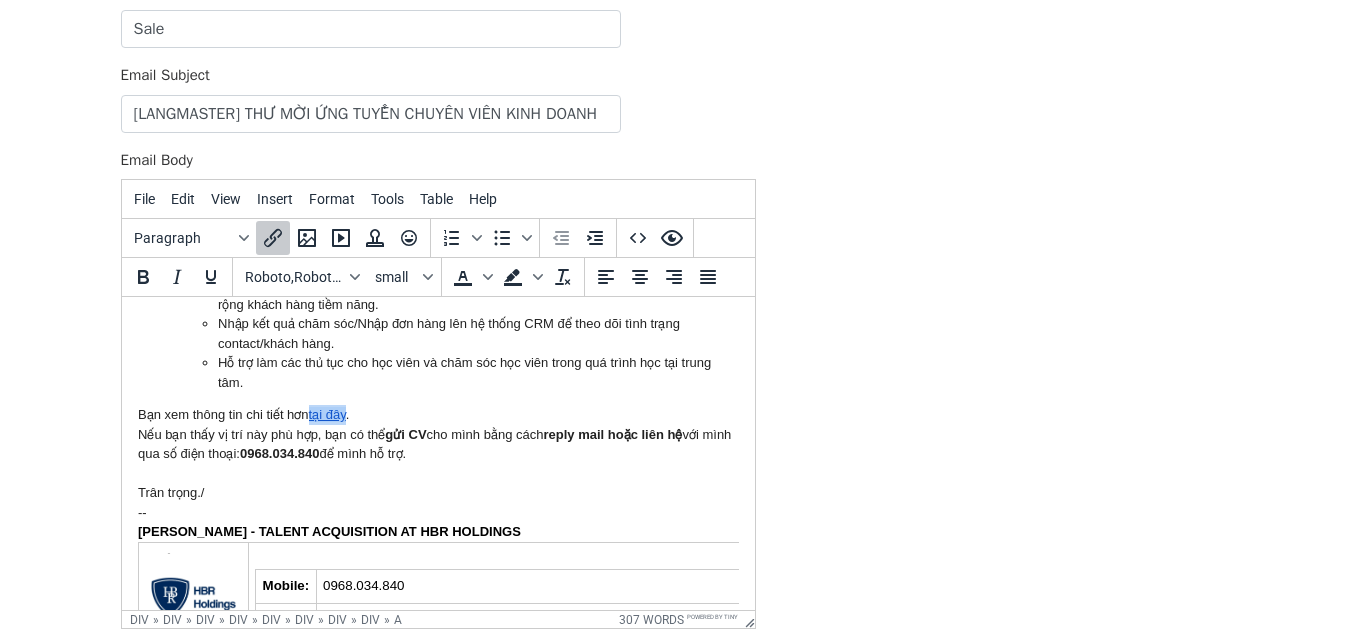 drag, startPoint x: 313, startPoint y: 413, endPoint x: 348, endPoint y: 421, distance: 35.902645 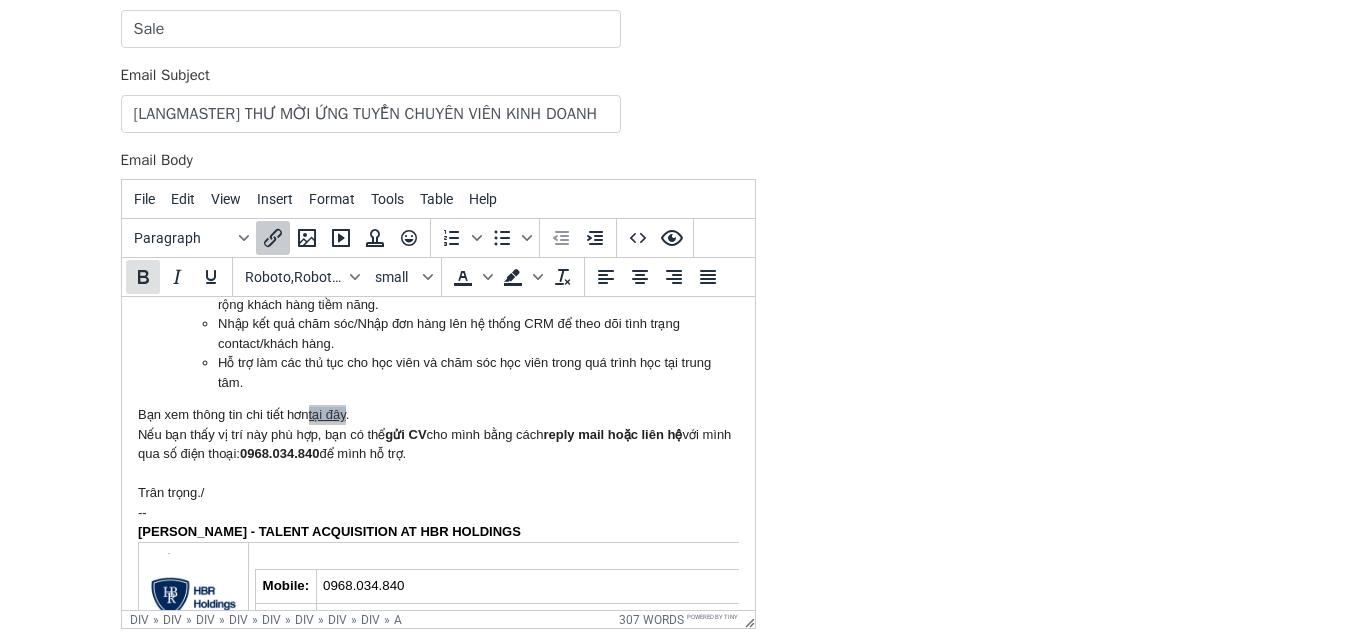 click 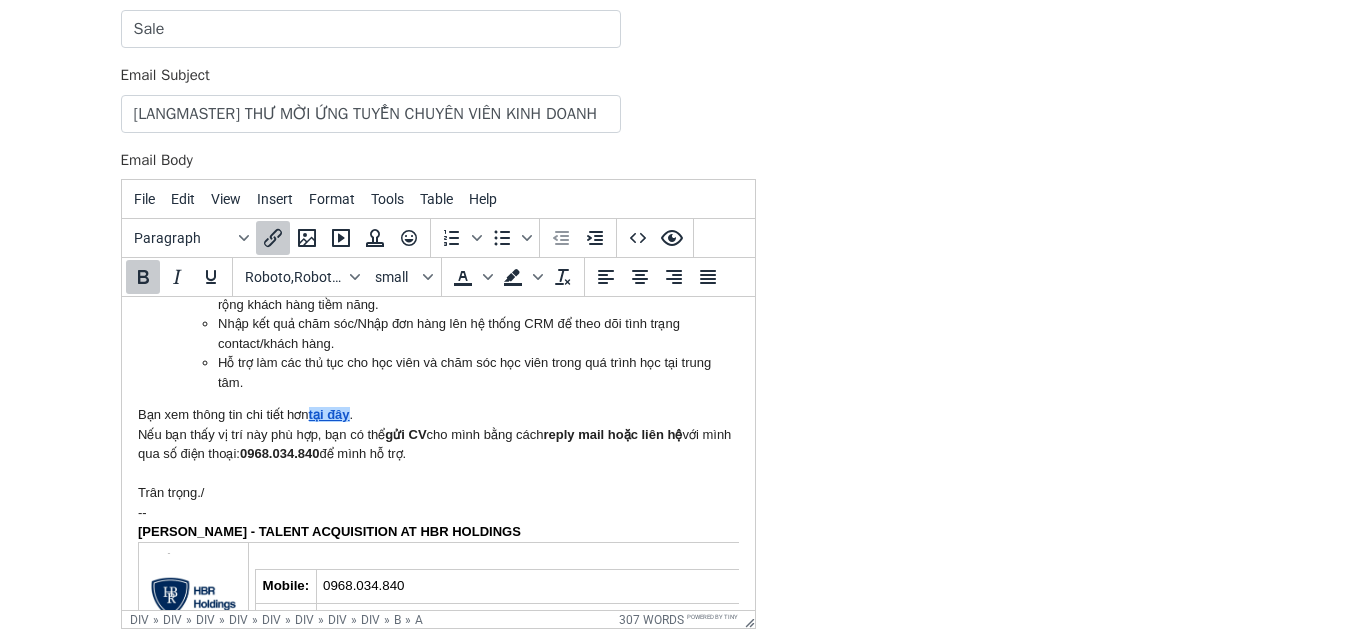 click on "Bạn xem thông tin chi tiết hơn  tại đây ." at bounding box center [437, 415] 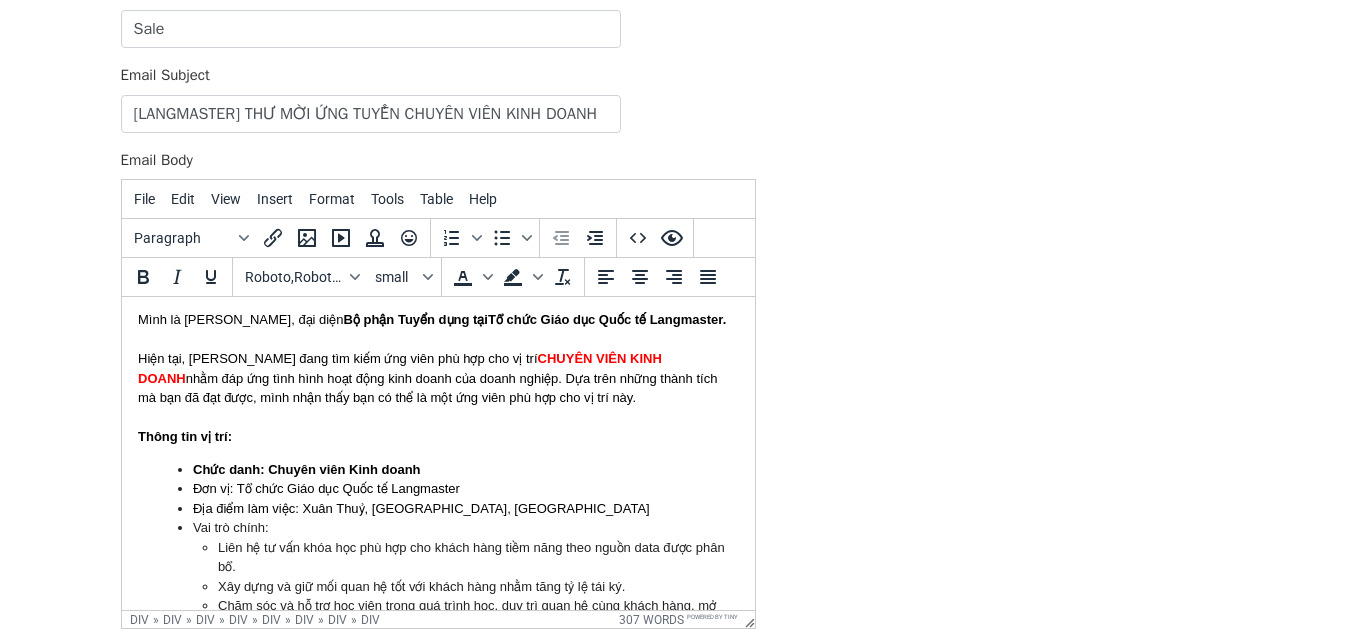 scroll, scrollTop: 49, scrollLeft: 0, axis: vertical 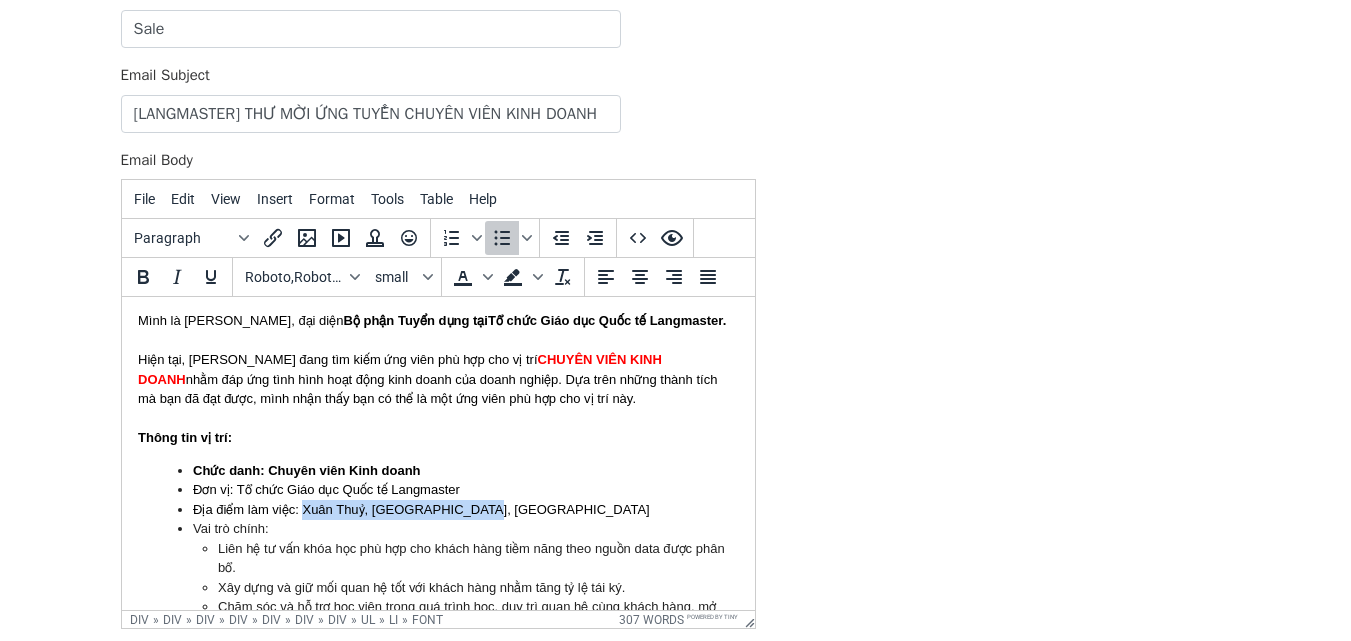 drag, startPoint x: 308, startPoint y: 510, endPoint x: 488, endPoint y: 513, distance: 180.025 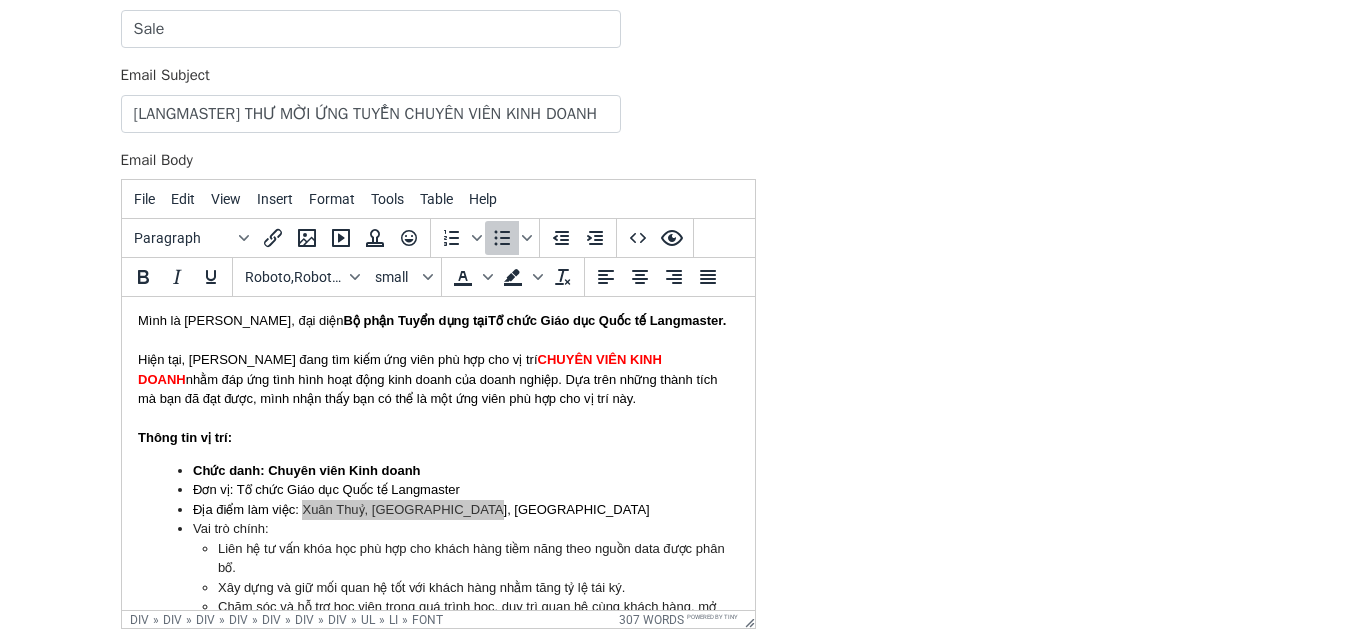 click 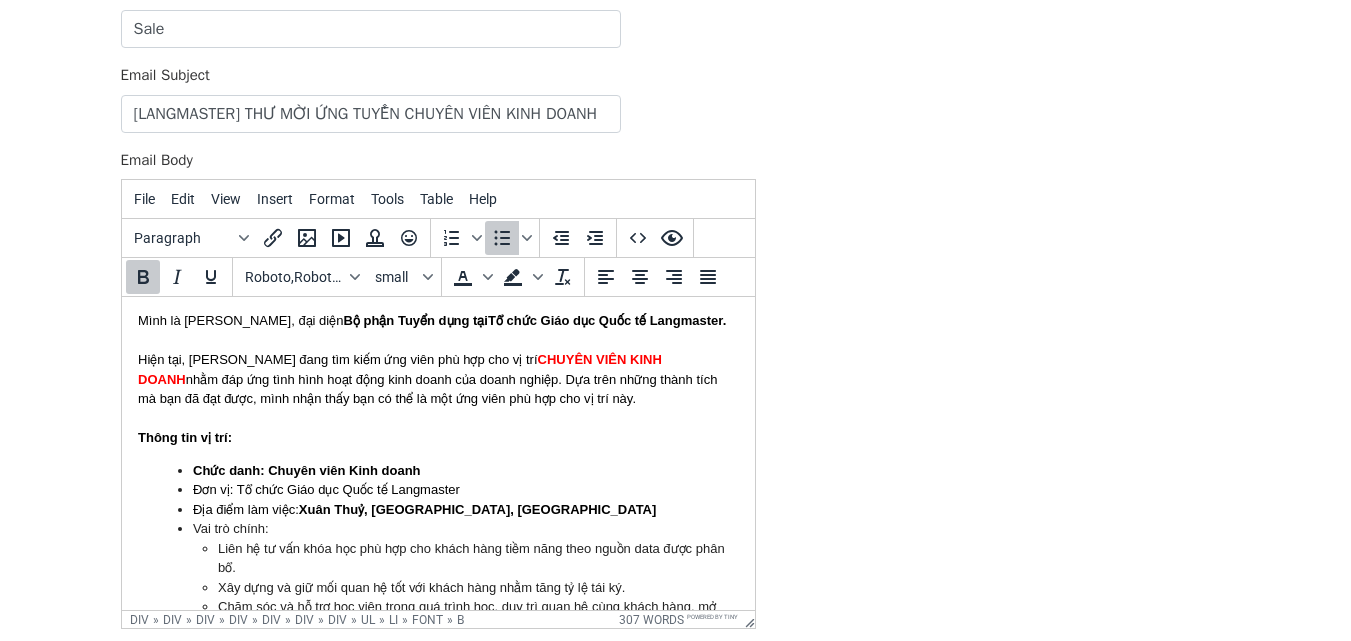 click on "Đơn vị: Tổ chức Giáo dục Quốc tế Langmaster" at bounding box center (465, 490) 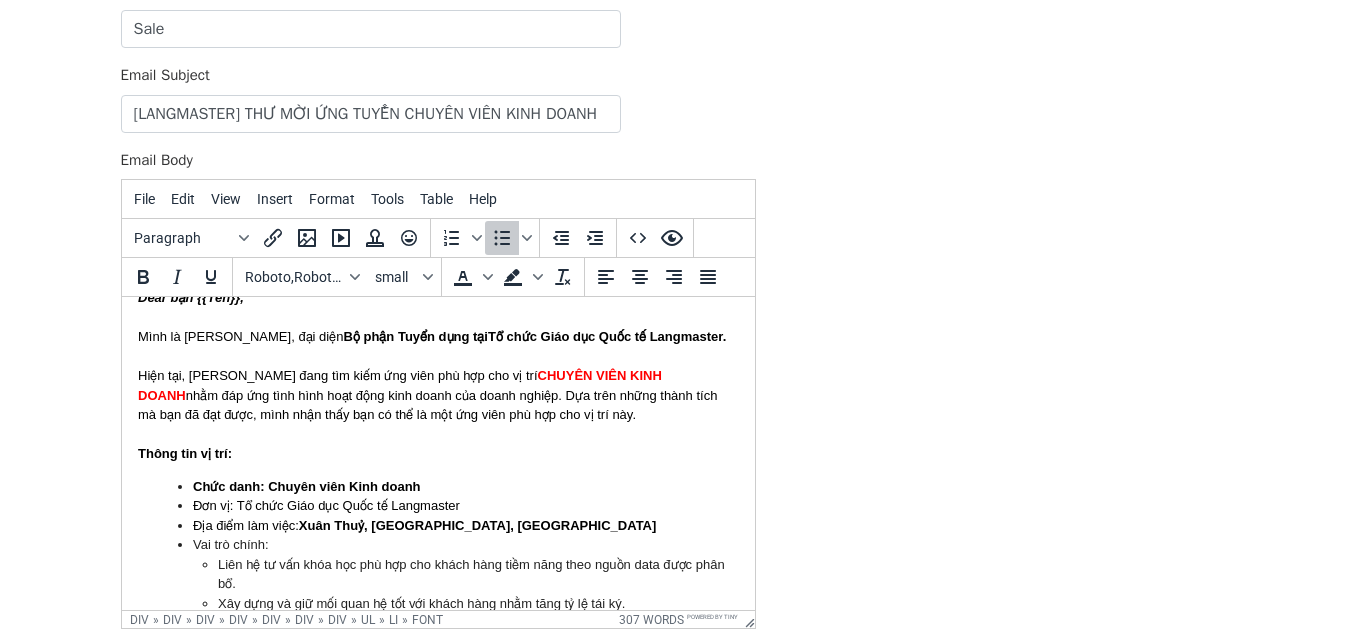 scroll, scrollTop: 0, scrollLeft: 0, axis: both 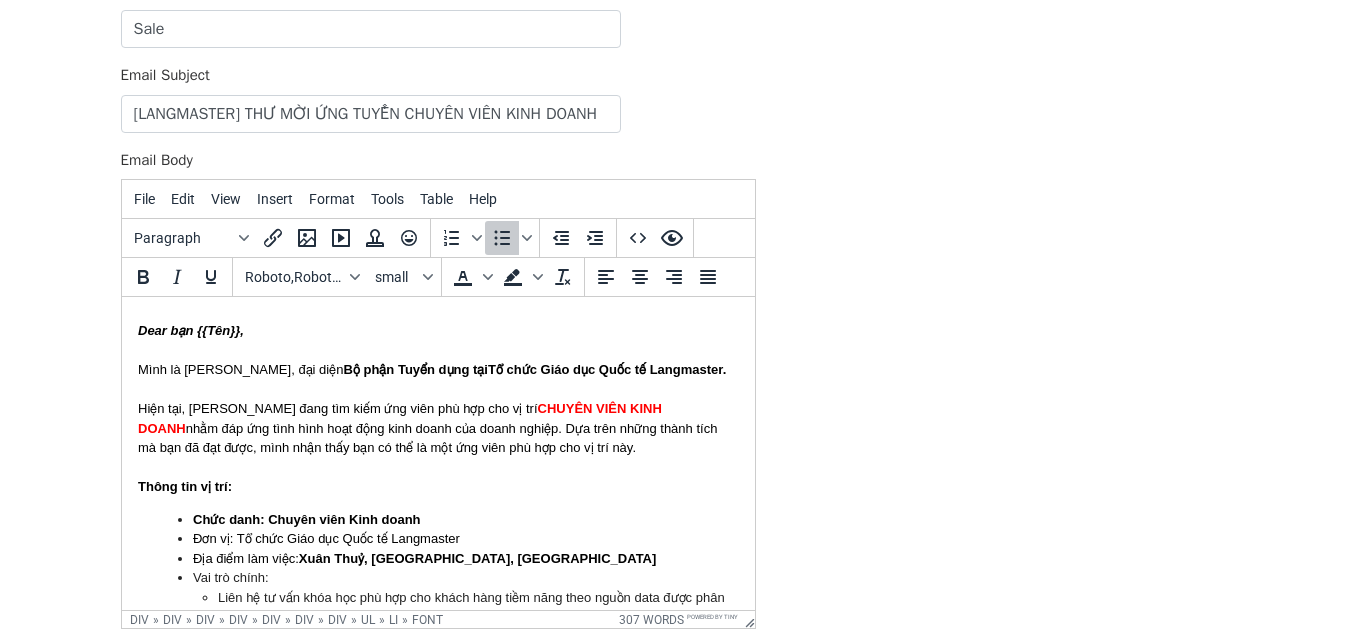 click on "nhằm đáp ứng tình hình hoạt động kinh doanh của doanh nghiệp. Dựa trên những thành tích mà bạn đã đạt được, mình nhận thấy bạn có thể là một ứng viên phù hợp cho vị trí này." at bounding box center (426, 438) 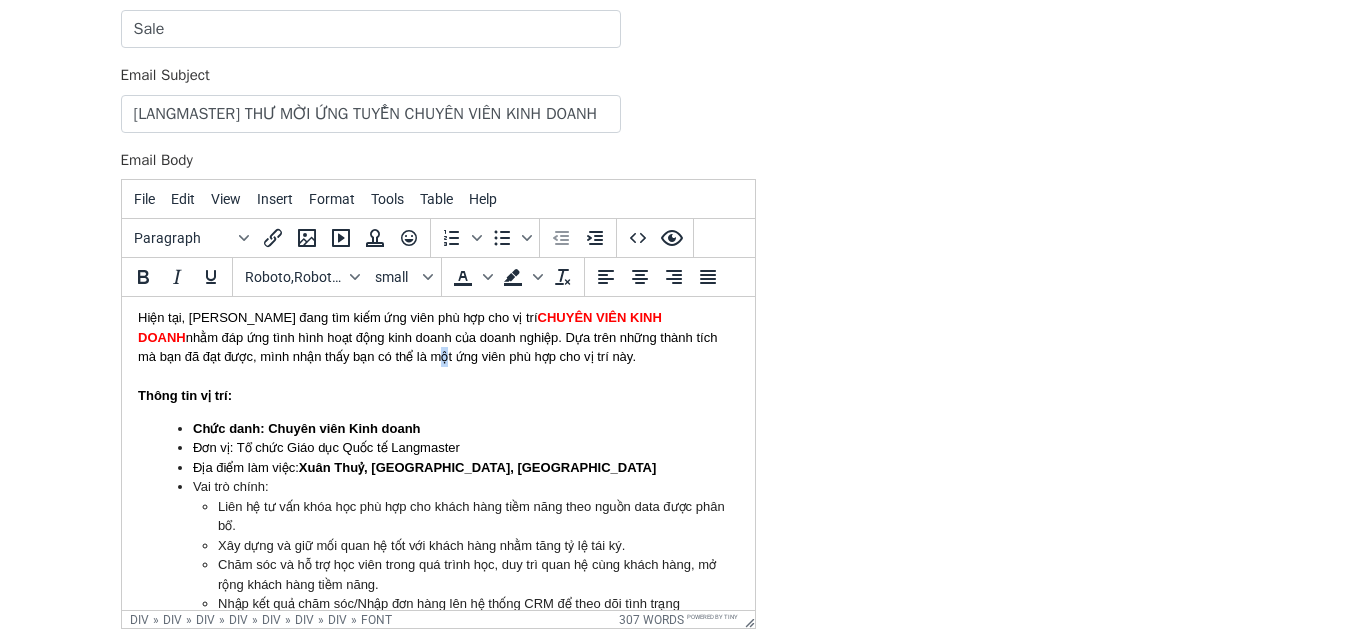 scroll, scrollTop: 92, scrollLeft: 0, axis: vertical 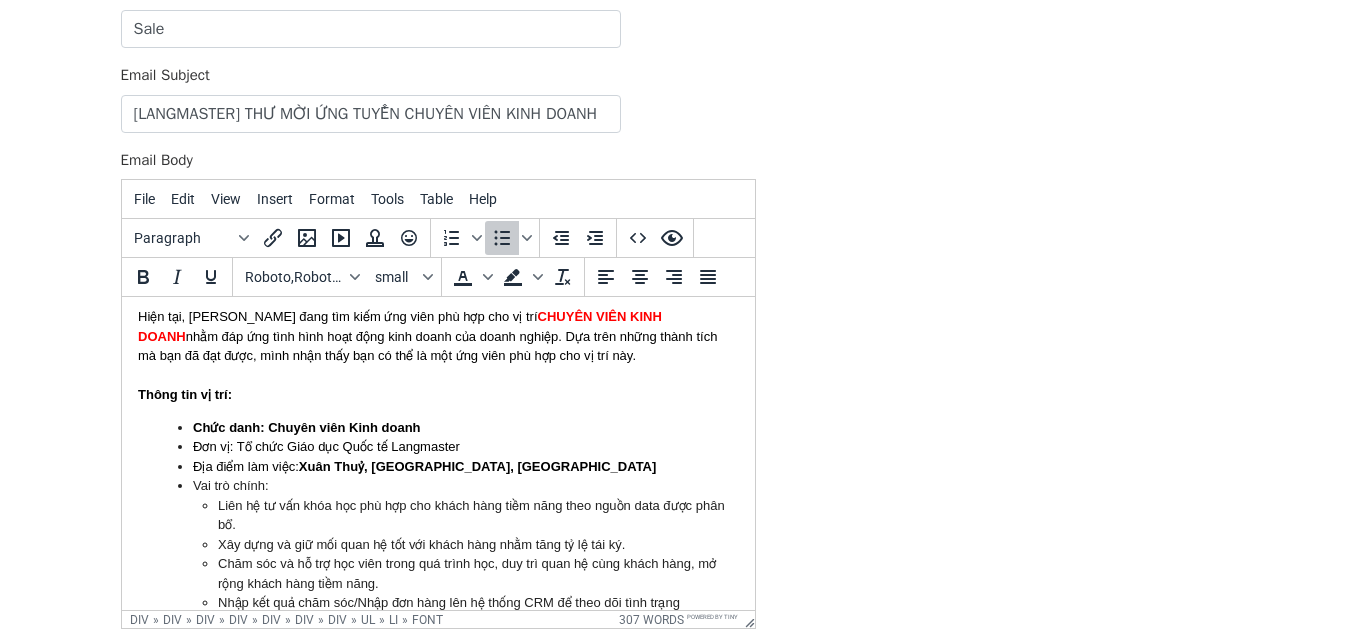 click on "Đơn vị: Tổ chức Giáo dục Quốc tế Langmaster" at bounding box center (465, 447) 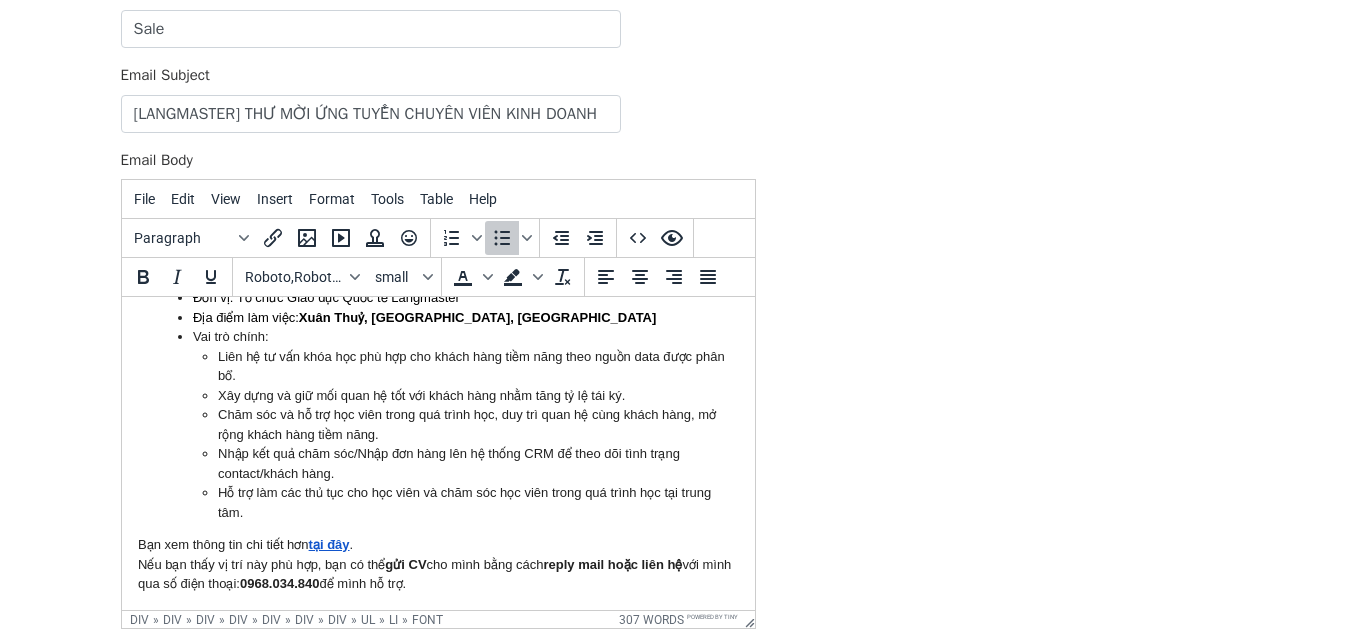 scroll, scrollTop: 242, scrollLeft: 0, axis: vertical 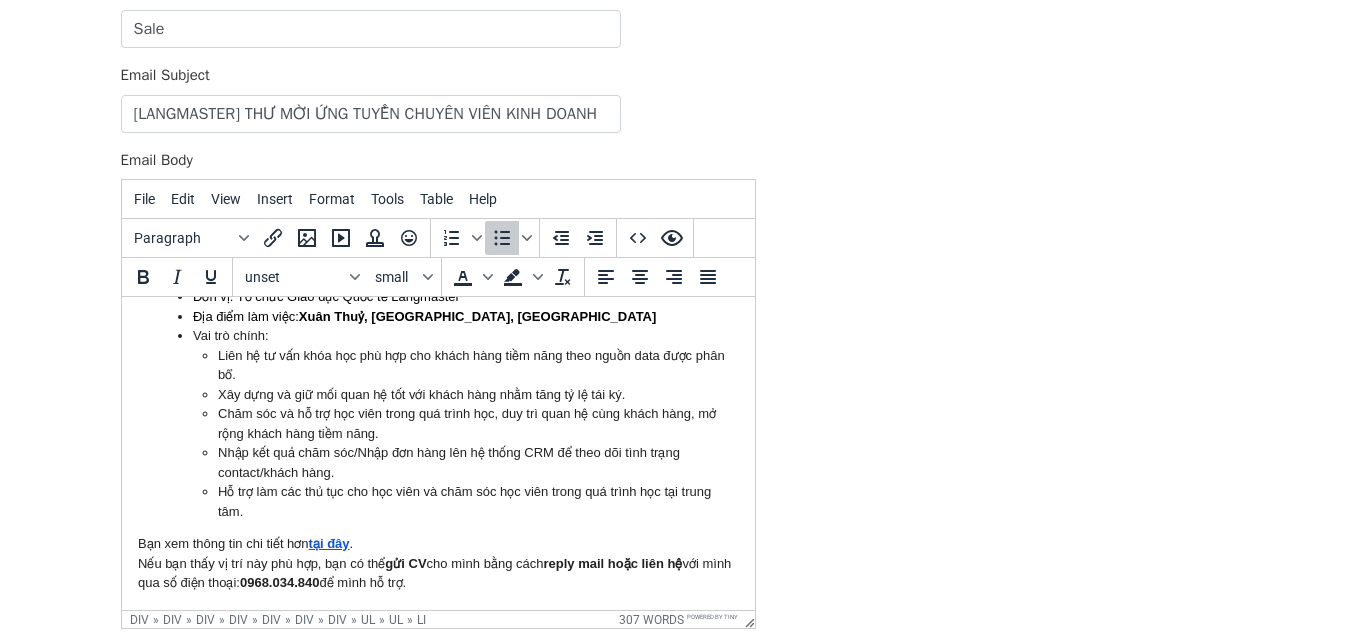click on "Nhập kết quả chăm sóc/Nhập đơn hàng lên hệ thống CRM để theo dõi tình trạng contact/khách hàng." at bounding box center (477, 462) 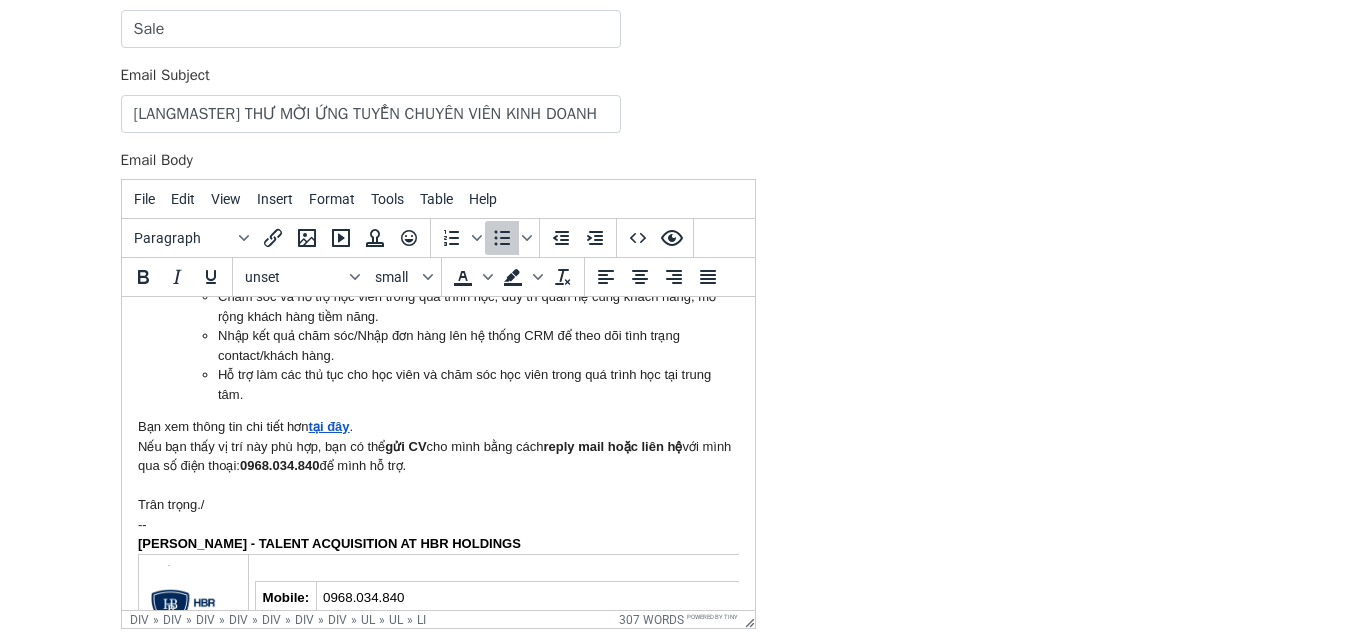 scroll, scrollTop: 372, scrollLeft: 0, axis: vertical 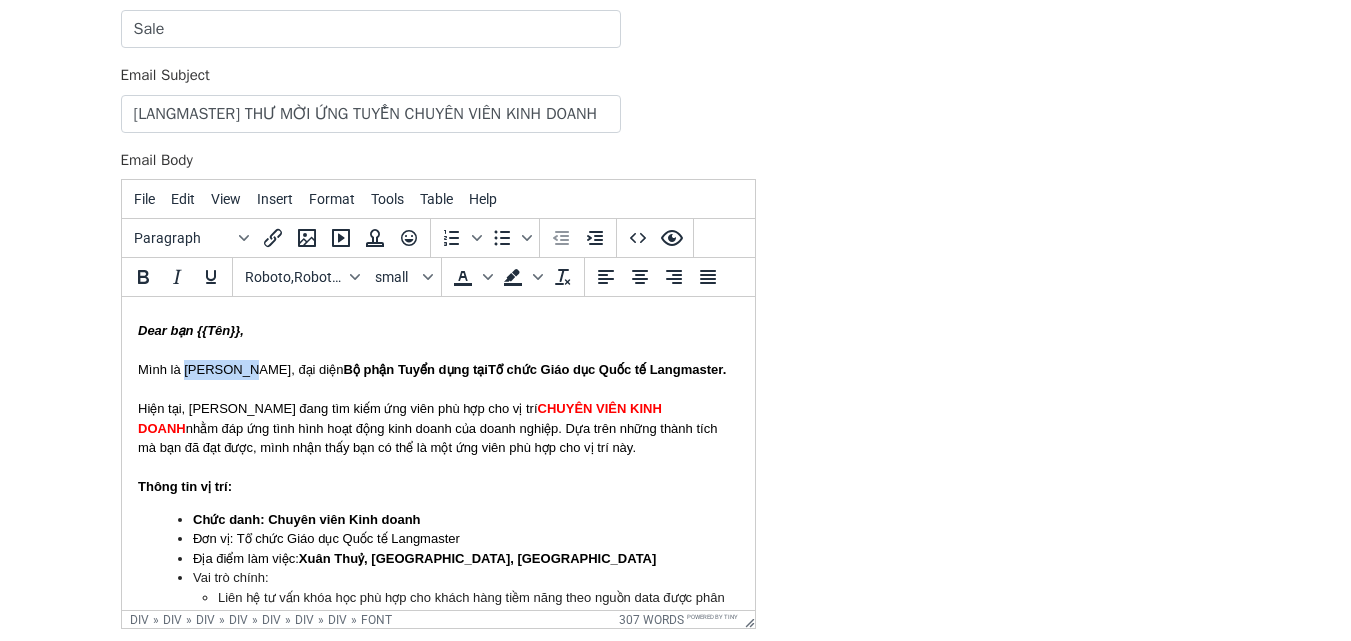 drag, startPoint x: 185, startPoint y: 367, endPoint x: 249, endPoint y: 369, distance: 64.03124 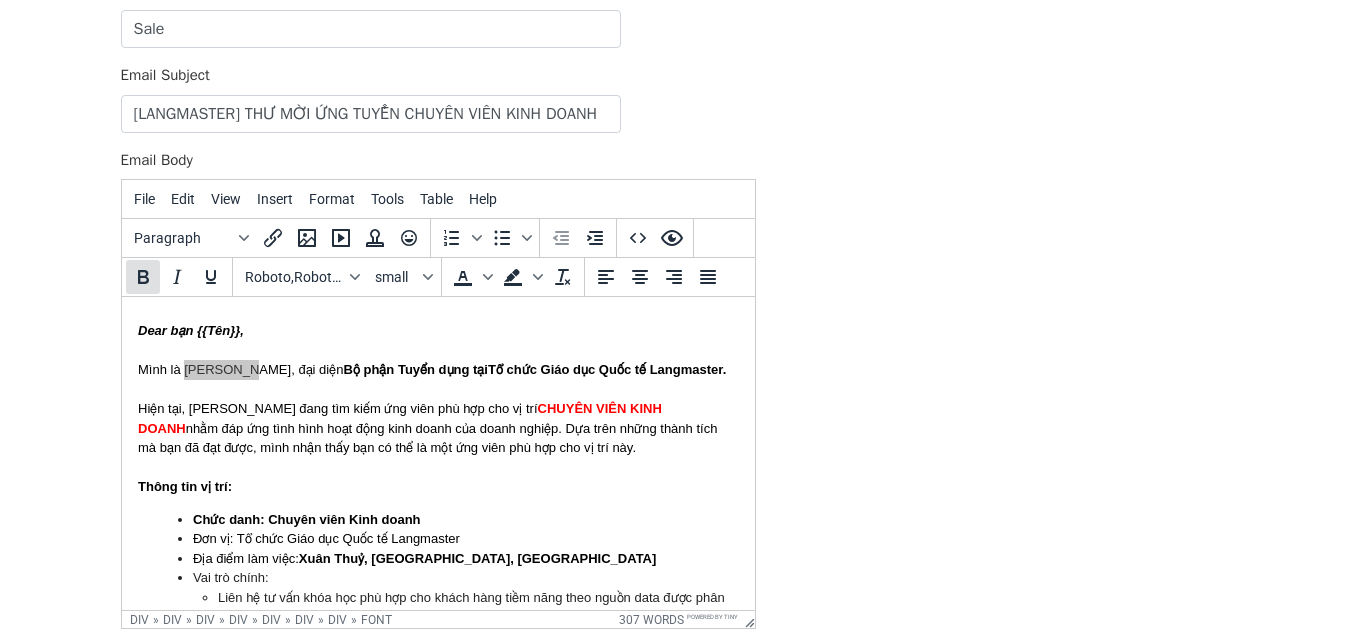 click 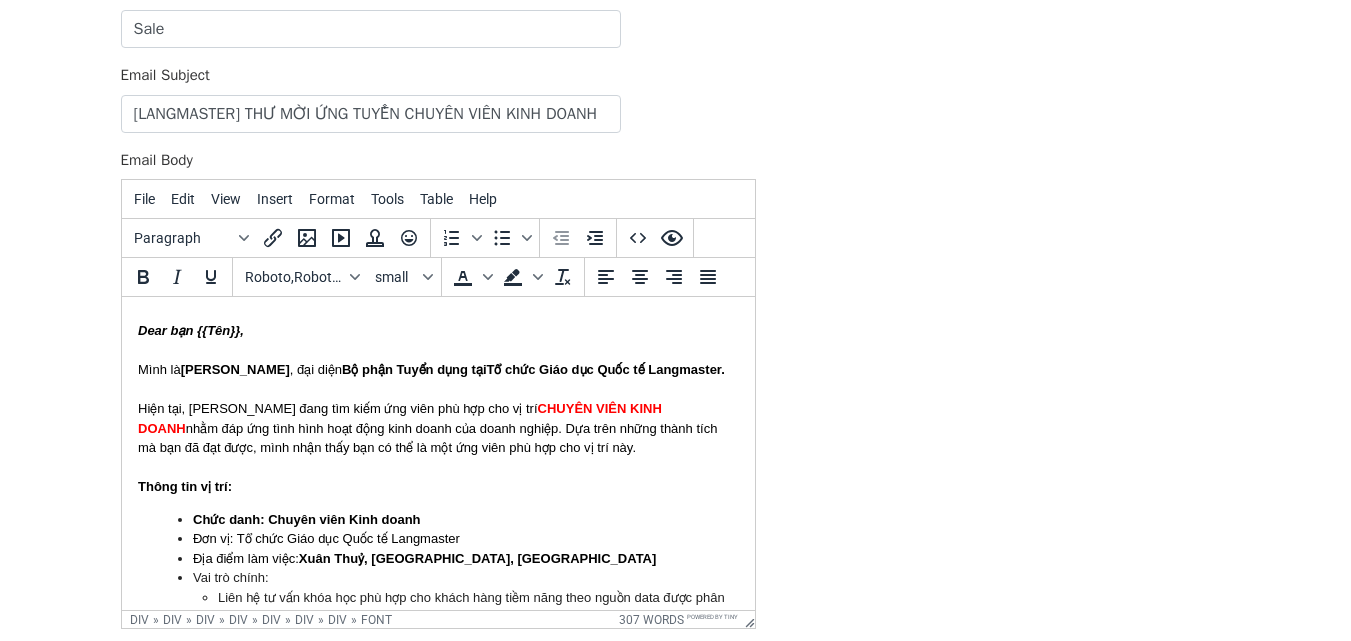click on "nhằm đáp ứng tình hình hoạt động kinh doanh của doanh nghiệp. Dựa trên những thành tích mà bạn đã đạt được, mình nhận thấy bạn có thể là một ứng viên phù hợp cho vị trí này." at bounding box center (426, 438) 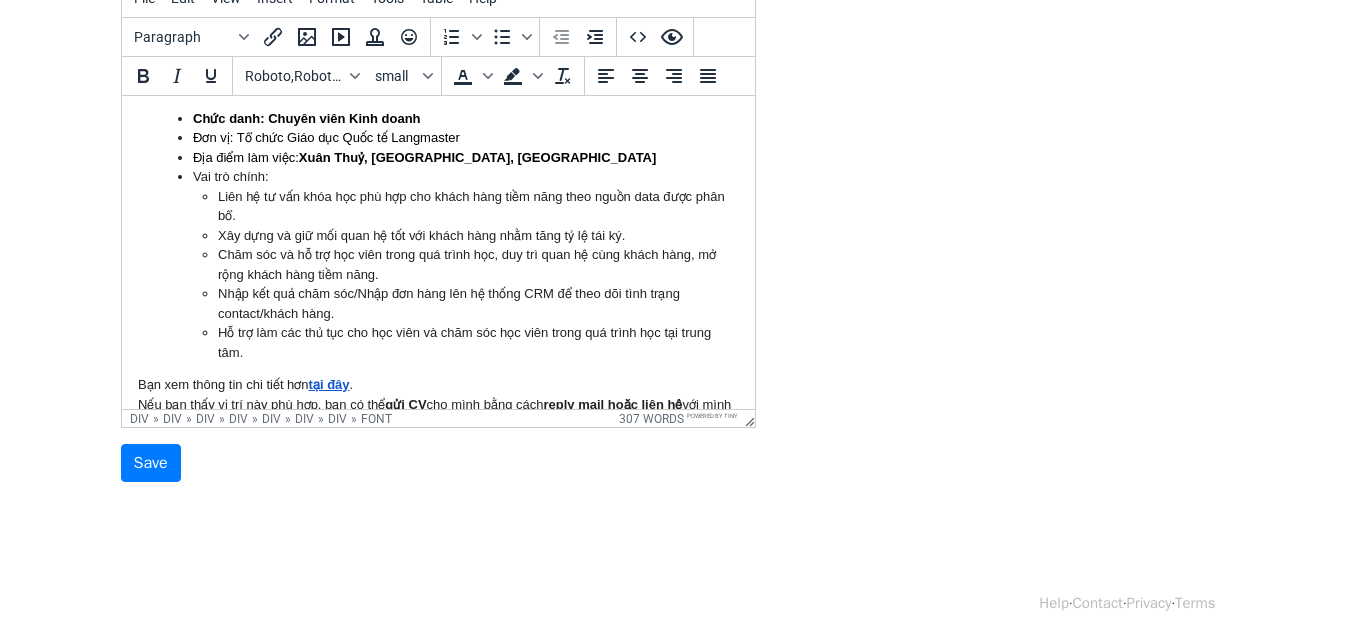 scroll, scrollTop: 371, scrollLeft: 0, axis: vertical 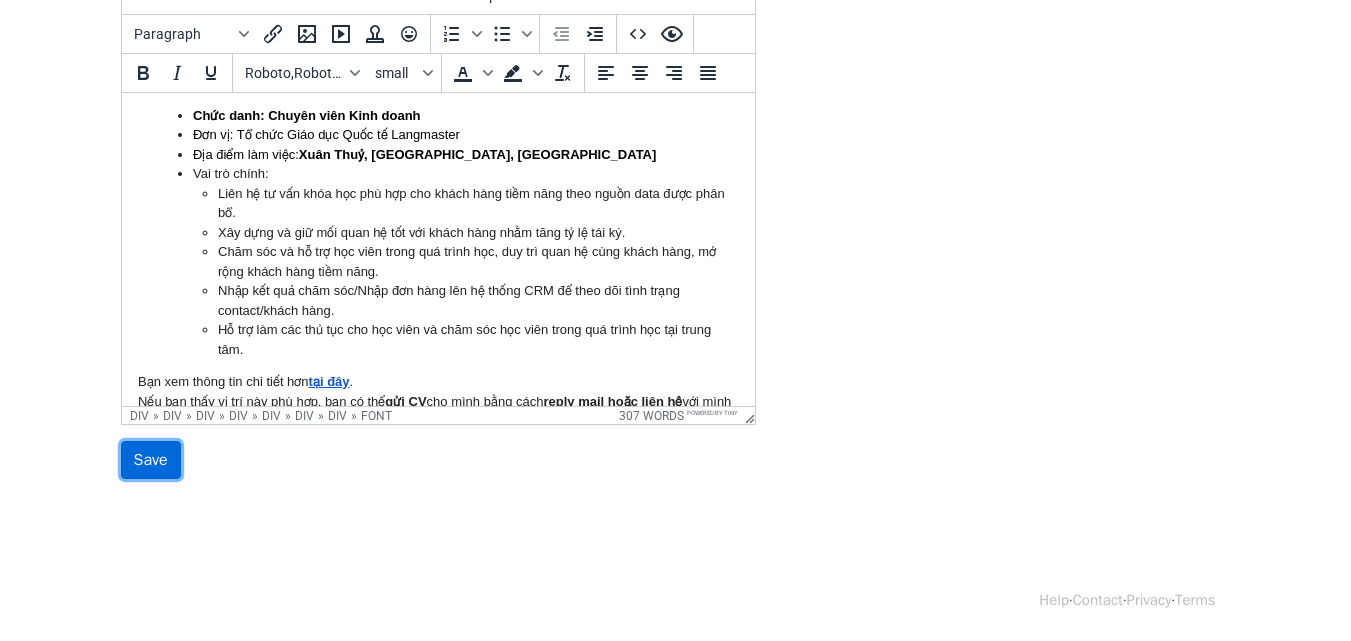click on "Save" at bounding box center (151, 460) 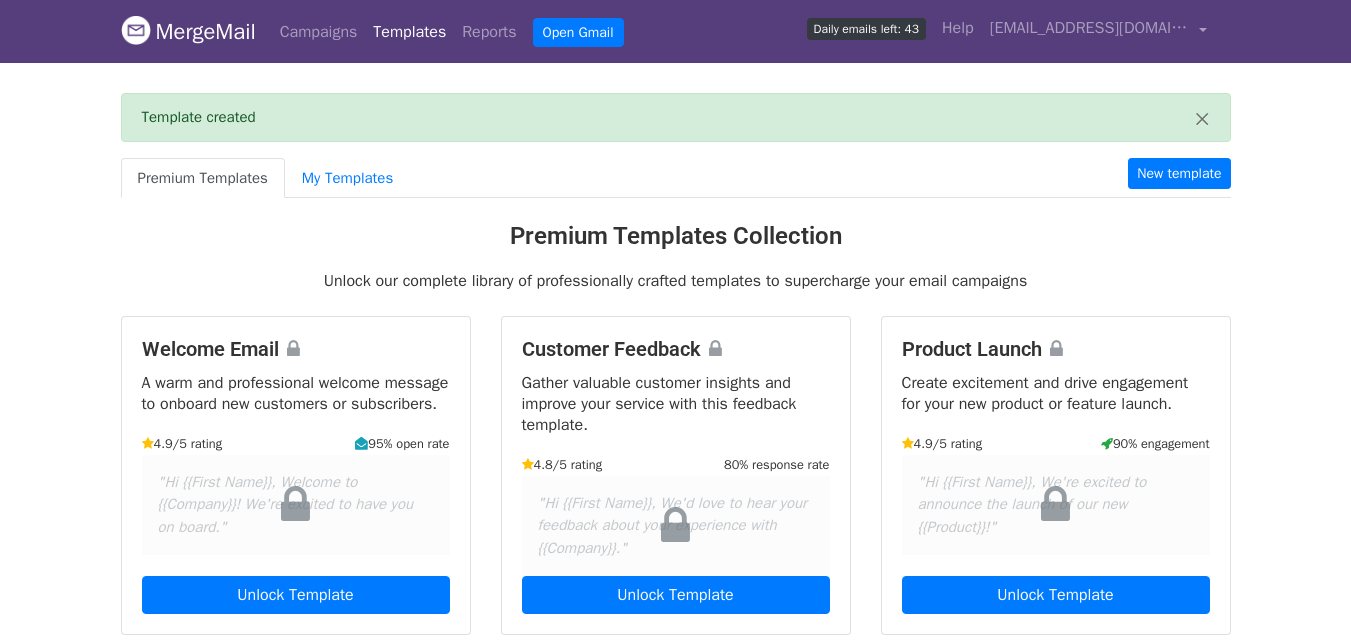 scroll, scrollTop: 0, scrollLeft: 0, axis: both 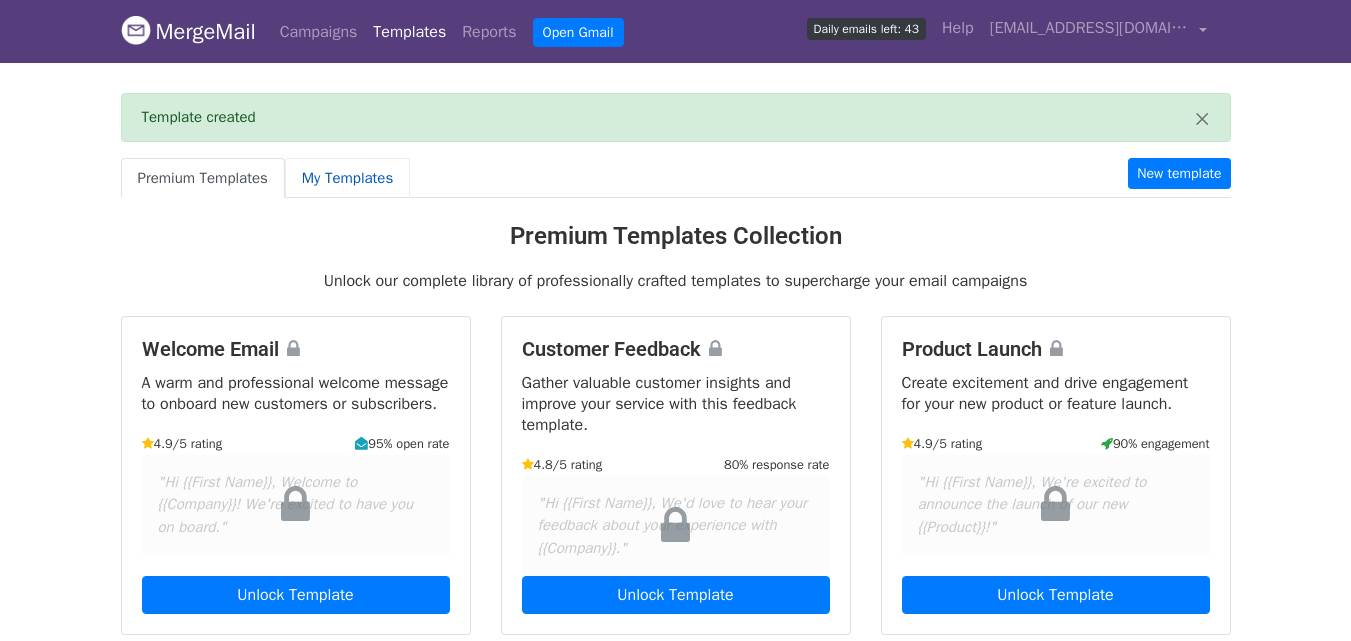 click on "My Templates" at bounding box center (347, 178) 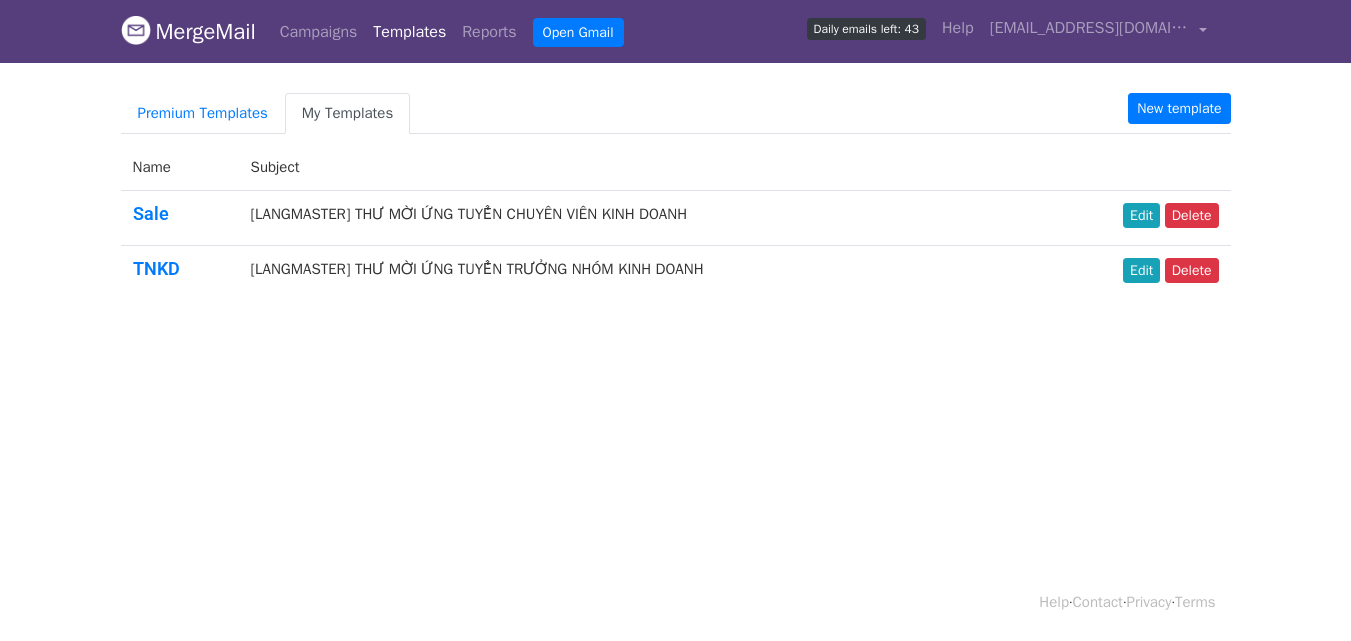 scroll, scrollTop: 0, scrollLeft: 0, axis: both 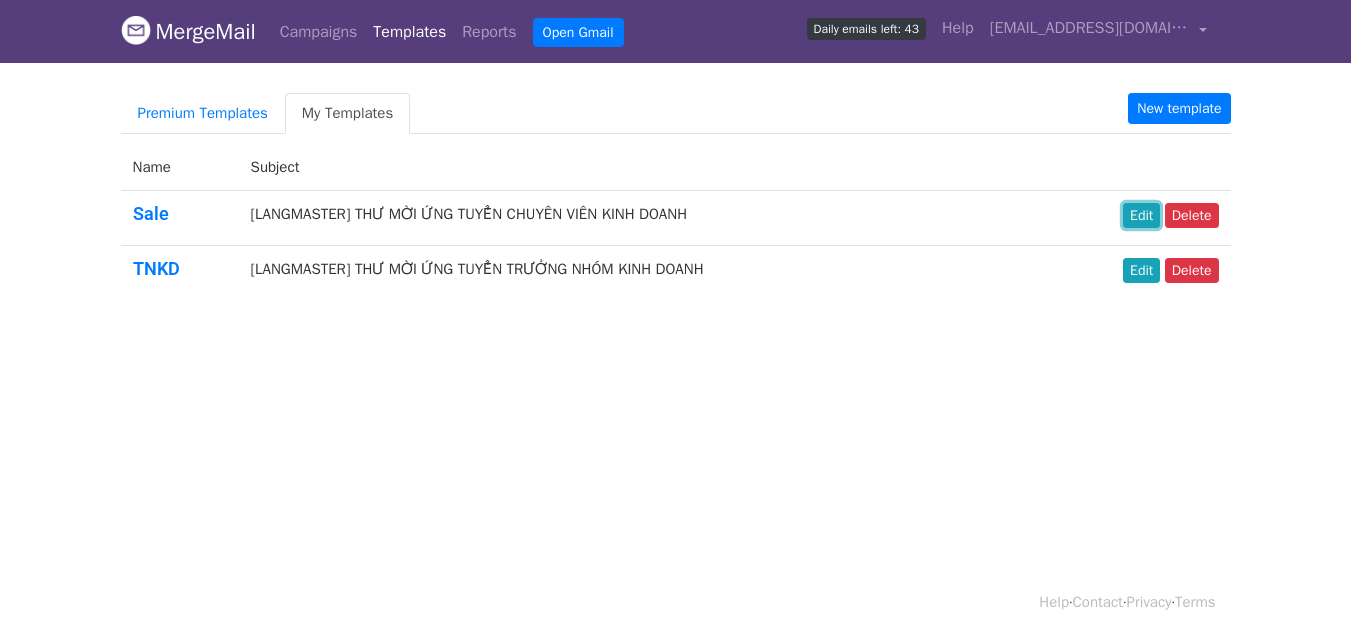 drag, startPoint x: 1132, startPoint y: 218, endPoint x: 1106, endPoint y: 220, distance: 26.076809 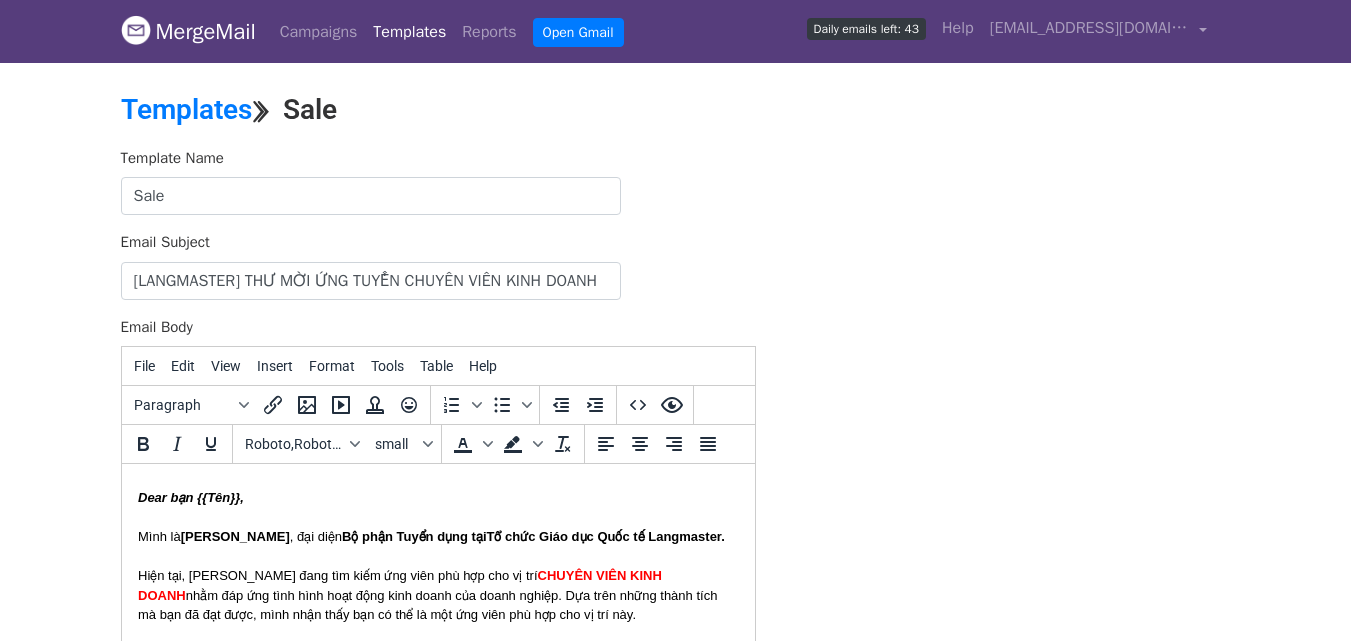scroll, scrollTop: 0, scrollLeft: 0, axis: both 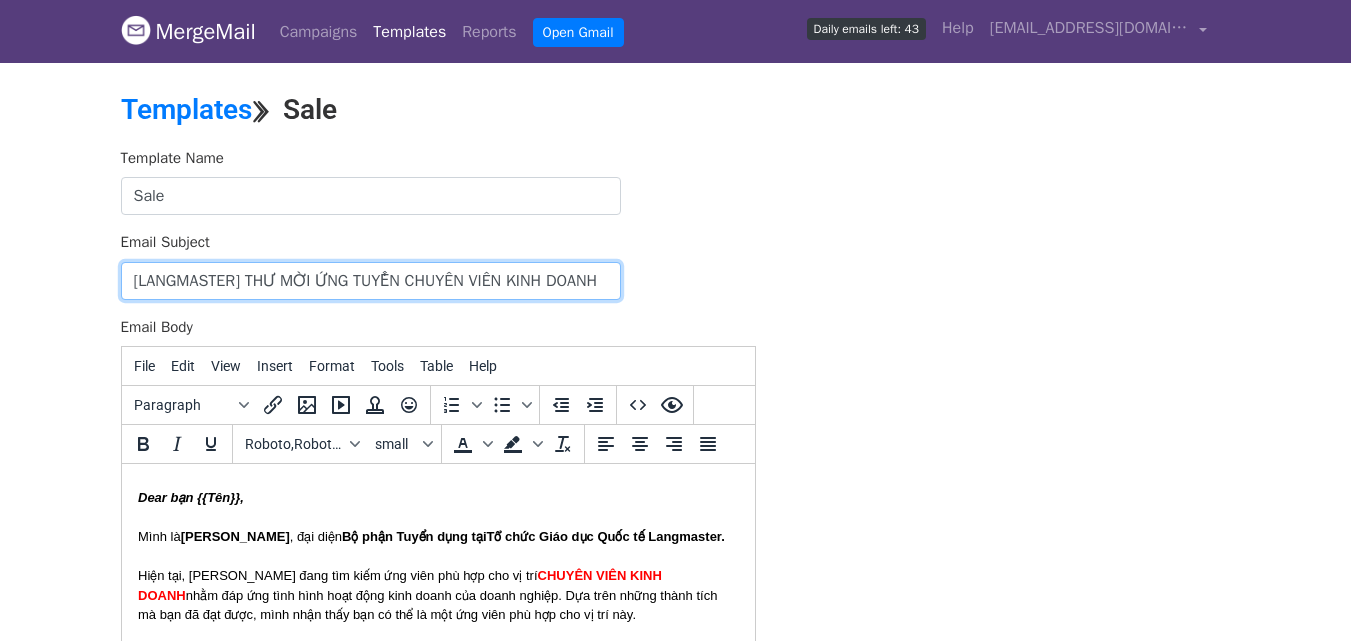 click on "[LANGMASTER] THƯ MỜI ỨNG TUYỂN CHUYÊN VIÊN KINH DOANH" at bounding box center (371, 281) 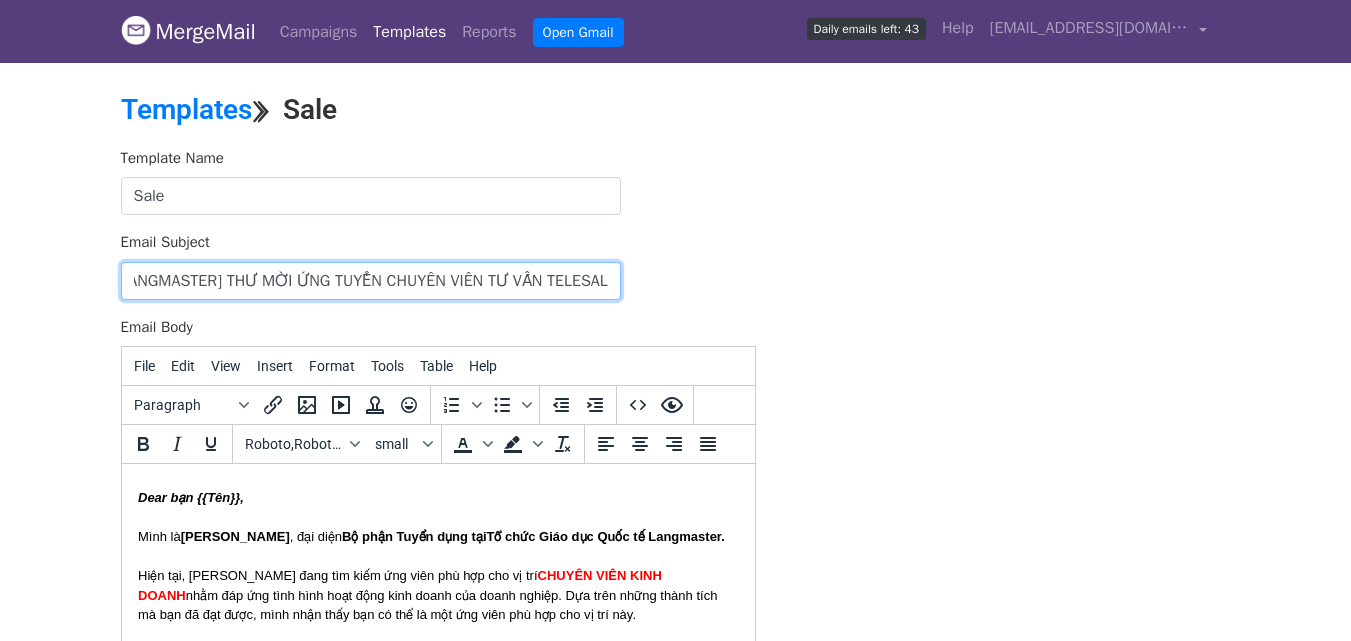 scroll, scrollTop: 0, scrollLeft: 34, axis: horizontal 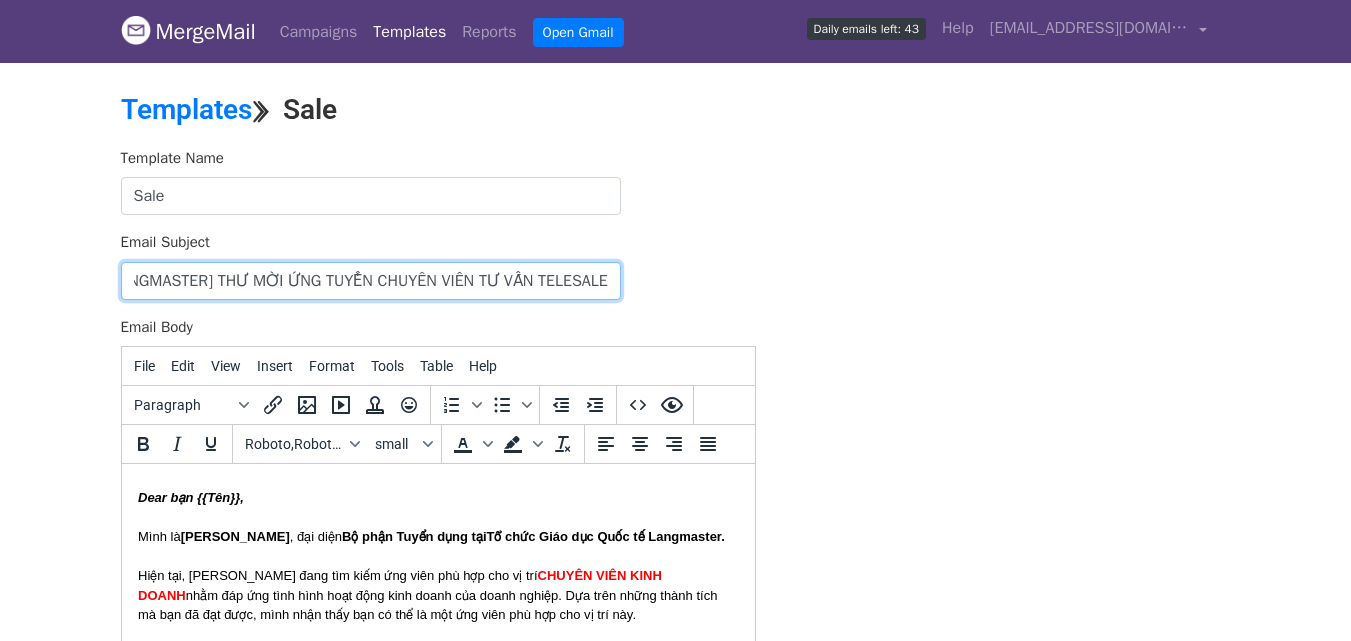 click on "[LANGMASTER] THƯ MỜI ỨNG TUYỂN CHUYÊN VIÊN TƯ VẤN TELESALE" at bounding box center (371, 281) 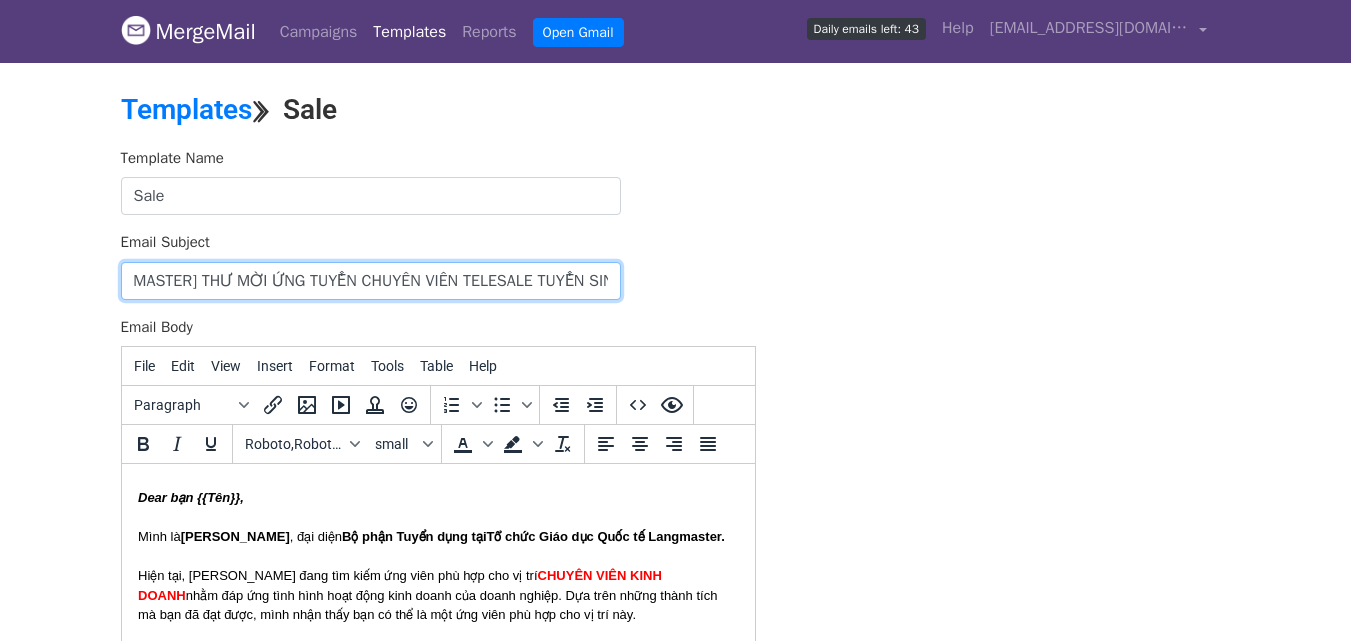 scroll, scrollTop: 0, scrollLeft: 66, axis: horizontal 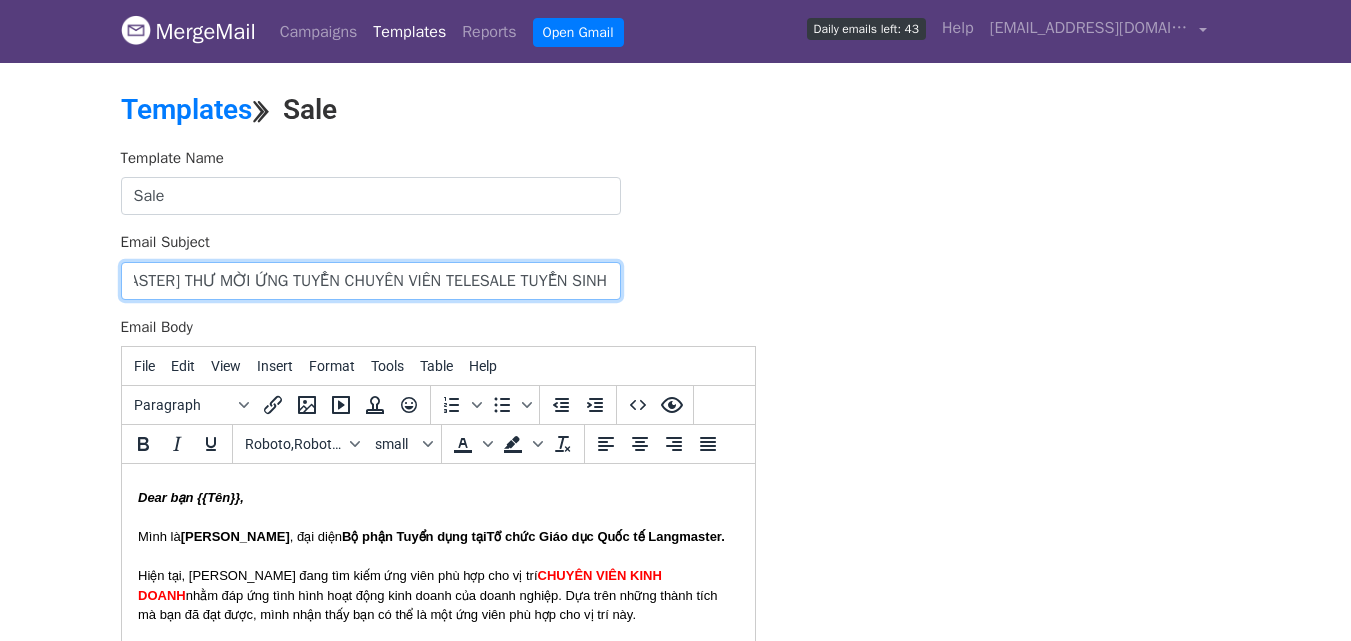drag, startPoint x: 349, startPoint y: 282, endPoint x: 624, endPoint y: 286, distance: 275.02908 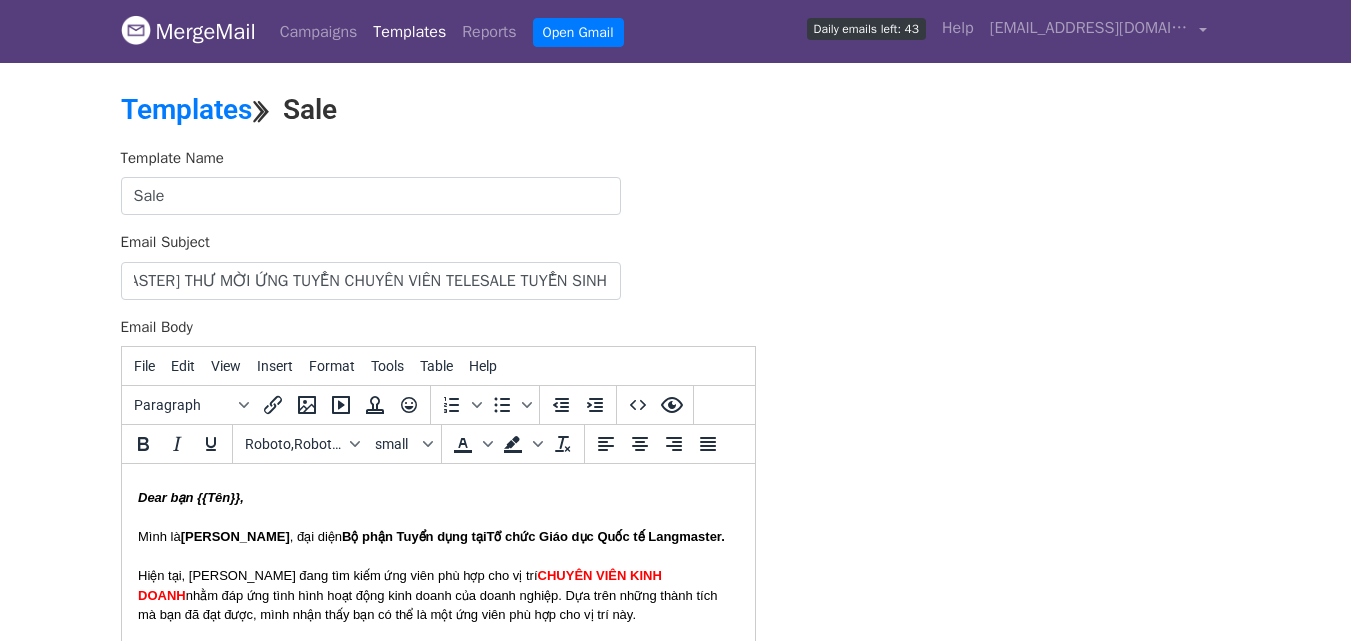 click on "Email Subject
[LANGMASTER] THƯ MỜI ỨNG TUYỂN CHUYÊN VIÊN TELESALE TUYỂN SINH" at bounding box center (438, 265) 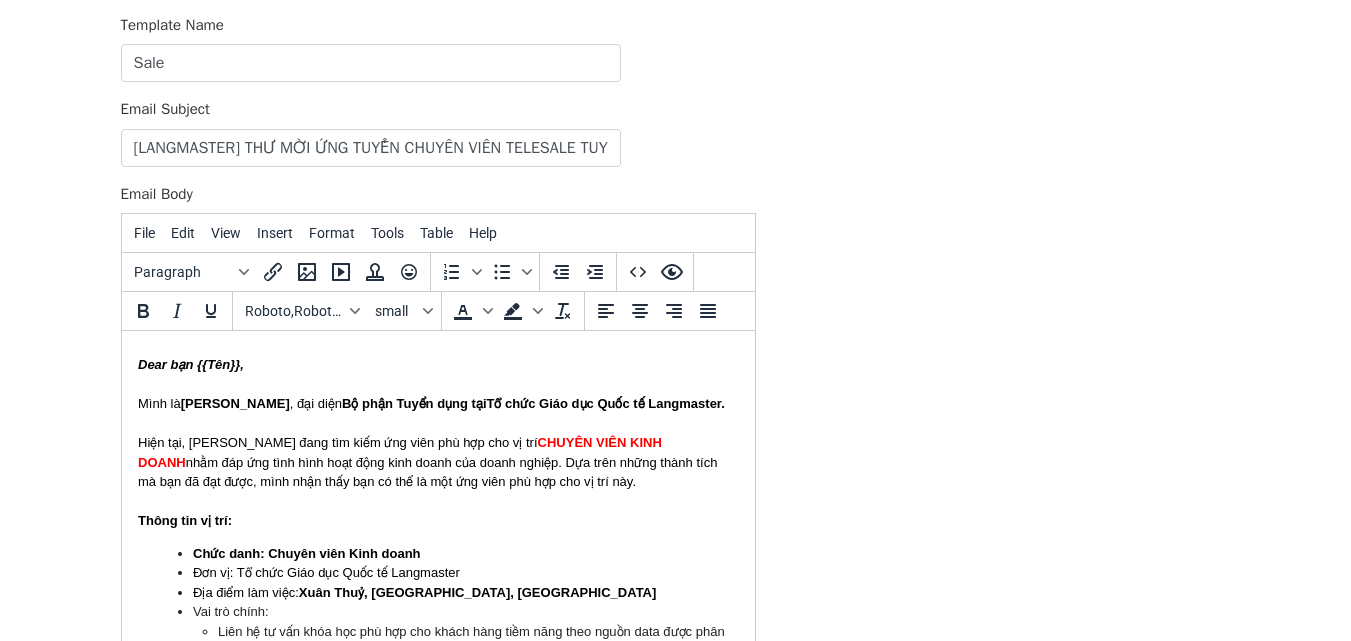 scroll, scrollTop: 135, scrollLeft: 0, axis: vertical 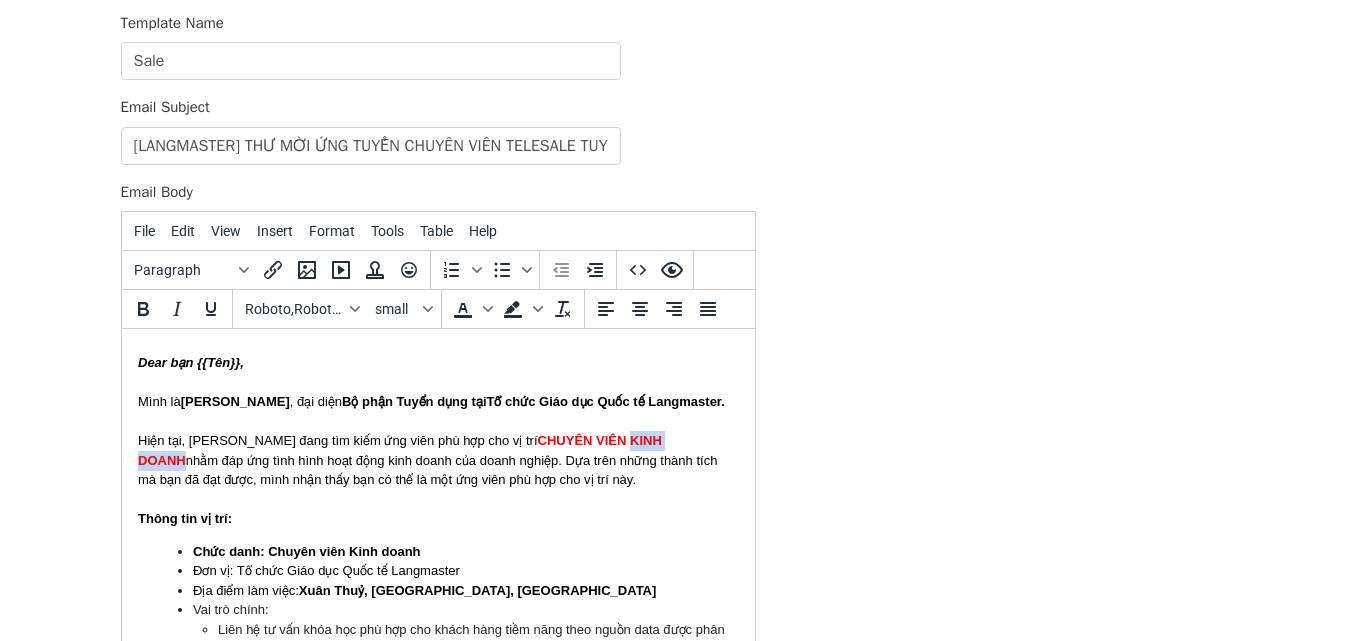 drag, startPoint x: 678, startPoint y: 435, endPoint x: 601, endPoint y: 435, distance: 77 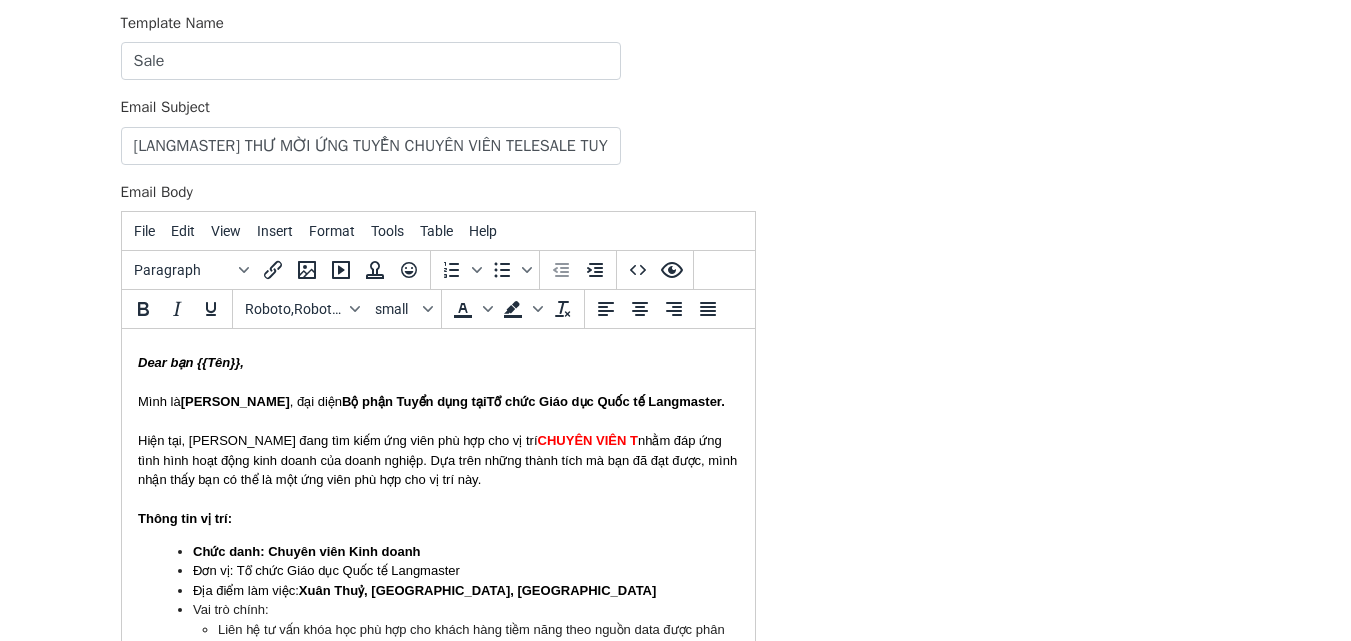 type 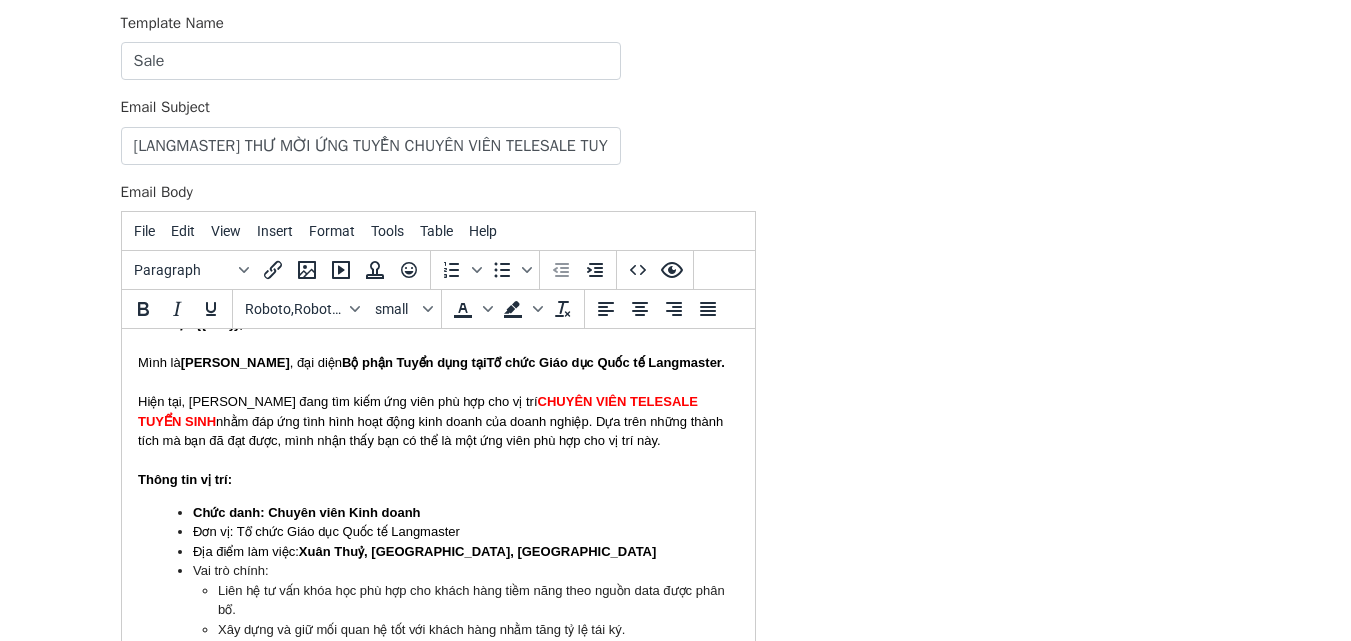 scroll, scrollTop: 40, scrollLeft: 0, axis: vertical 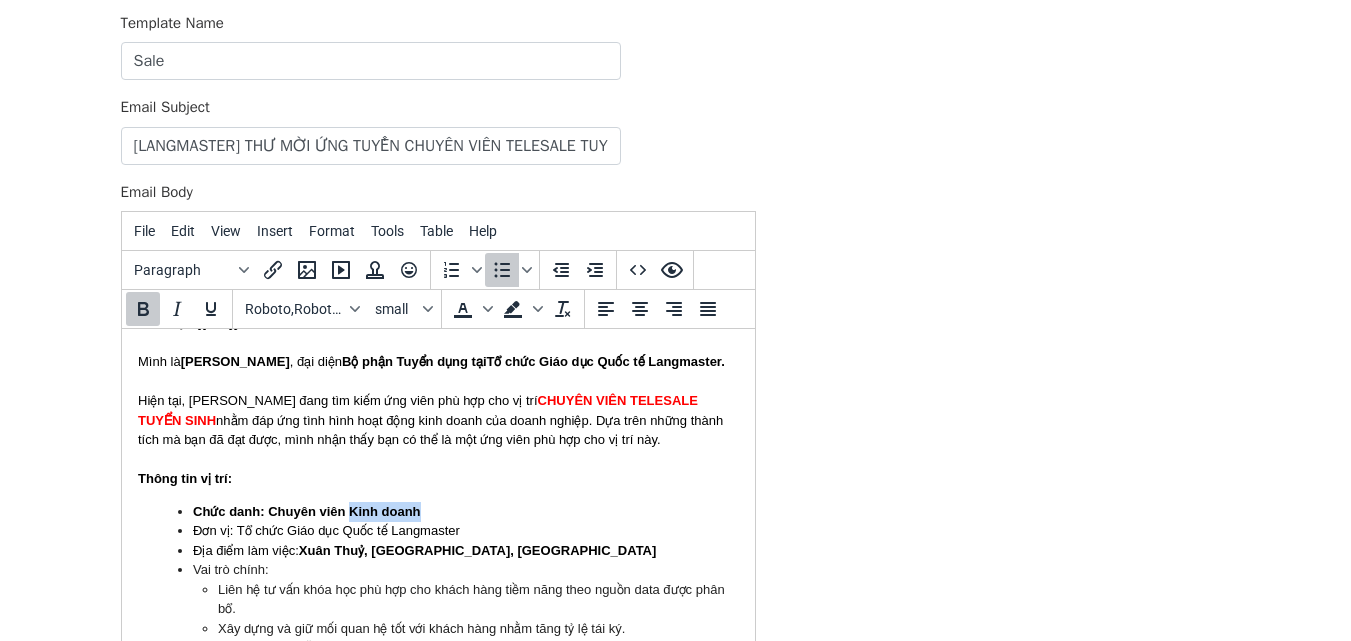 drag, startPoint x: 423, startPoint y: 512, endPoint x: 352, endPoint y: 508, distance: 71.11259 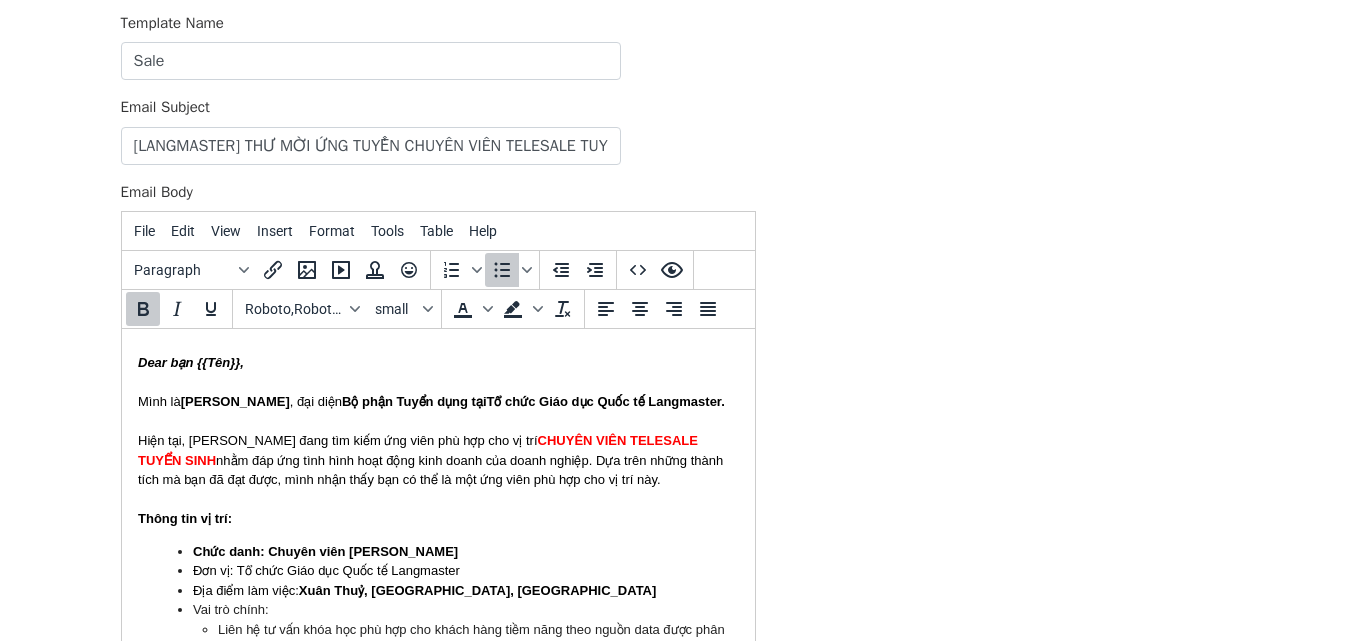scroll, scrollTop: 371, scrollLeft: 0, axis: vertical 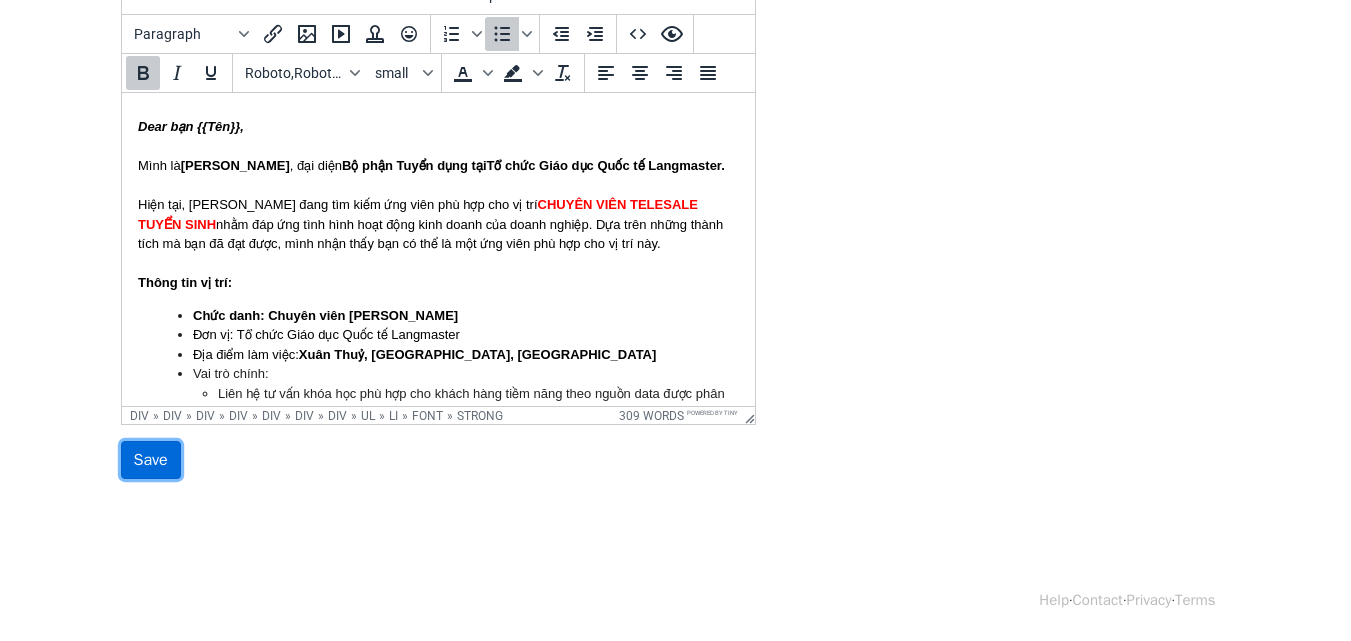 click on "Save" at bounding box center [151, 460] 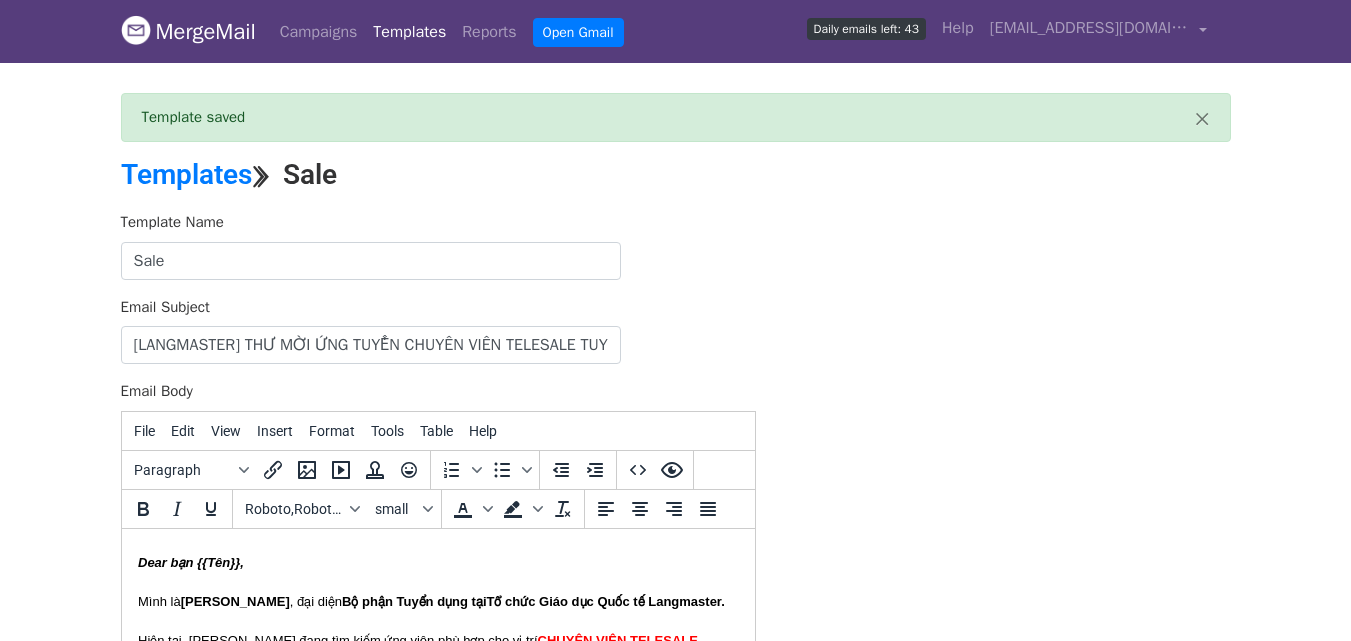scroll, scrollTop: 0, scrollLeft: 0, axis: both 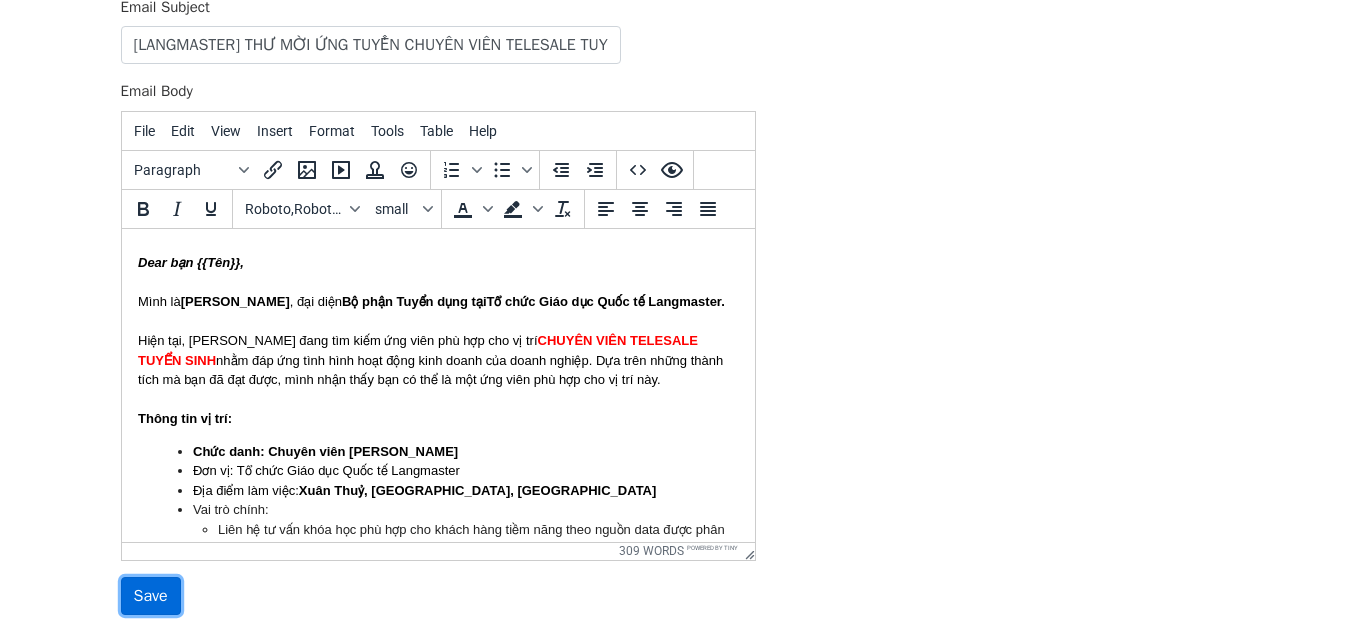 click on "Save" at bounding box center (151, 596) 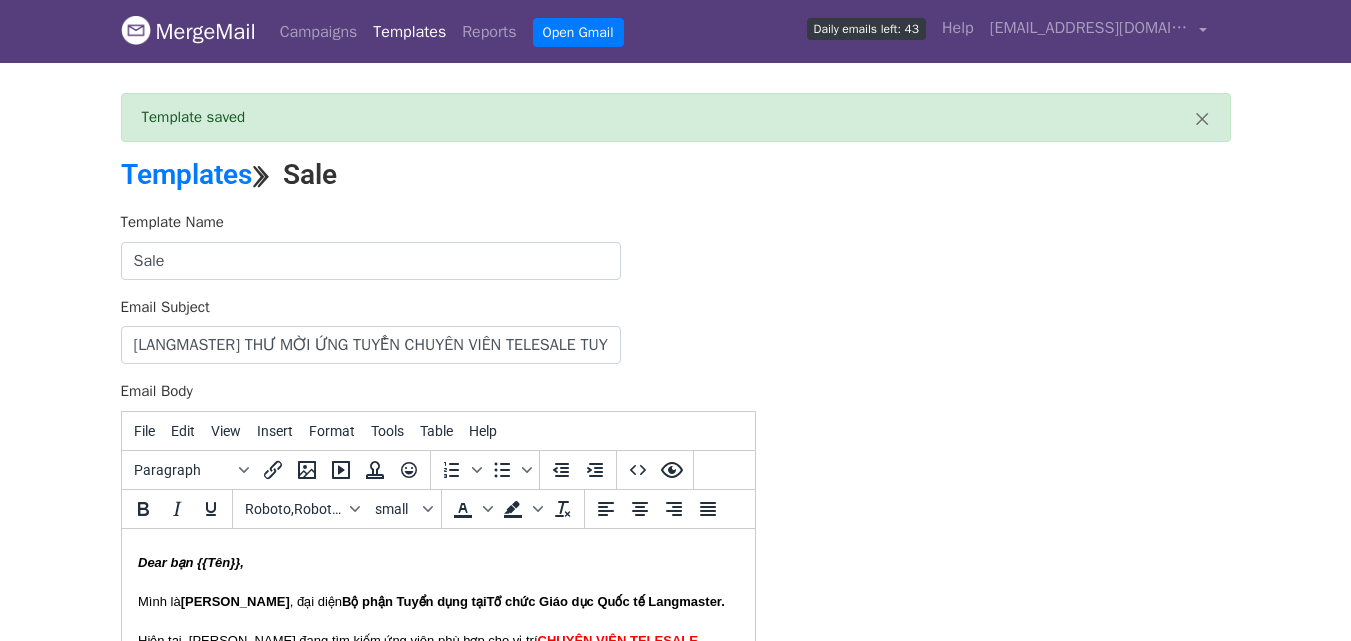 scroll, scrollTop: 0, scrollLeft: 0, axis: both 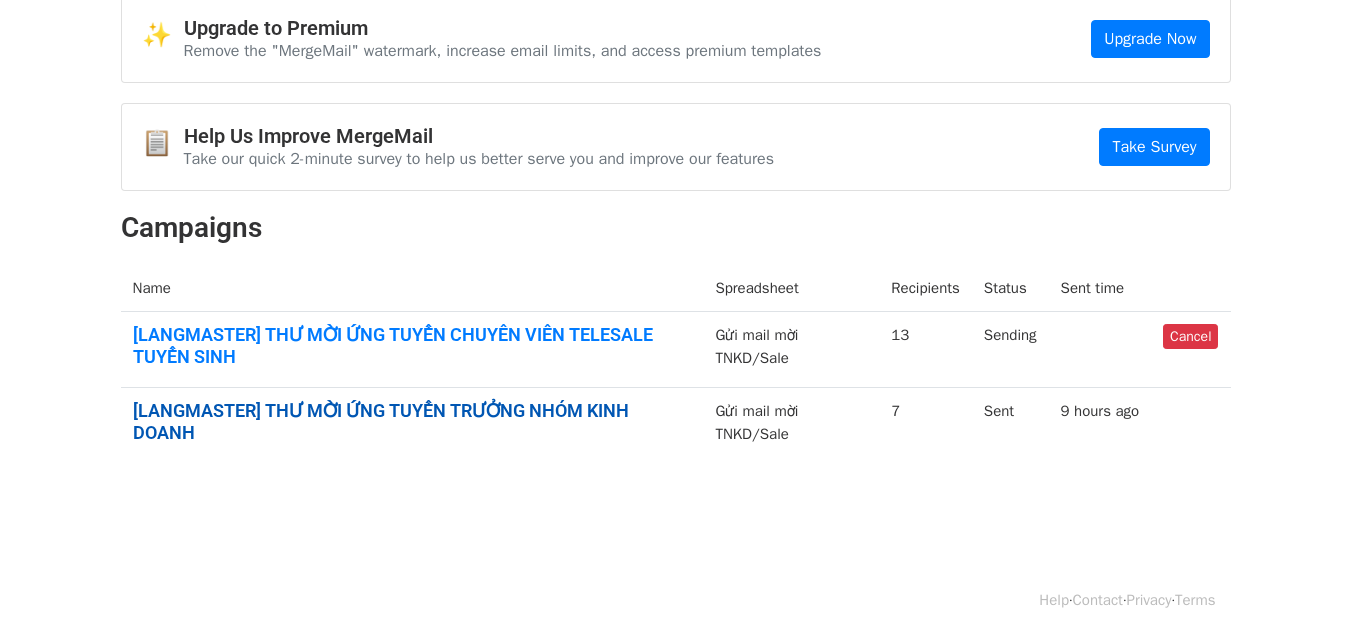 click on "[LANGMASTER] THƯ MỜI ỨNG TUYỂN TRƯỞNG NHÓM KINH DOANH" at bounding box center (412, 421) 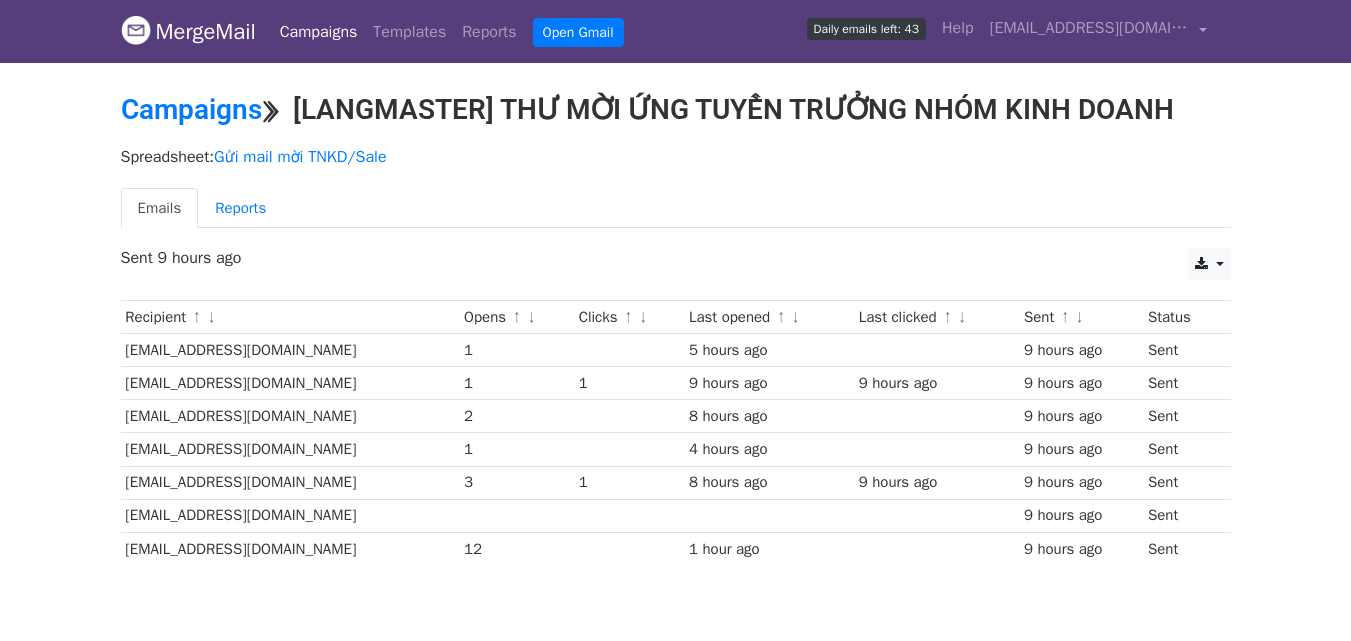 scroll, scrollTop: 0, scrollLeft: 0, axis: both 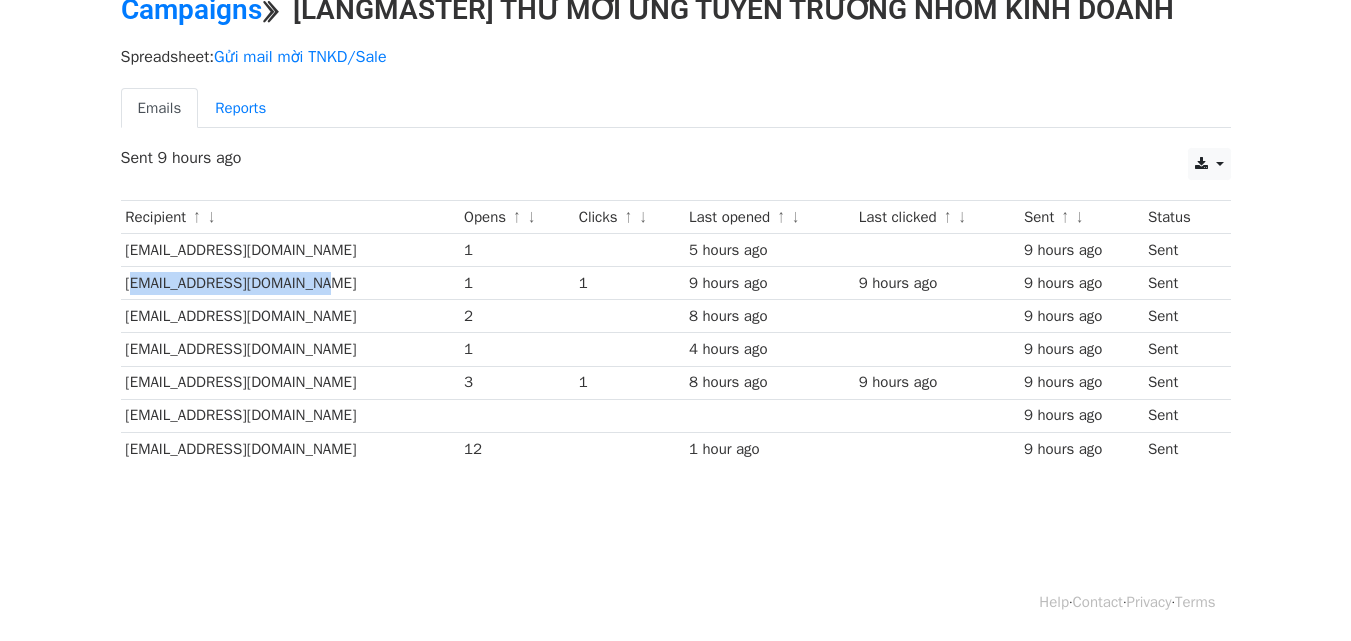 drag, startPoint x: 126, startPoint y: 287, endPoint x: 400, endPoint y: 292, distance: 274.04562 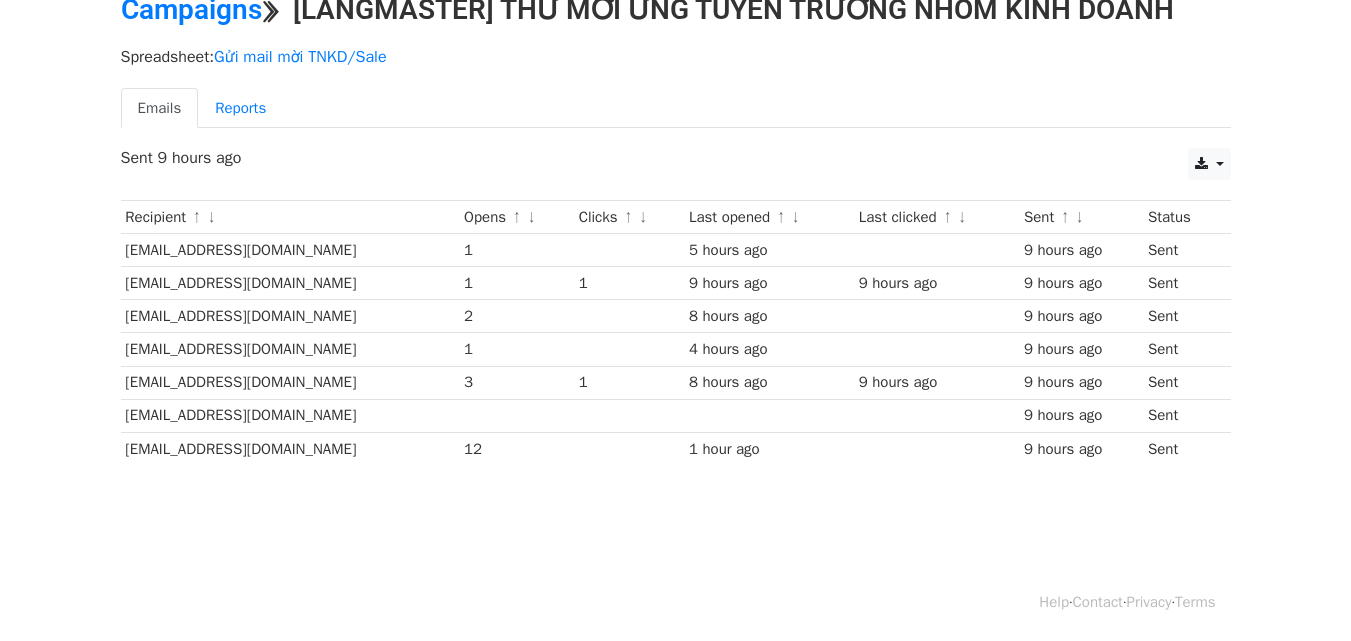click on "3" at bounding box center [516, 382] 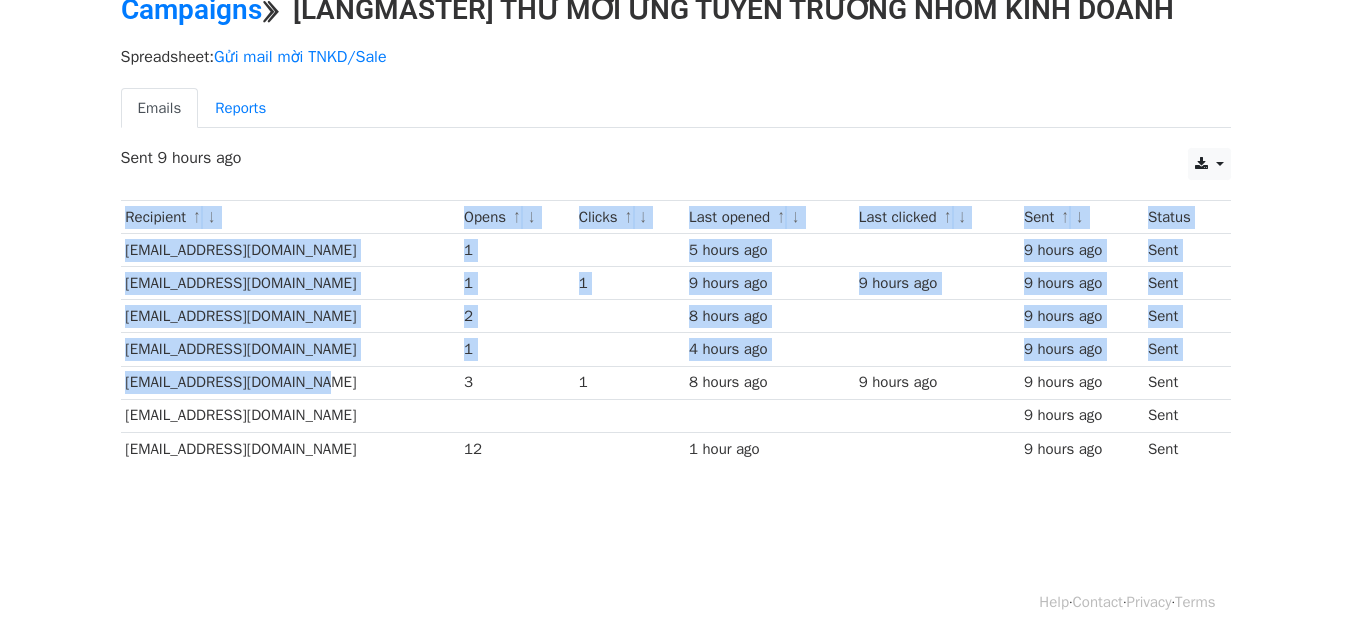 drag, startPoint x: 114, startPoint y: 382, endPoint x: 480, endPoint y: 403, distance: 366.60196 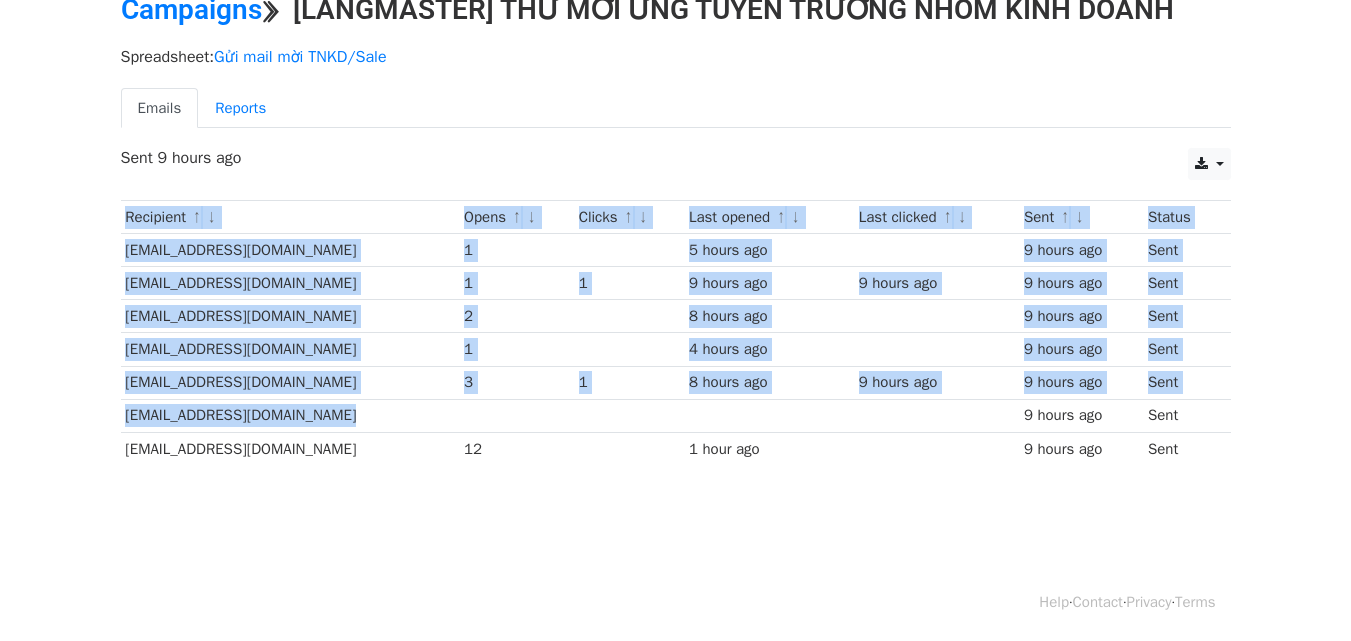 click on "Recipient
↑
↓
Opens
↑
↓
Clicks
↑
↓
Last opened
↑
↓
Last clicked
↑
↓
Sent
↑
↓
Status
[EMAIL_ADDRESS][DOMAIN_NAME]
1
5 hours ago
9 hours ago
Sent
[EMAIL_ADDRESS][DOMAIN_NAME]
1
1
9 hours ago
9 hours ago
9 hours ago
Sent
[EMAIL_ADDRESS][DOMAIN_NAME]
2
8 hours ago
9 hours ago
Sent
[EMAIL_ADDRESS][DOMAIN_NAME]
1
4 hours ago
9 hours ago
Sent
[EMAIL_ADDRESS][DOMAIN_NAME]
3
1
8 hours ago
9 hours ago
9 hours ago
Sent
[EMAIL_ADDRESS][DOMAIN_NAME]
9 hours ago
Sent
[EMAIL_ADDRESS][DOMAIN_NAME]
12
1 hour ago
9 hours ago
Sent" at bounding box center [676, 335] 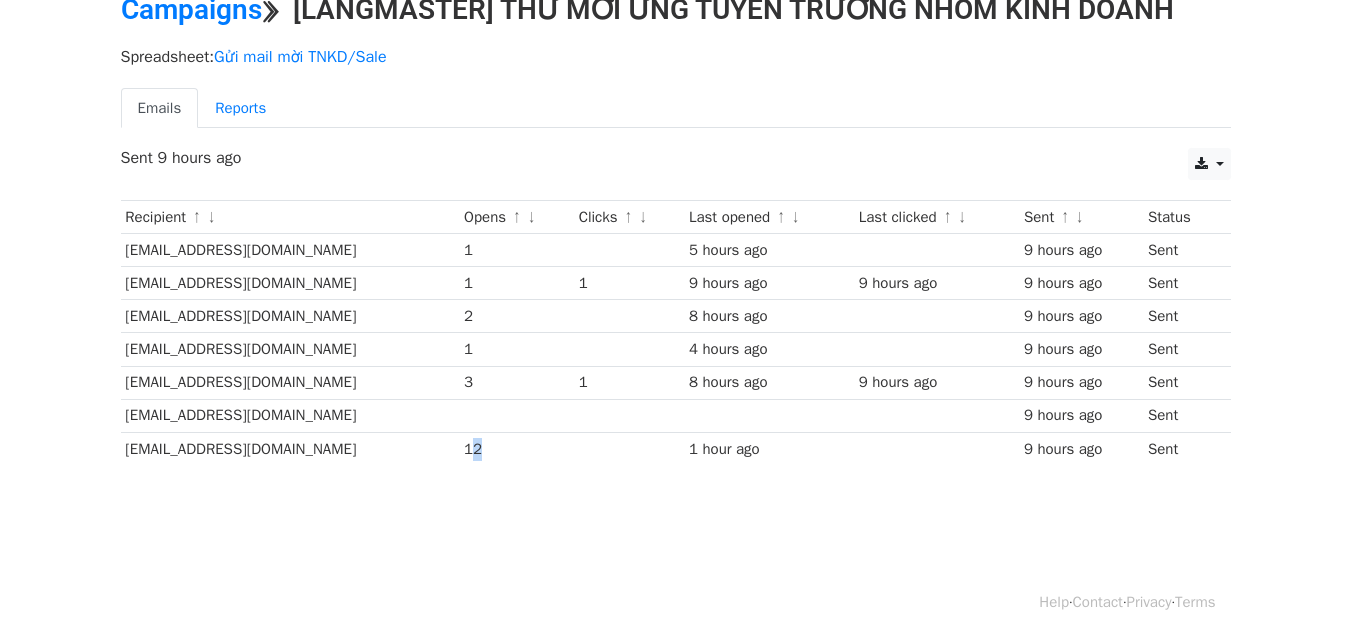 drag, startPoint x: 485, startPoint y: 445, endPoint x: 503, endPoint y: 462, distance: 24.758837 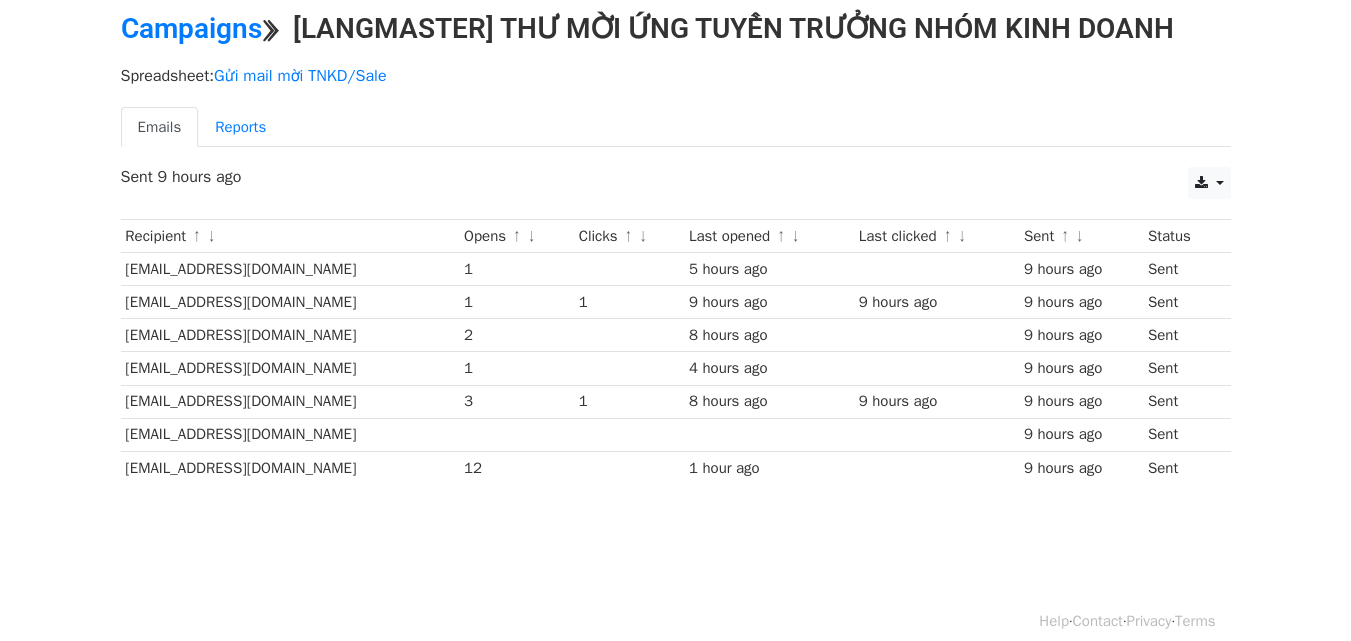 scroll, scrollTop: 101, scrollLeft: 0, axis: vertical 